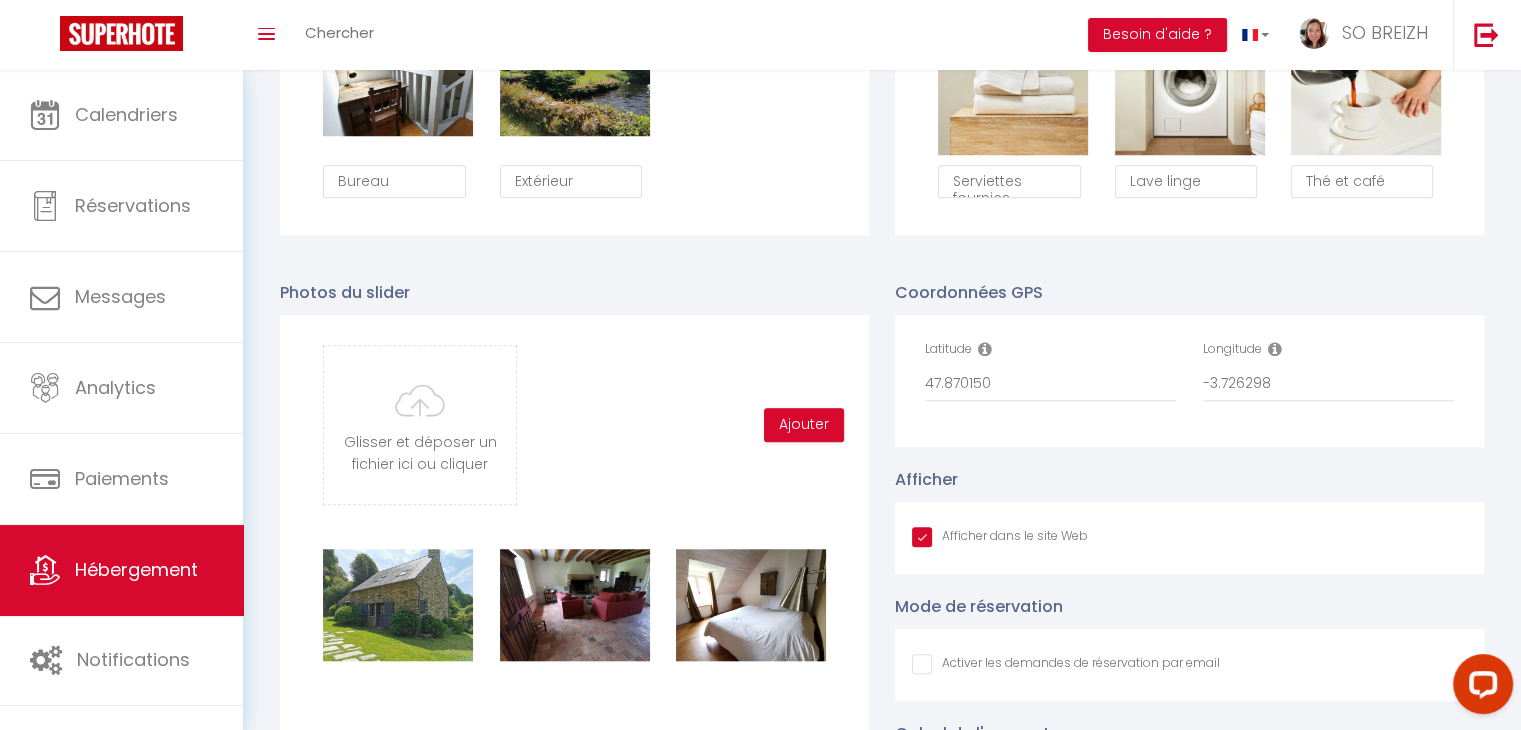 scroll, scrollTop: 0, scrollLeft: 0, axis: both 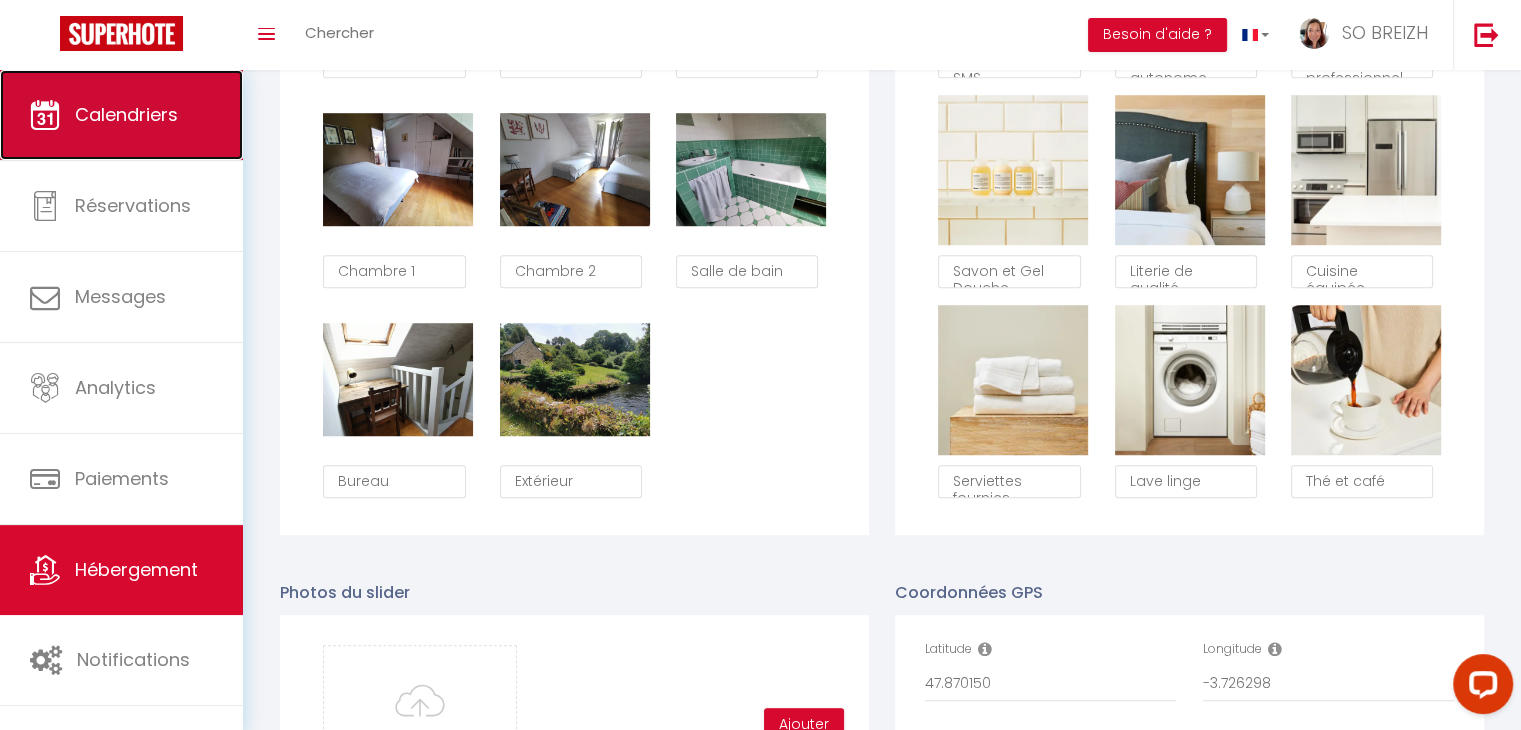 click on "Calendriers" at bounding box center [121, 115] 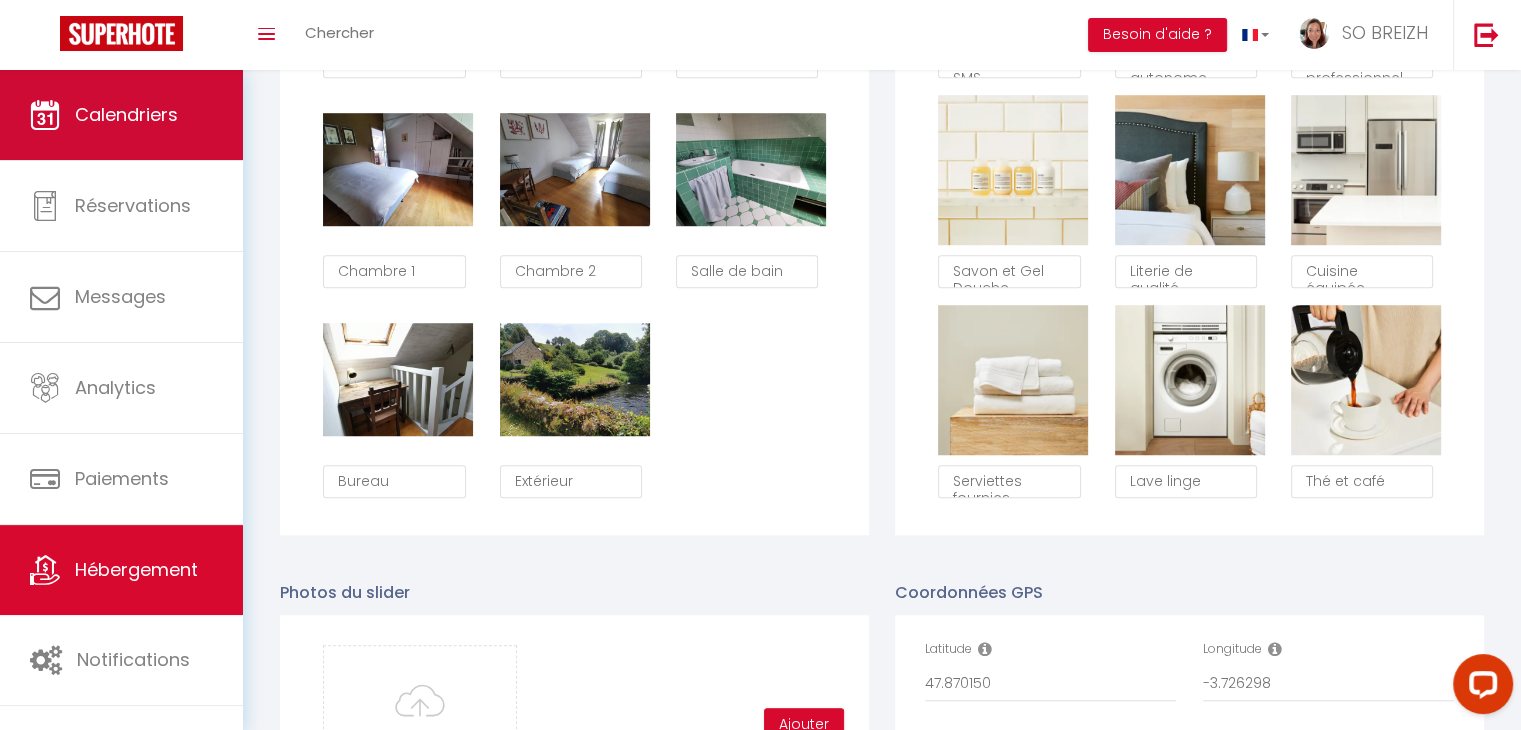 scroll, scrollTop: 0, scrollLeft: 0, axis: both 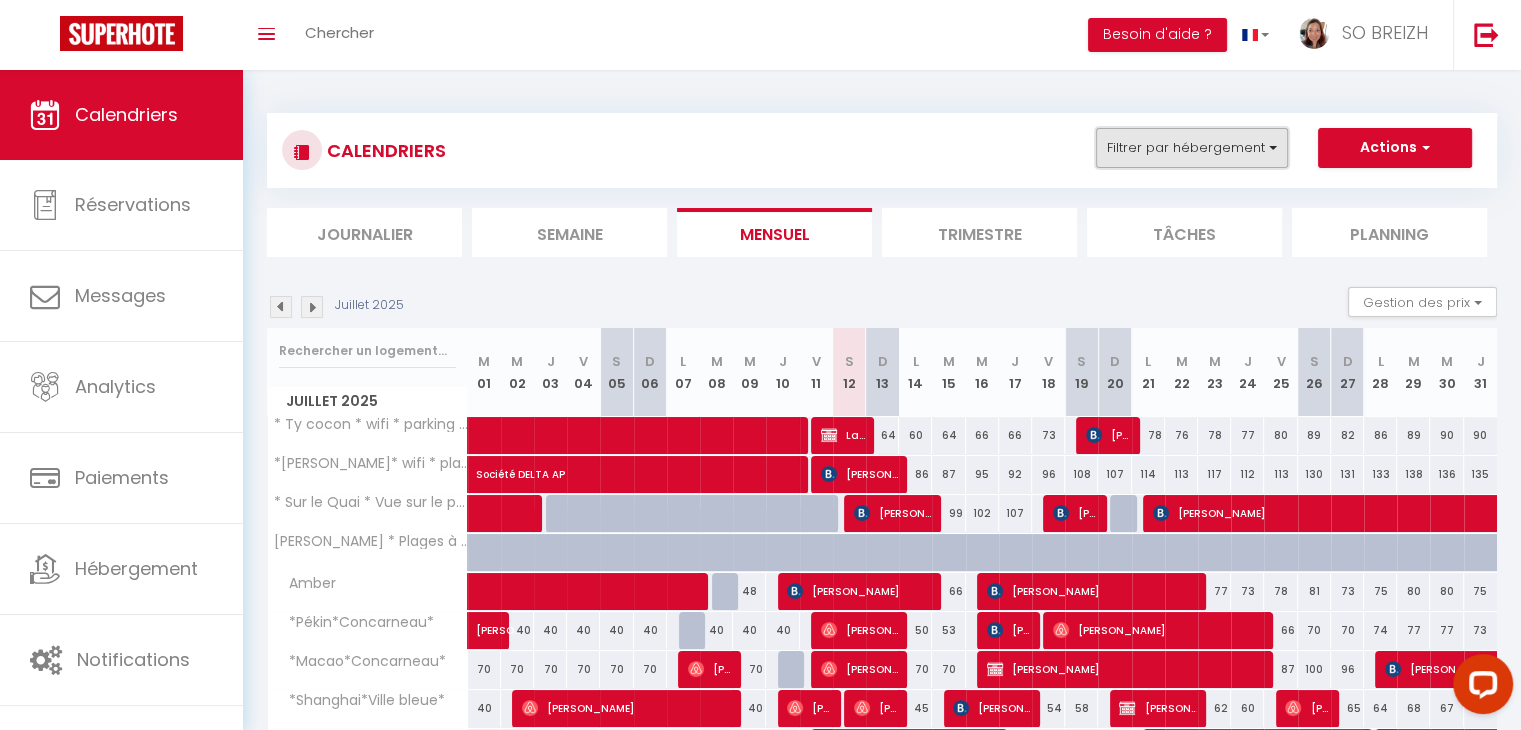 click on "Filtrer par hébergement" at bounding box center (1192, 148) 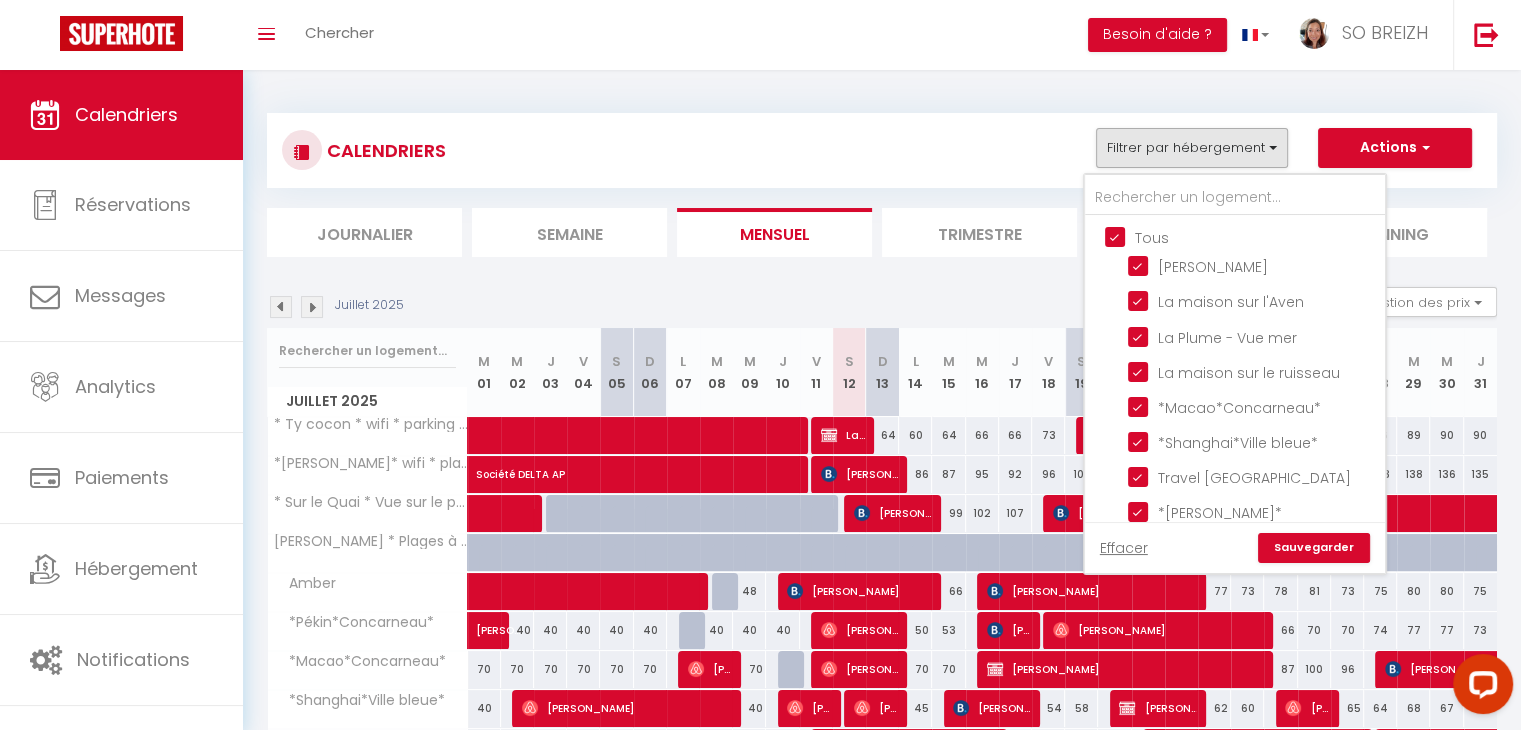 click on "Tous" at bounding box center [1255, 236] 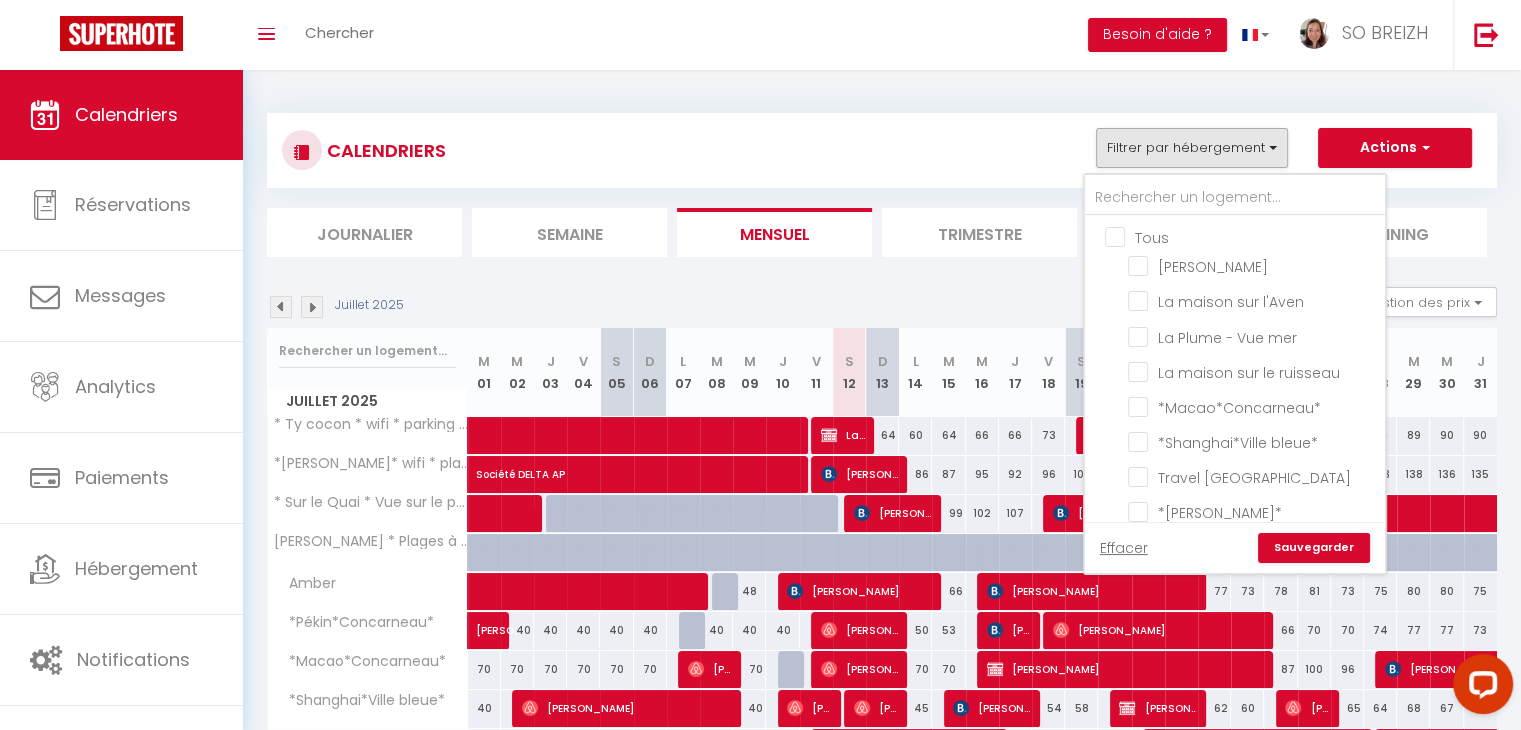 checkbox on "false" 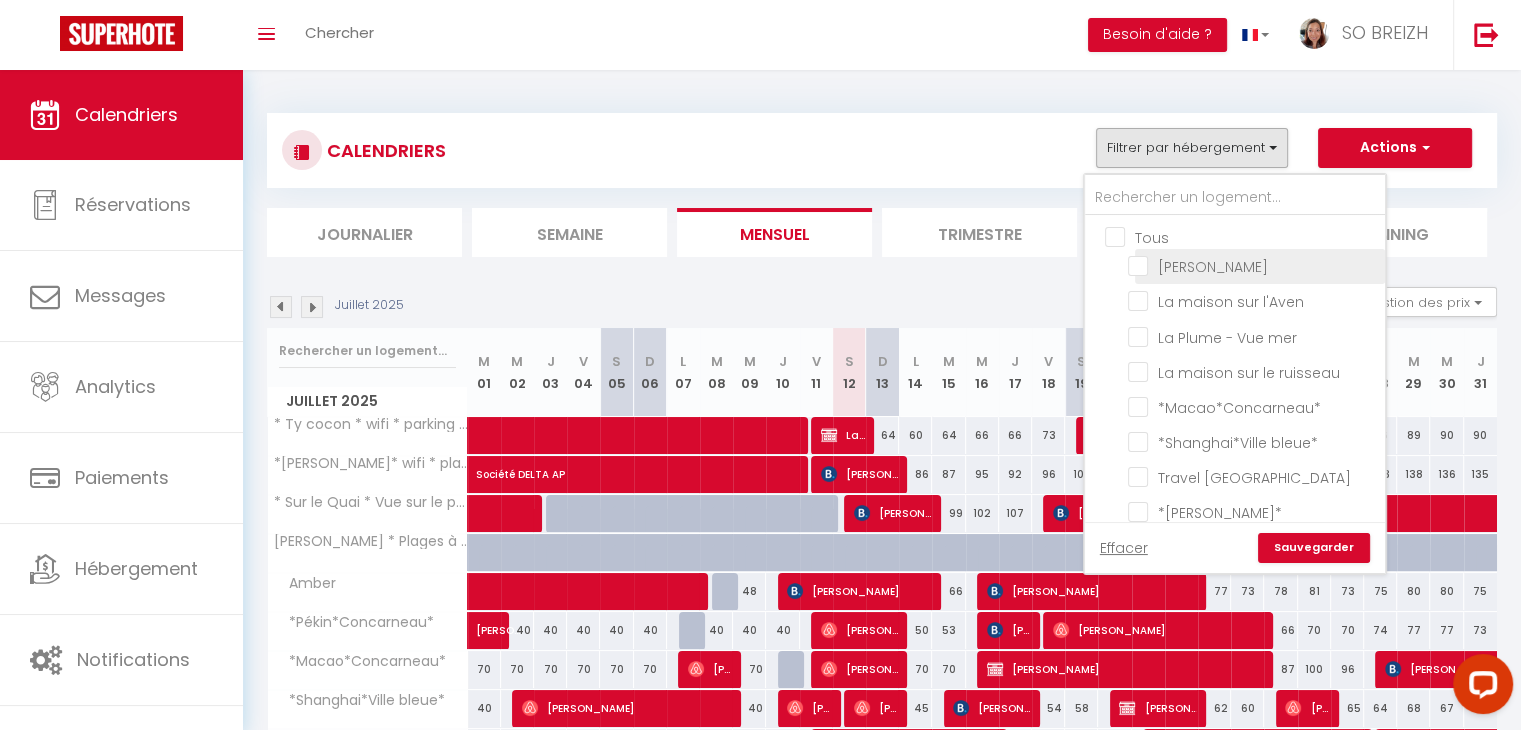 click on "[PERSON_NAME]" at bounding box center (1253, 265) 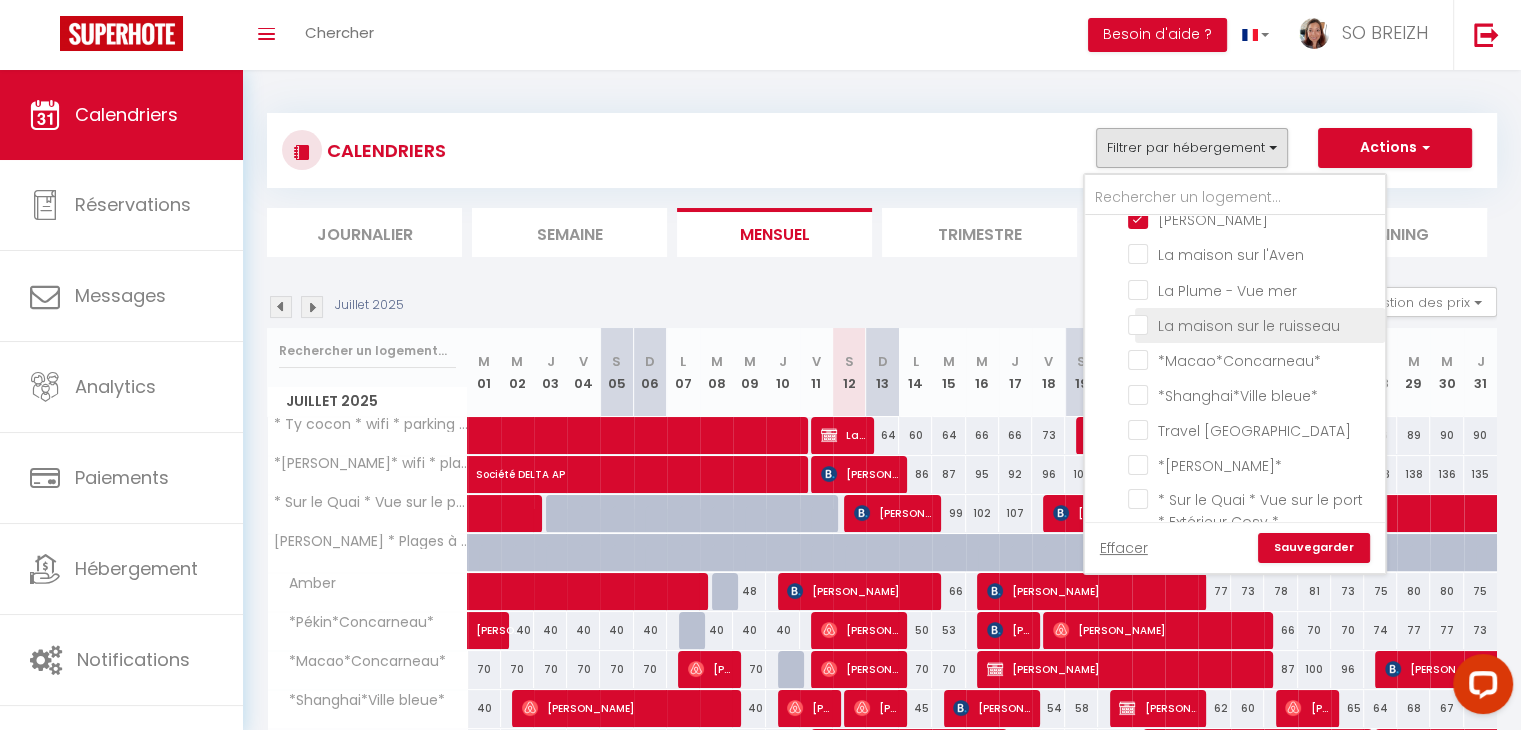 scroll, scrollTop: 0, scrollLeft: 0, axis: both 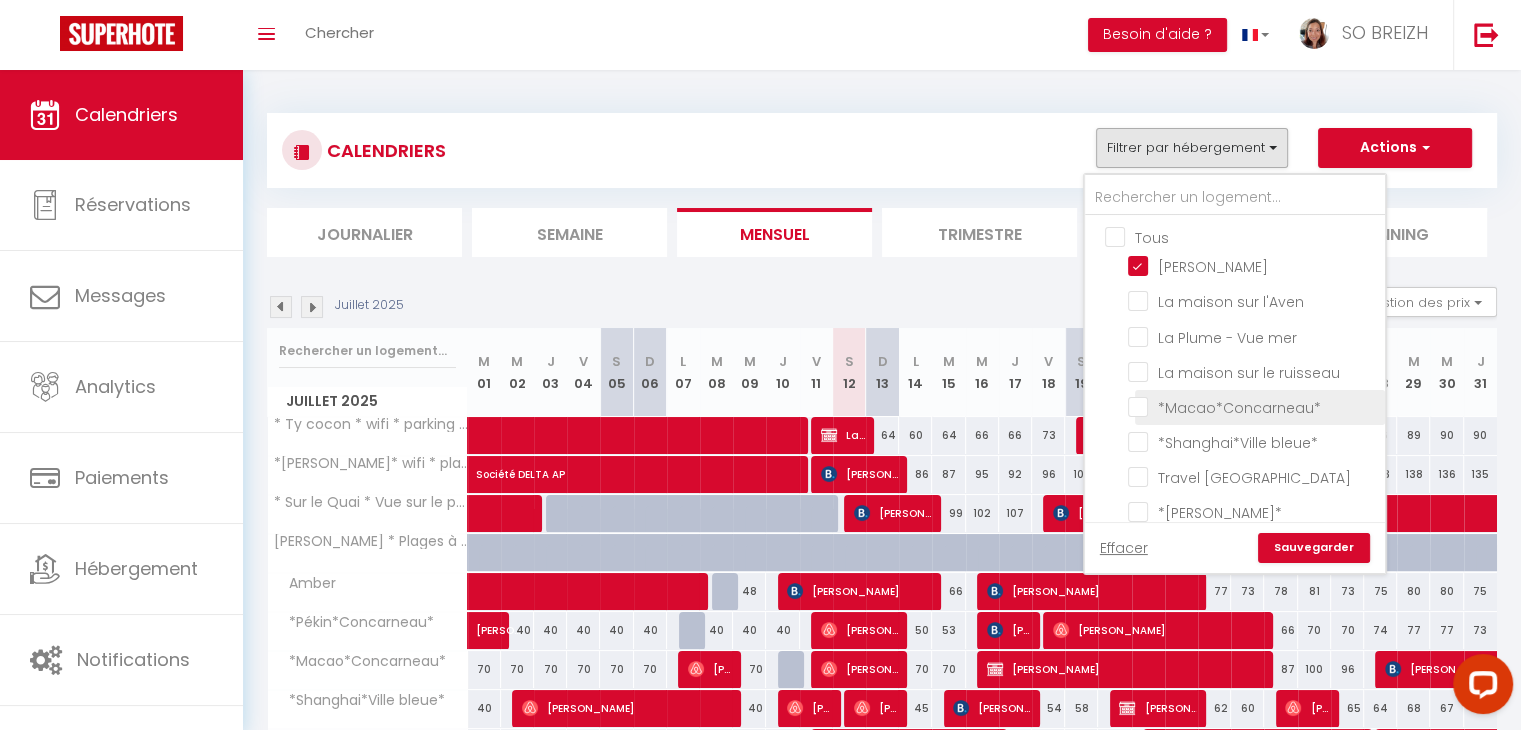click on "*Macao*Concarneau*" at bounding box center (1253, 406) 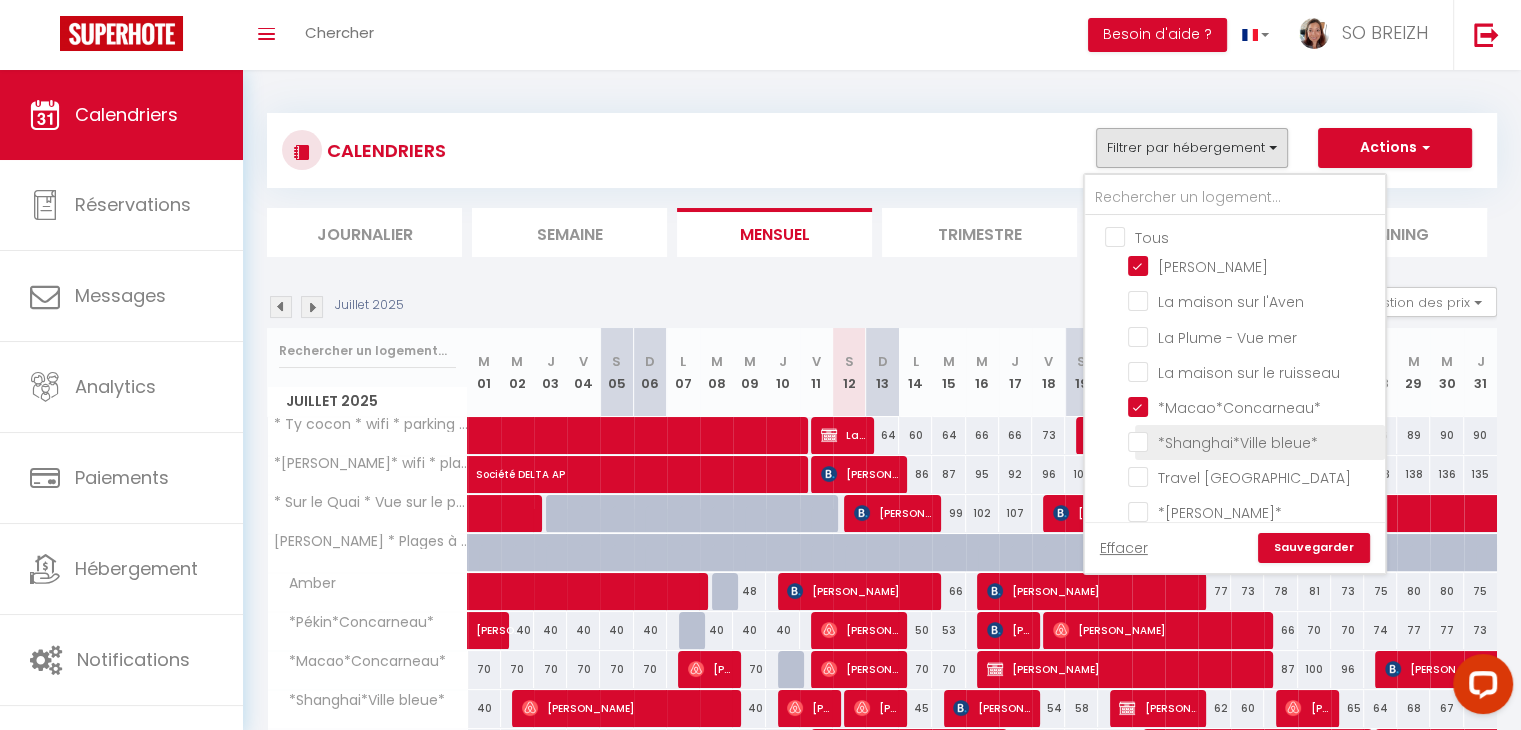click on "*Shanghai*Ville bleue*" at bounding box center [1253, 441] 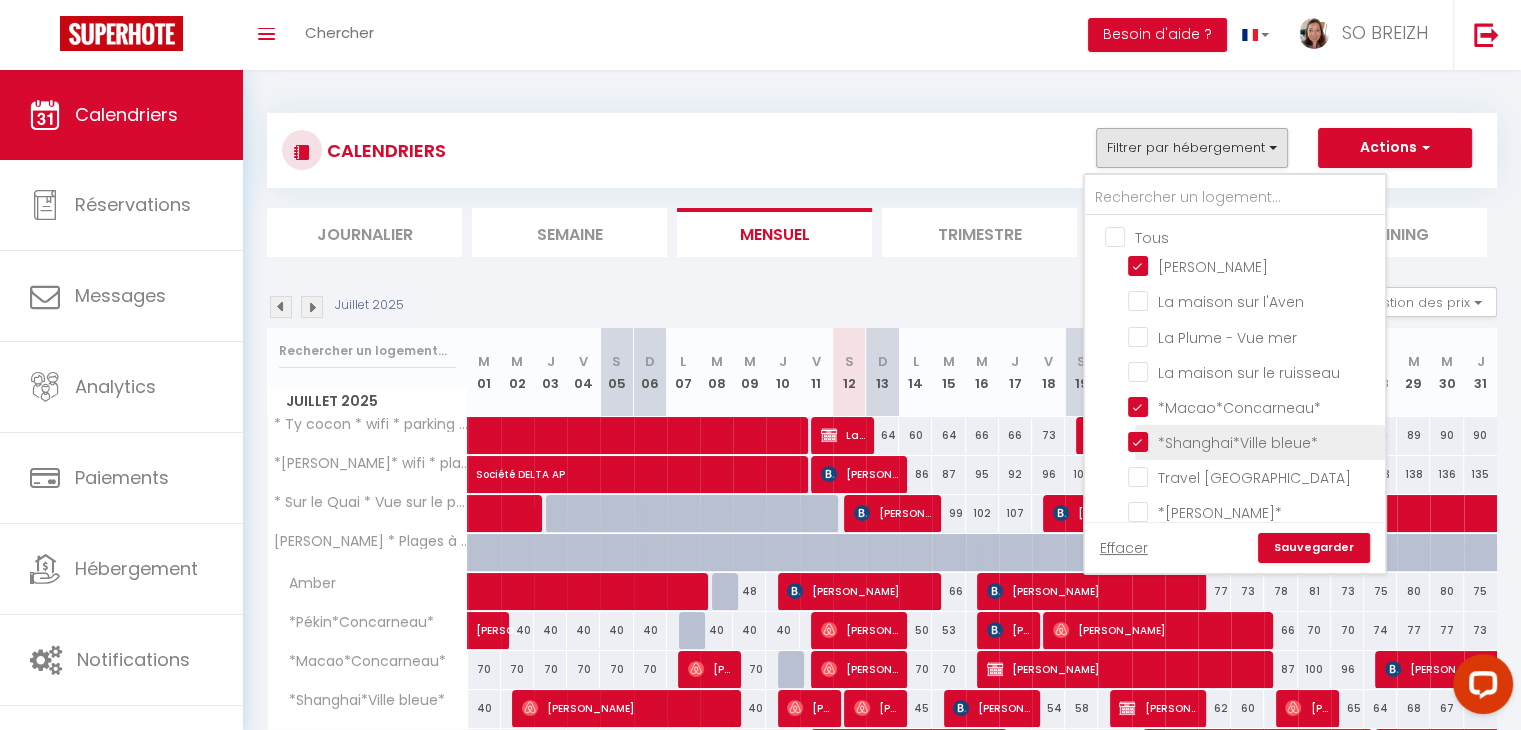 scroll, scrollTop: 100, scrollLeft: 0, axis: vertical 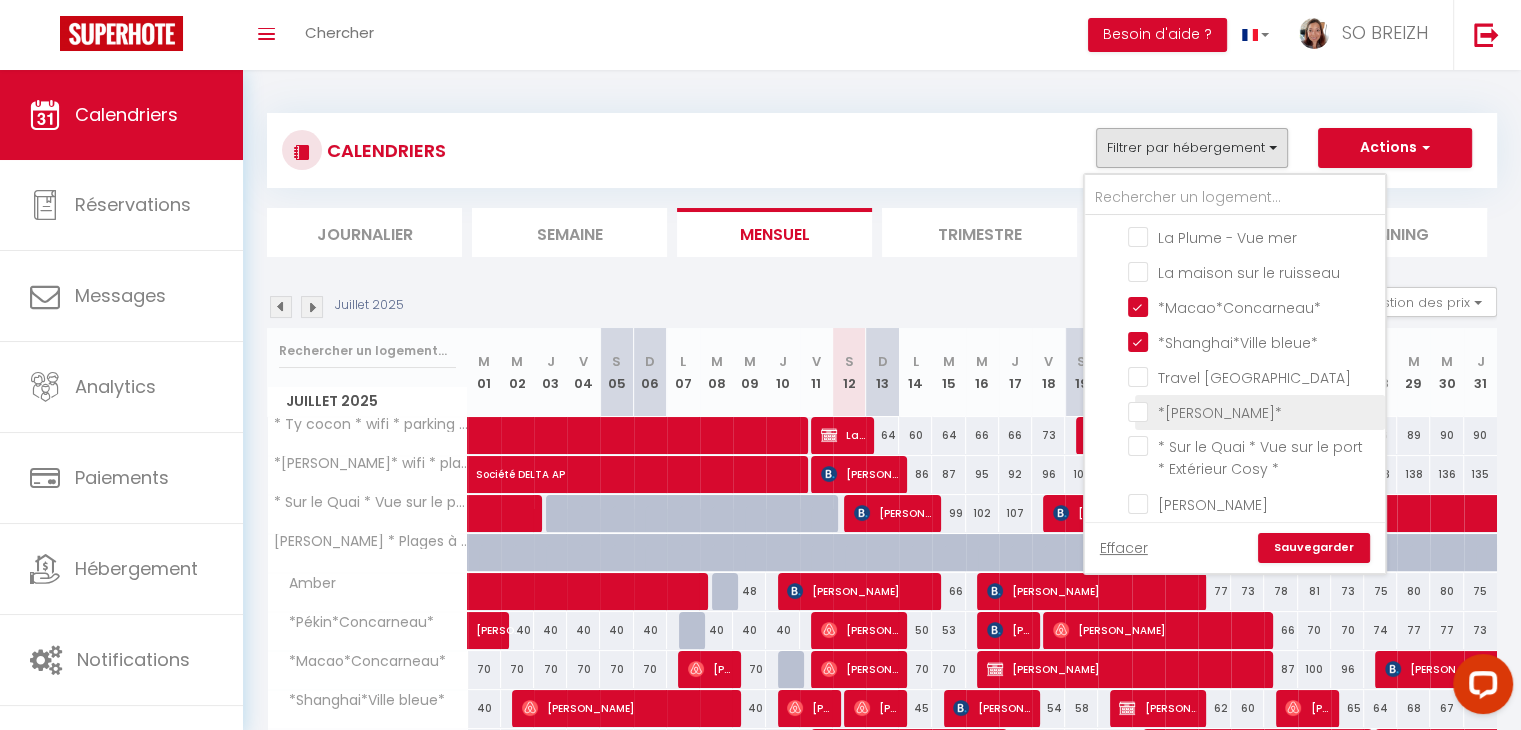 click on "*[PERSON_NAME]*" at bounding box center (1253, 411) 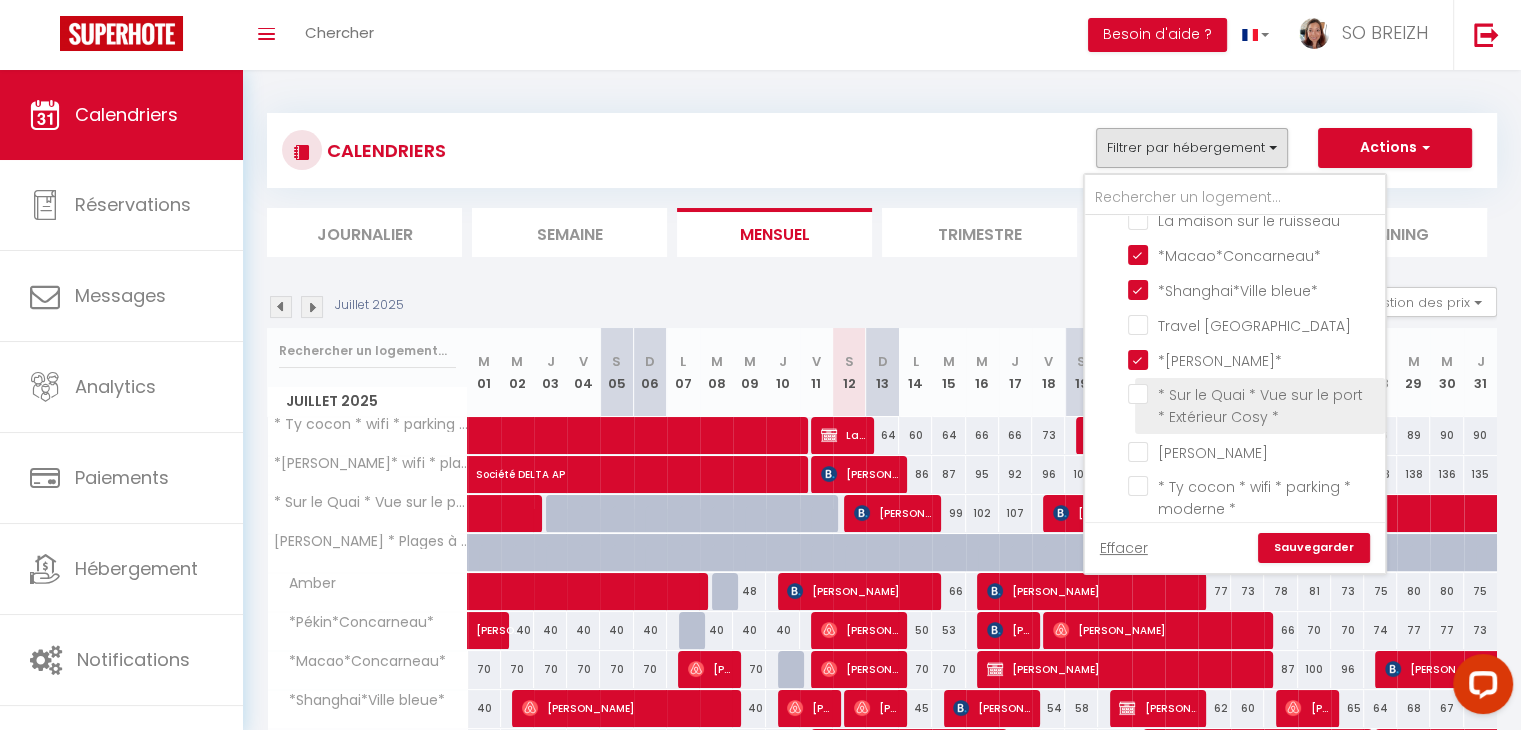 scroll, scrollTop: 200, scrollLeft: 0, axis: vertical 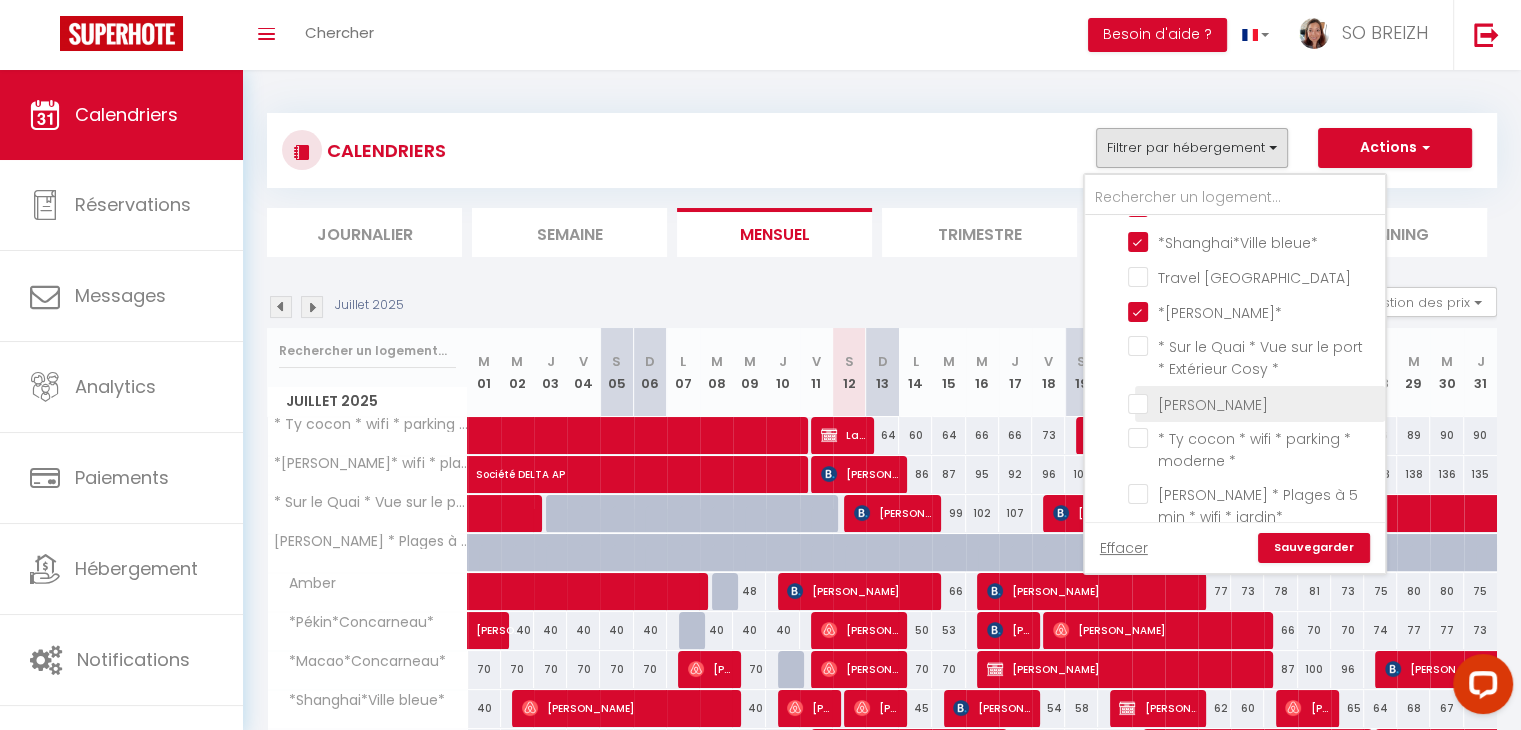 click on "[PERSON_NAME]" at bounding box center (1253, 402) 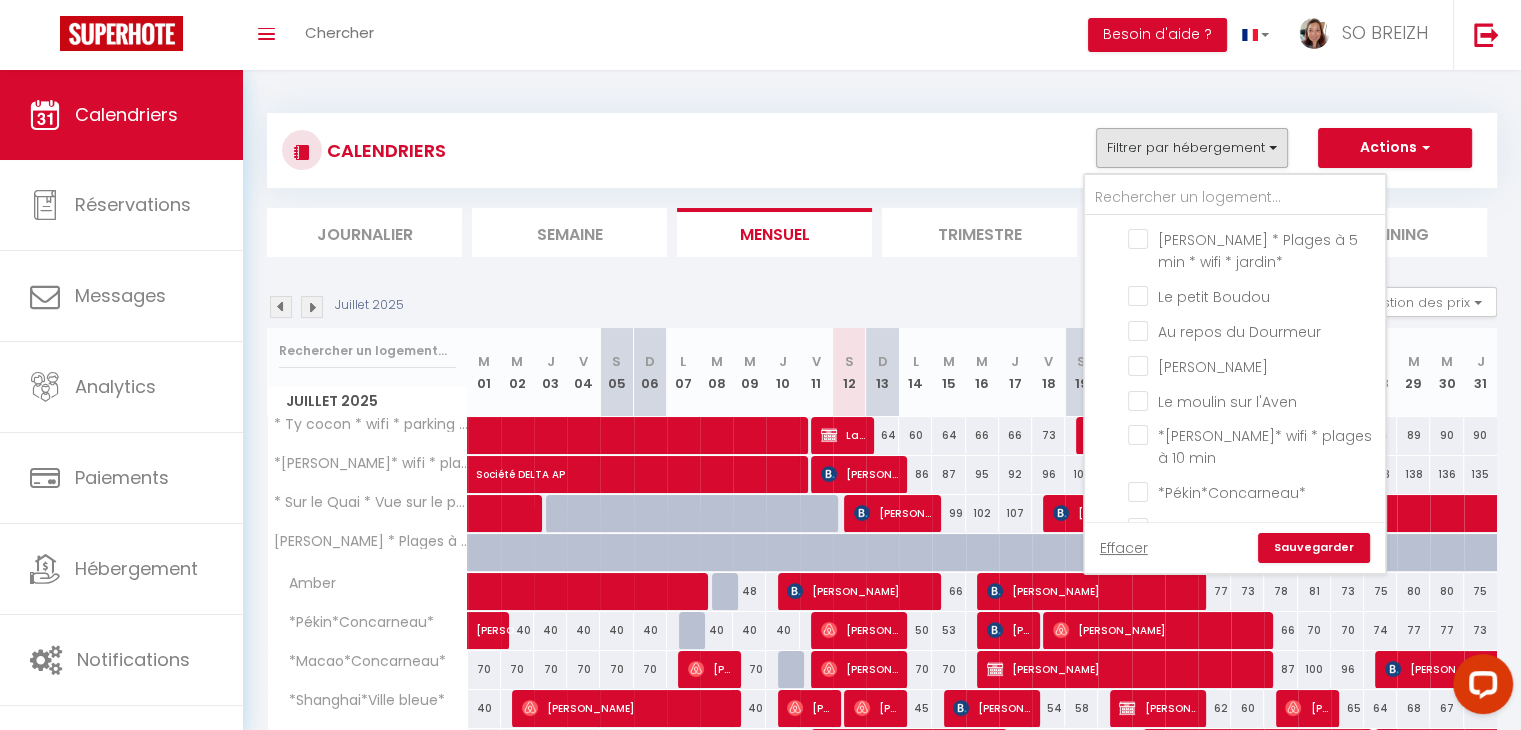 scroll, scrollTop: 500, scrollLeft: 0, axis: vertical 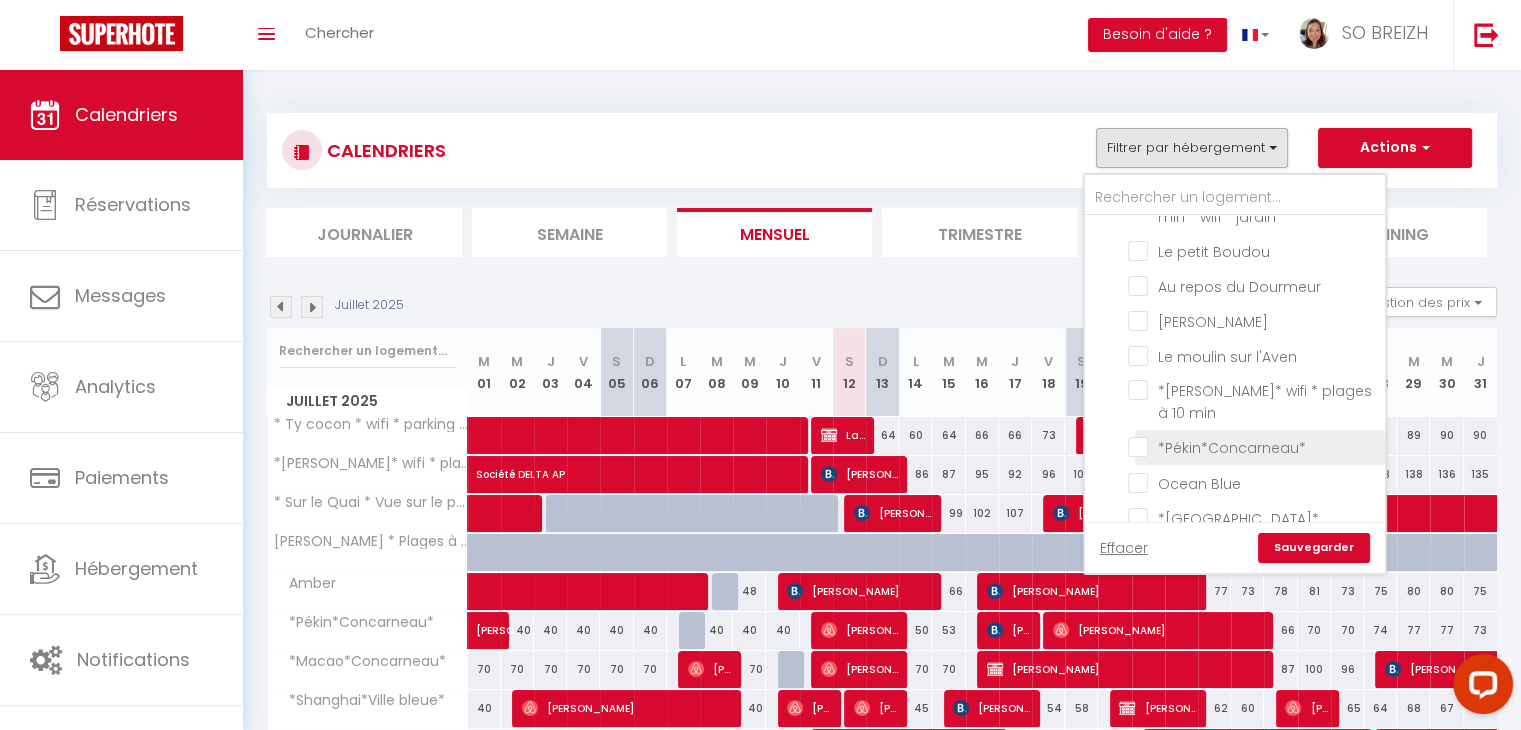 click on "*Pékin*Concarneau*" at bounding box center (1253, 446) 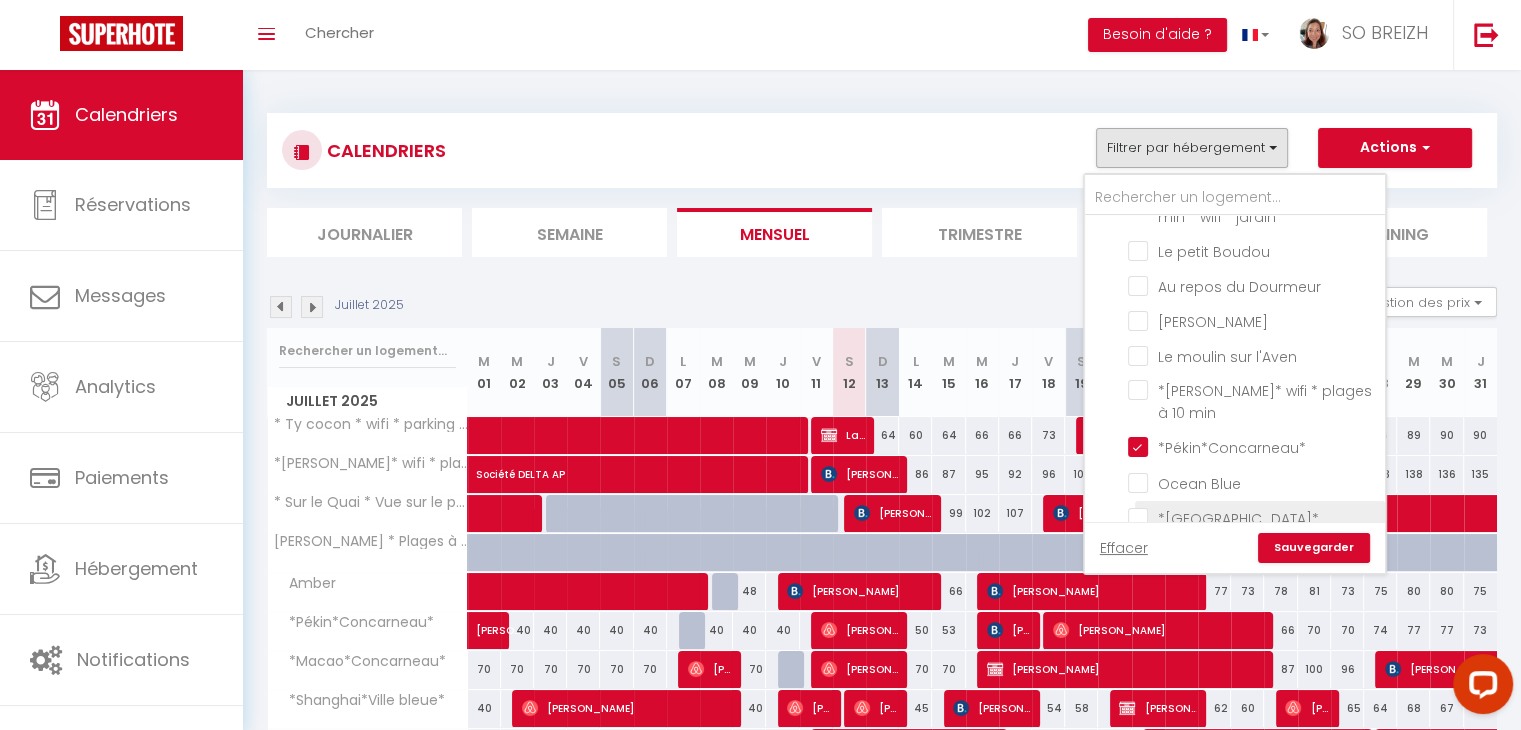 click on "*[GEOGRAPHIC_DATA]*" at bounding box center [1253, 517] 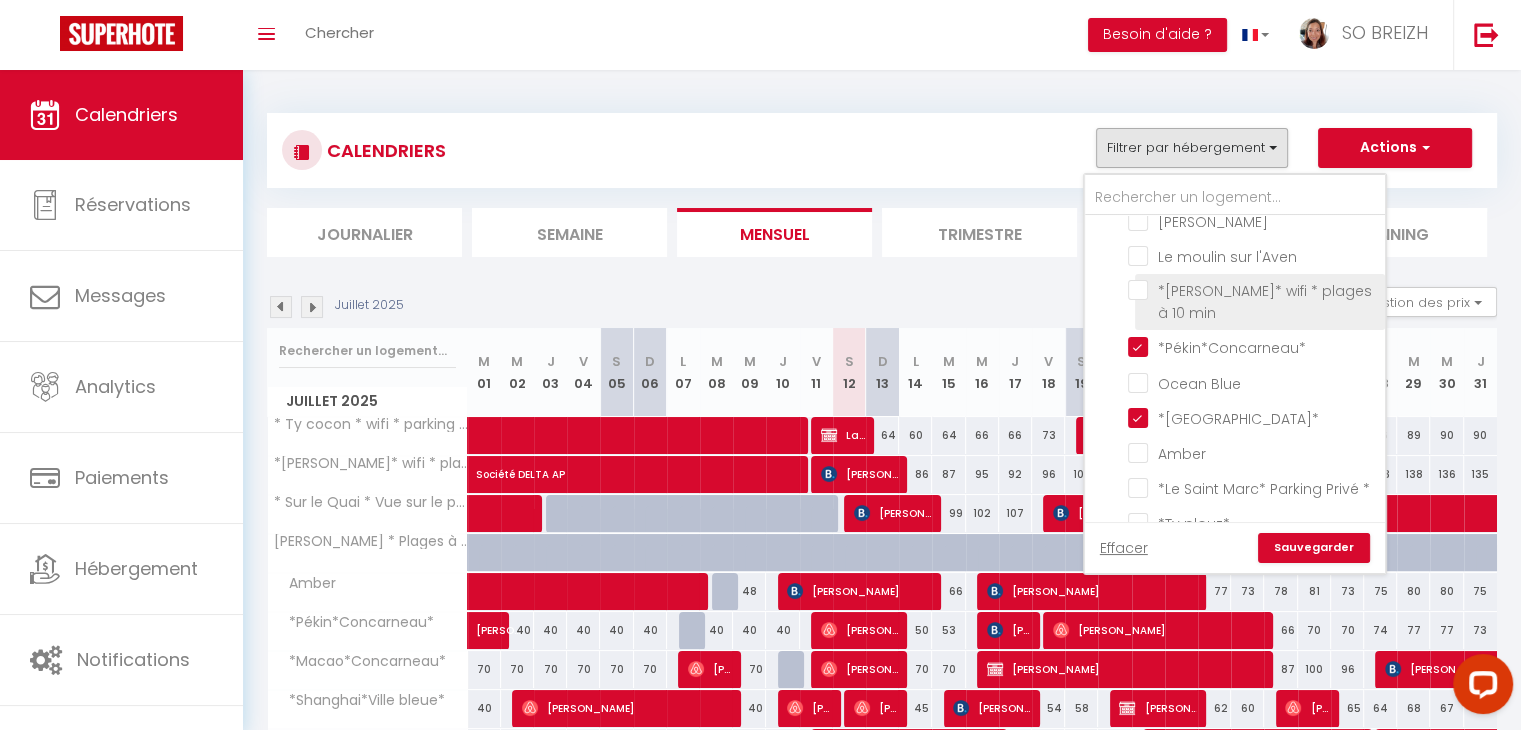 scroll, scrollTop: 633, scrollLeft: 0, axis: vertical 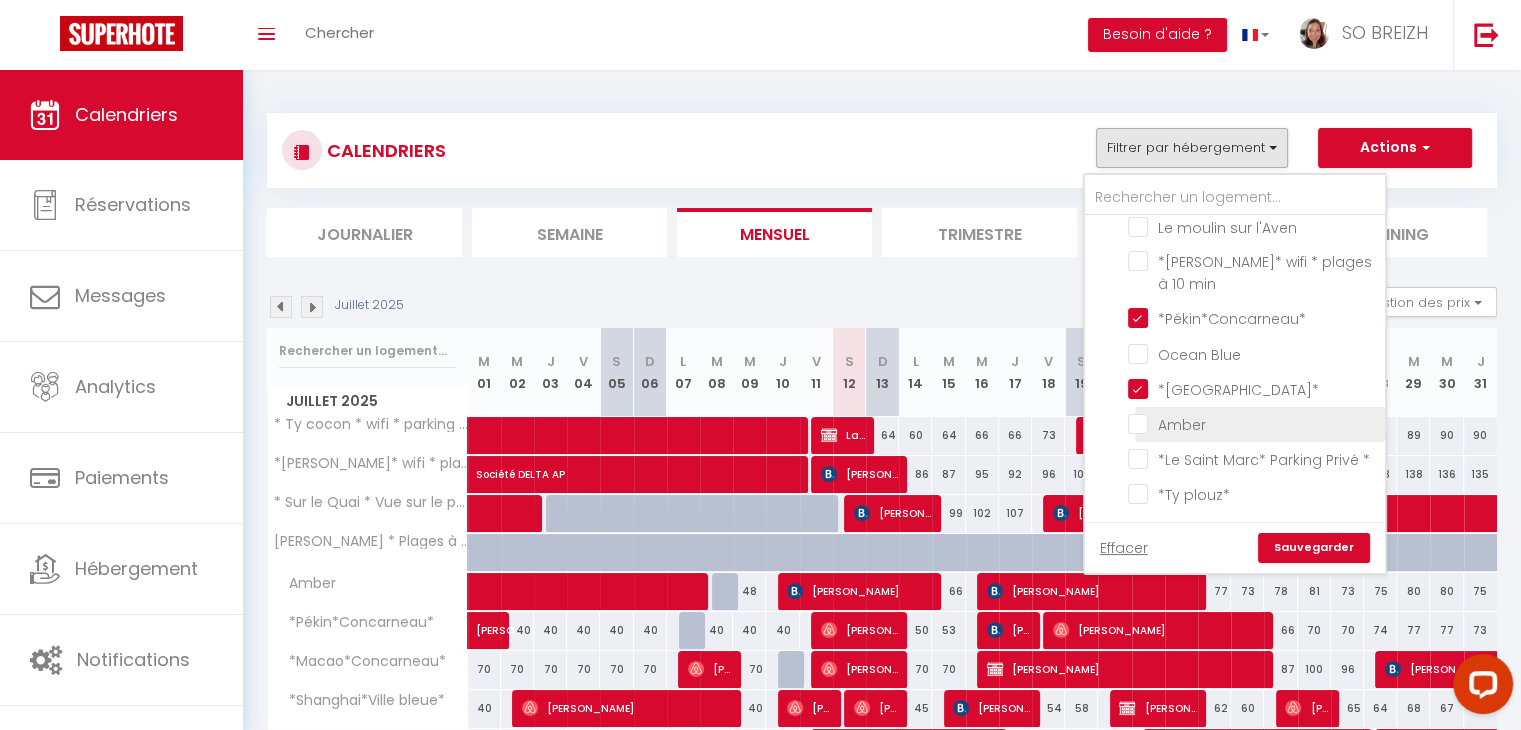 click on "Amber" at bounding box center (1253, 423) 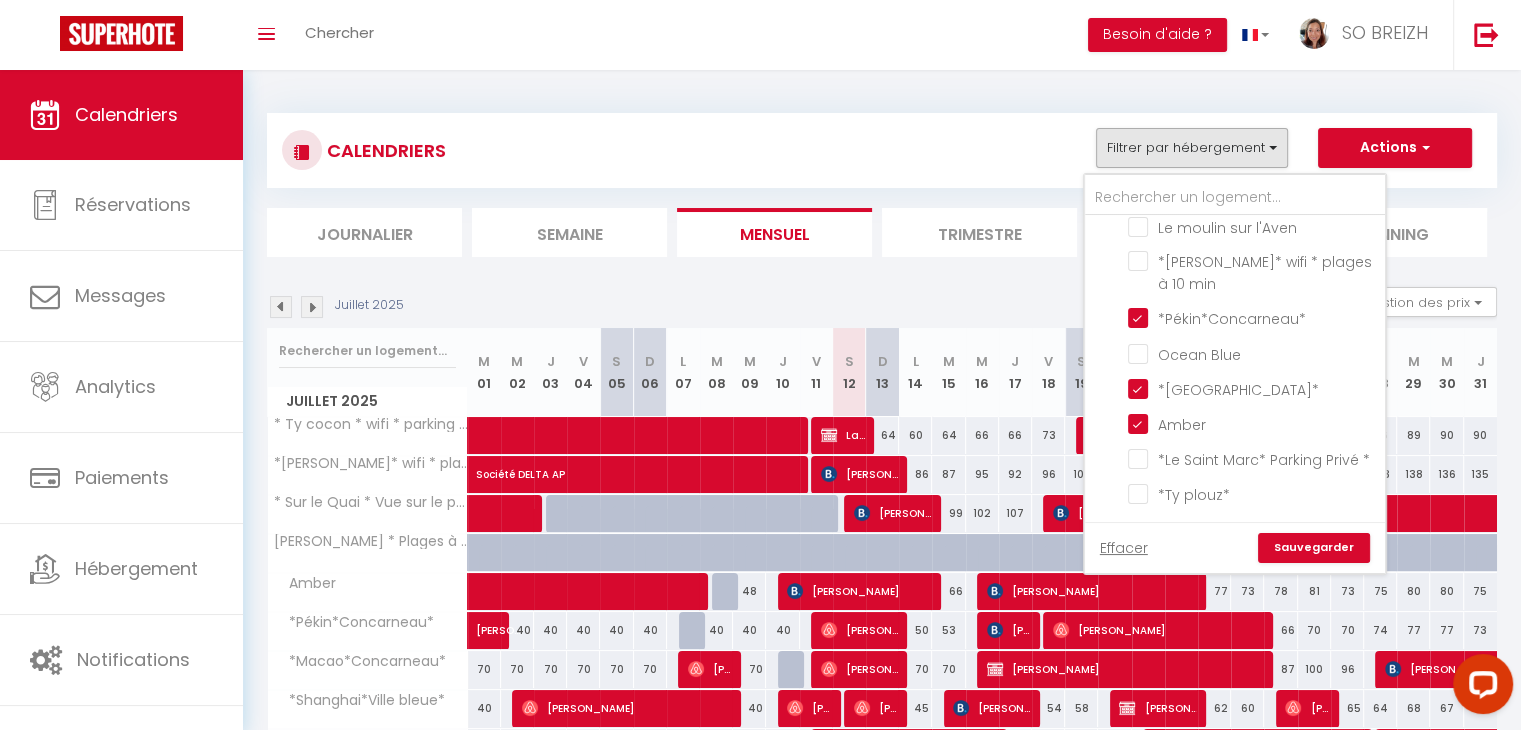 click on "Sauvegarder" at bounding box center [1314, 548] 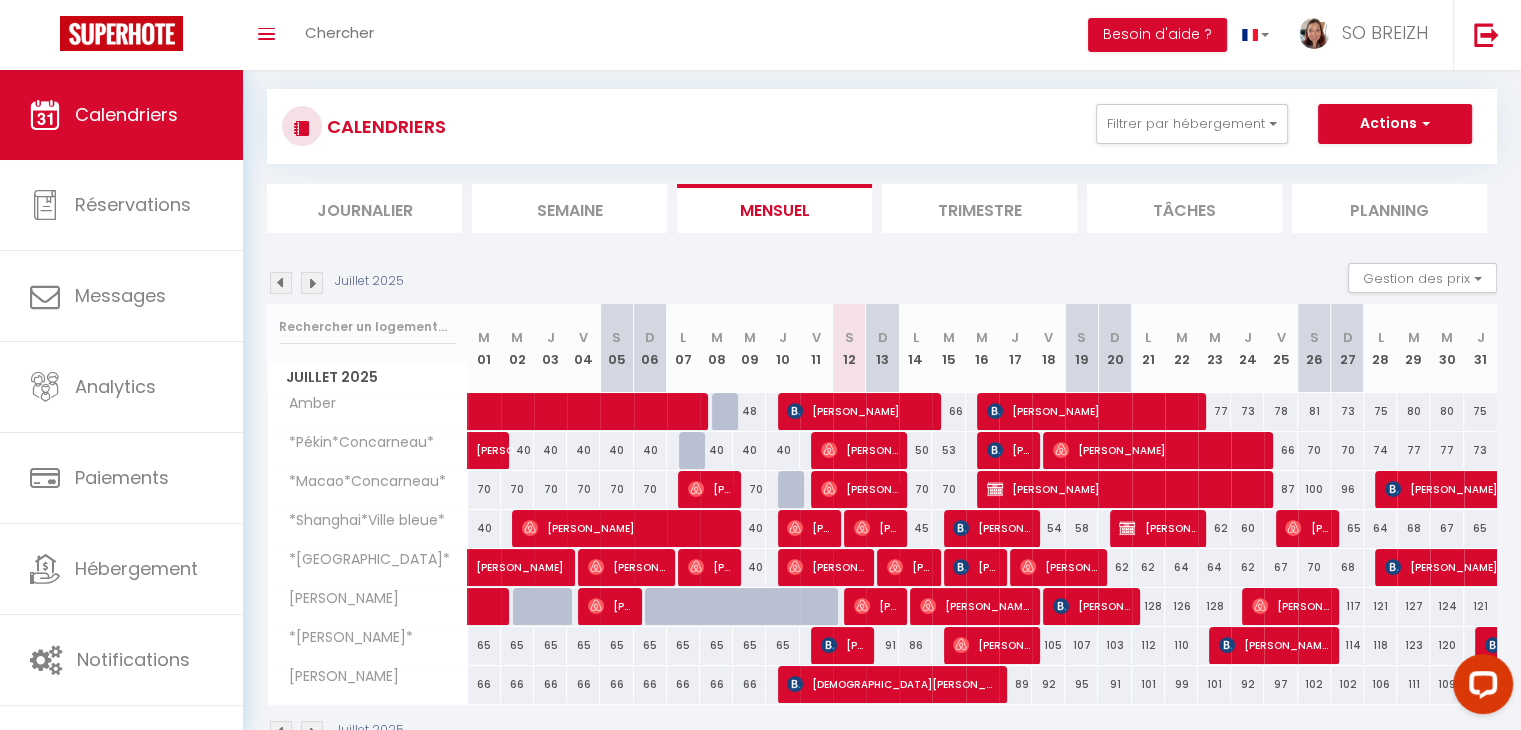 scroll, scrollTop: 0, scrollLeft: 0, axis: both 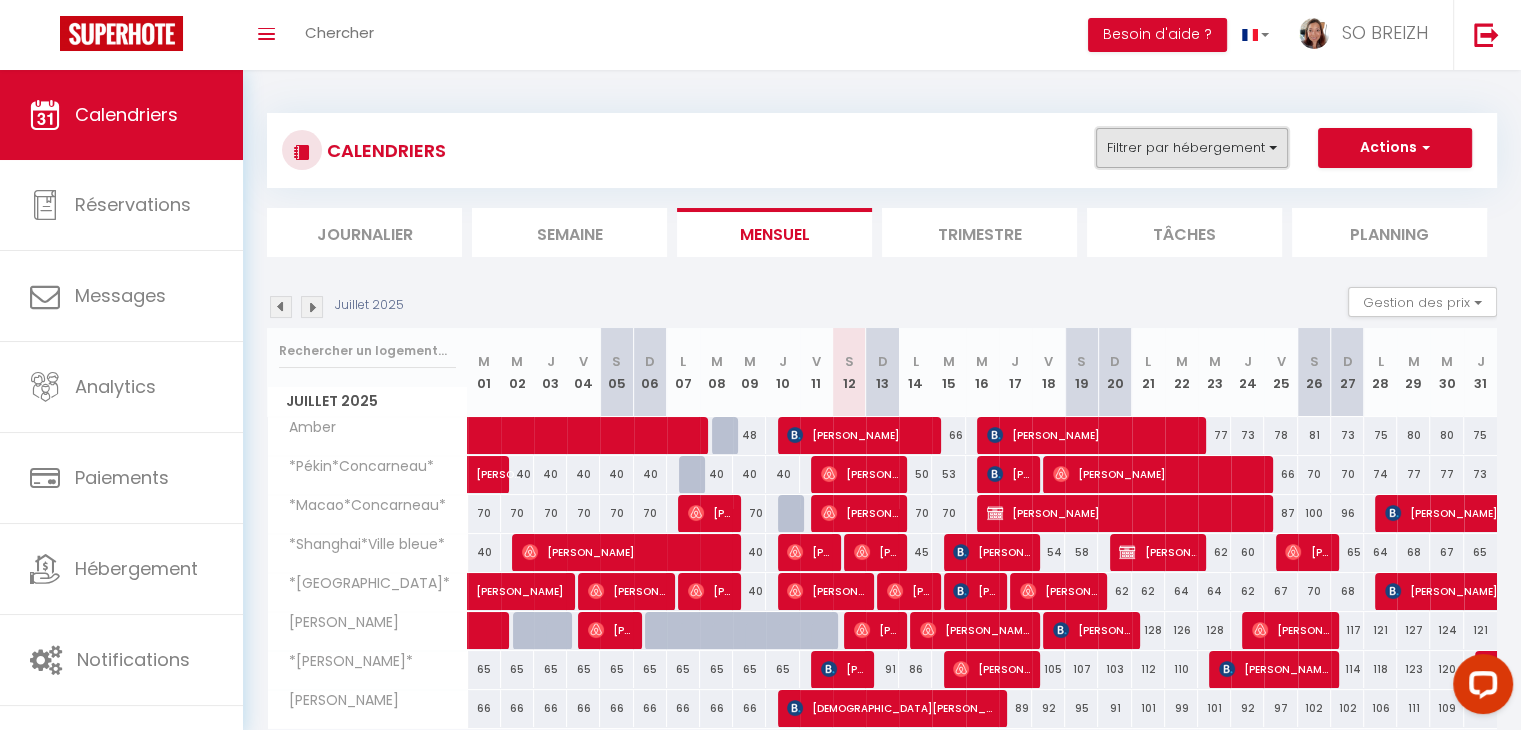 click on "Filtrer par hébergement" at bounding box center (1192, 148) 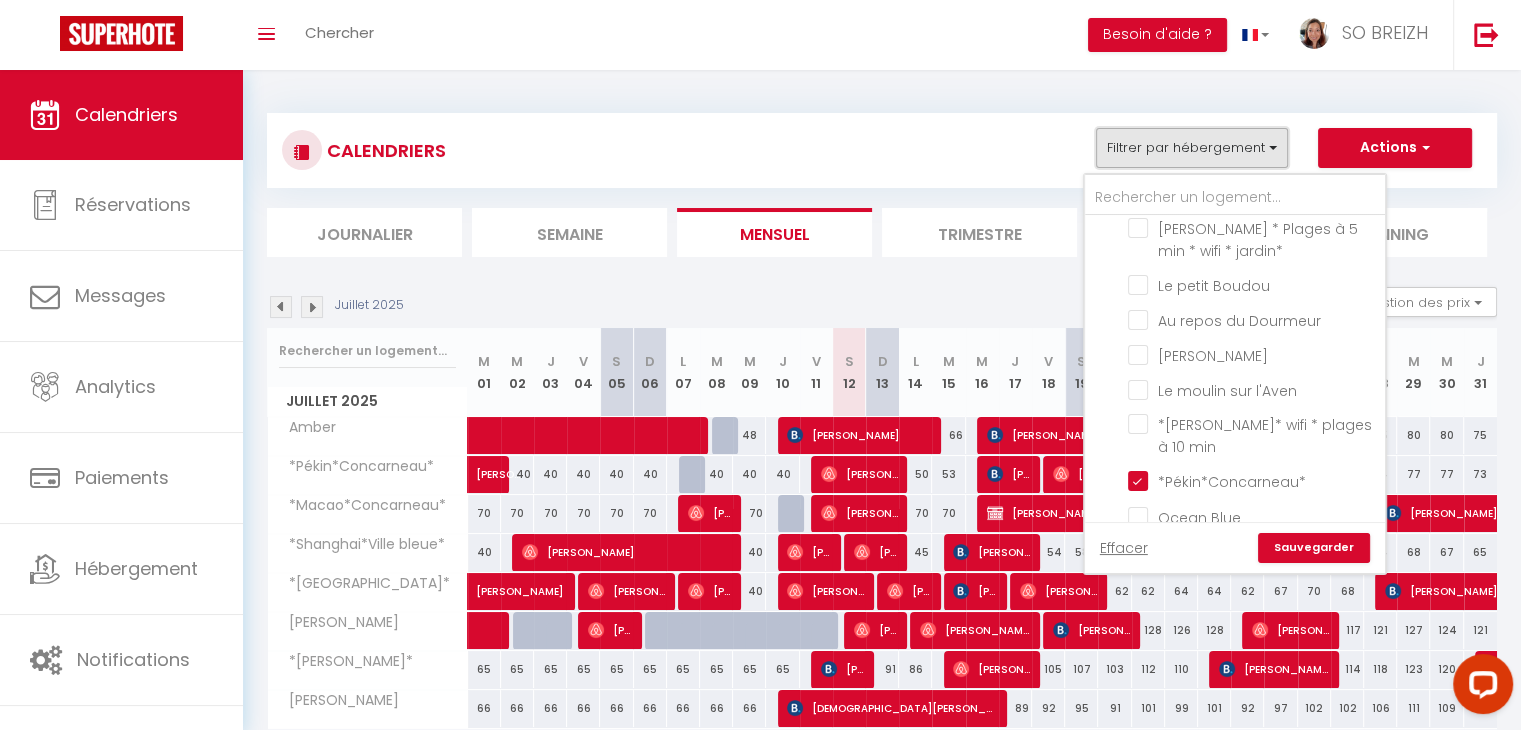 scroll, scrollTop: 433, scrollLeft: 0, axis: vertical 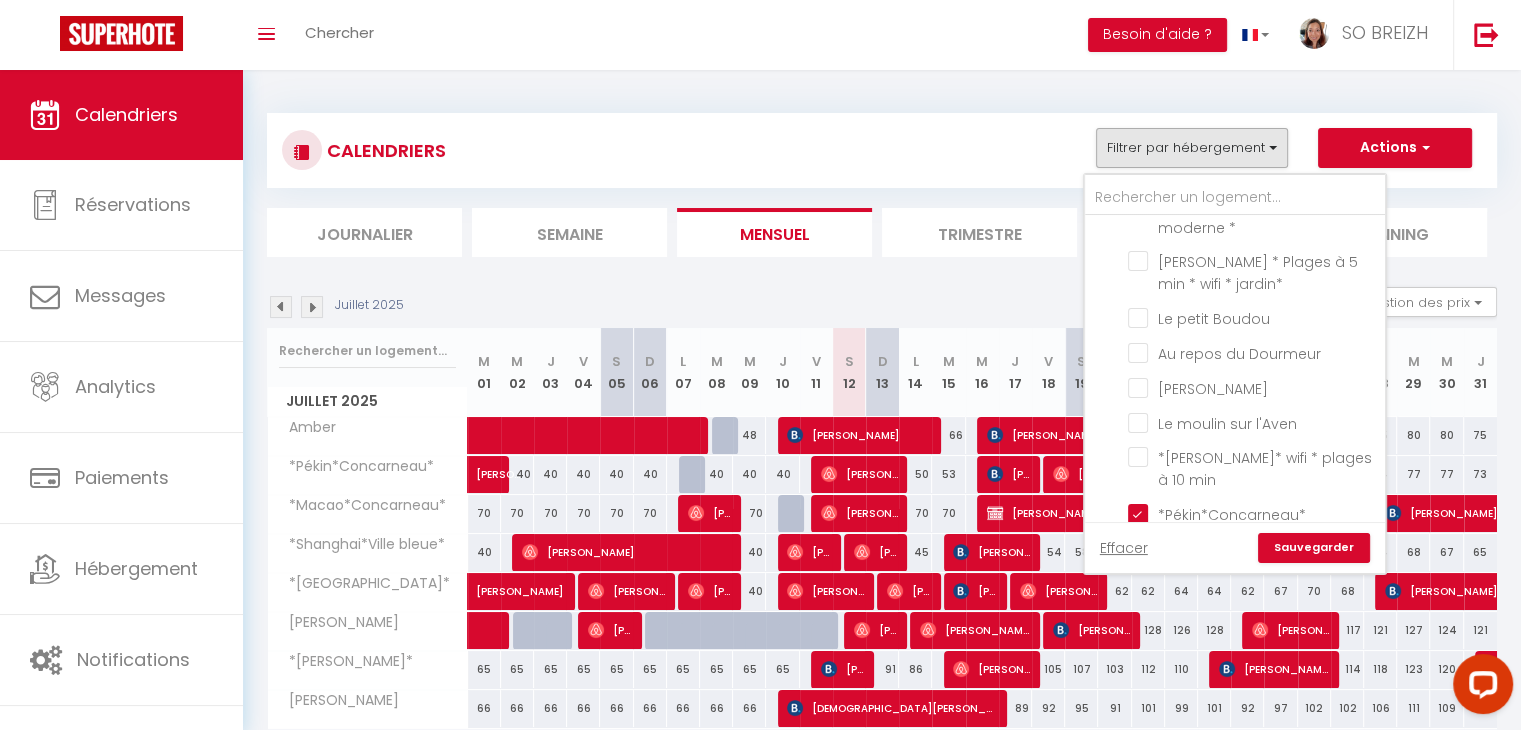 drag, startPoint x: 860, startPoint y: 145, endPoint x: 820, endPoint y: 147, distance: 40.04997 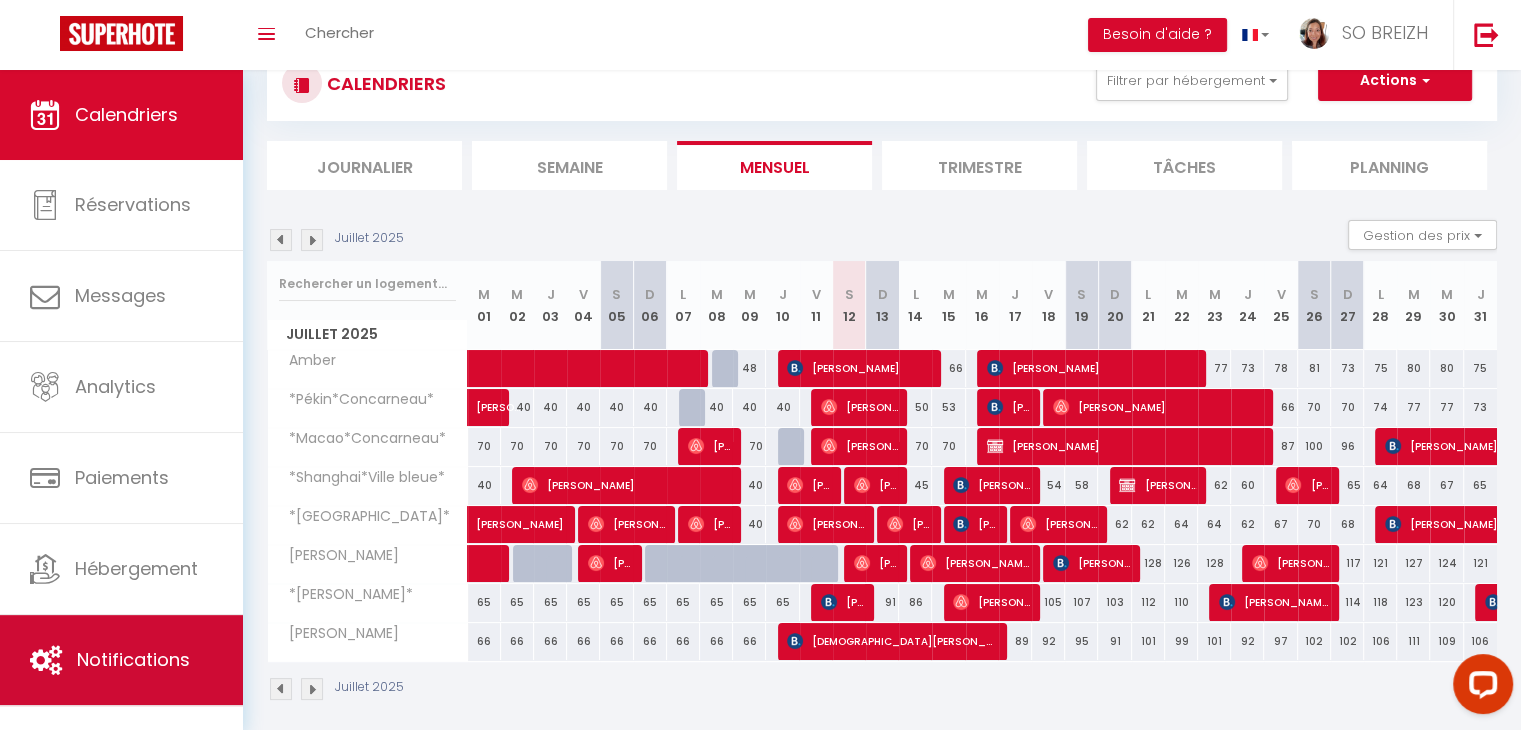 scroll, scrollTop: 79, scrollLeft: 0, axis: vertical 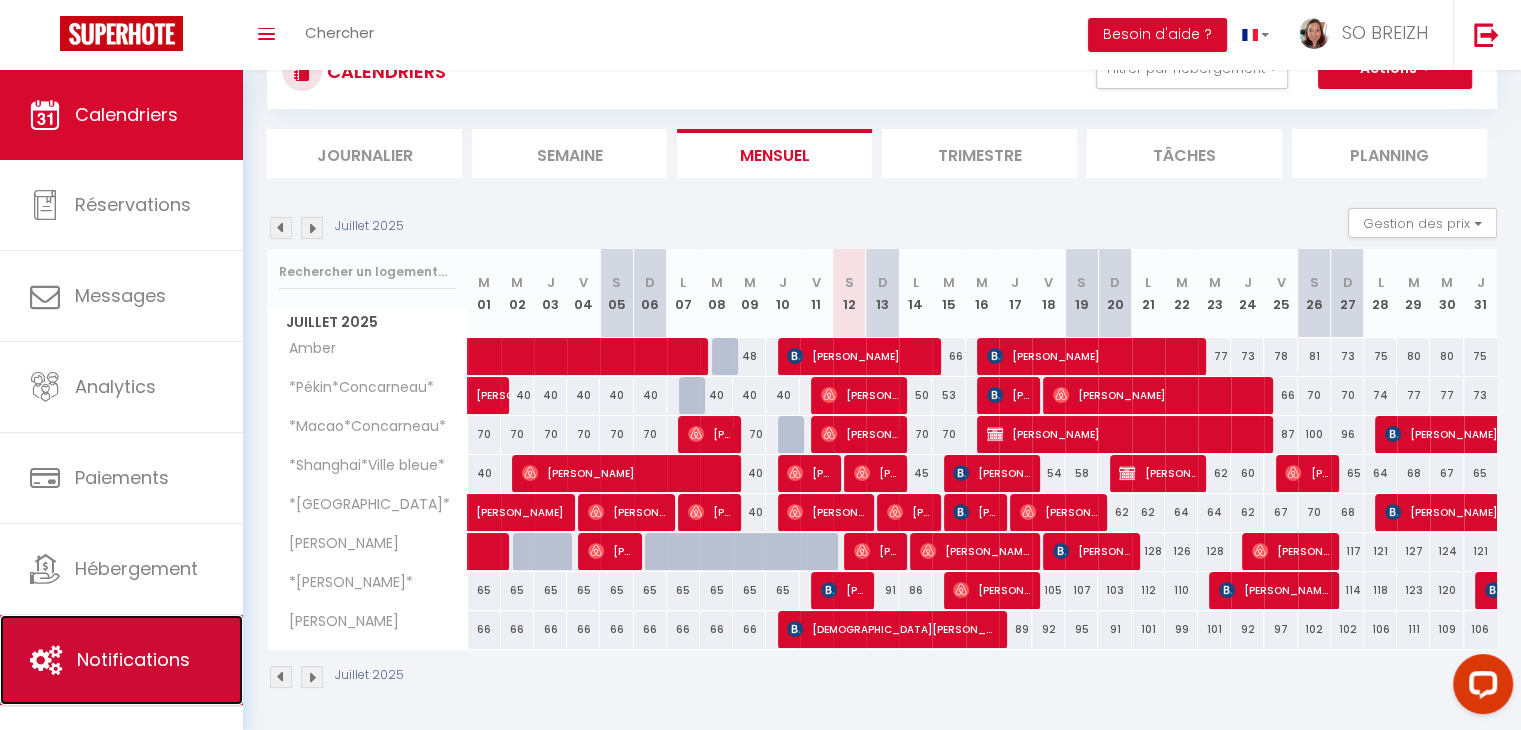 click on "Notifications" at bounding box center [133, 659] 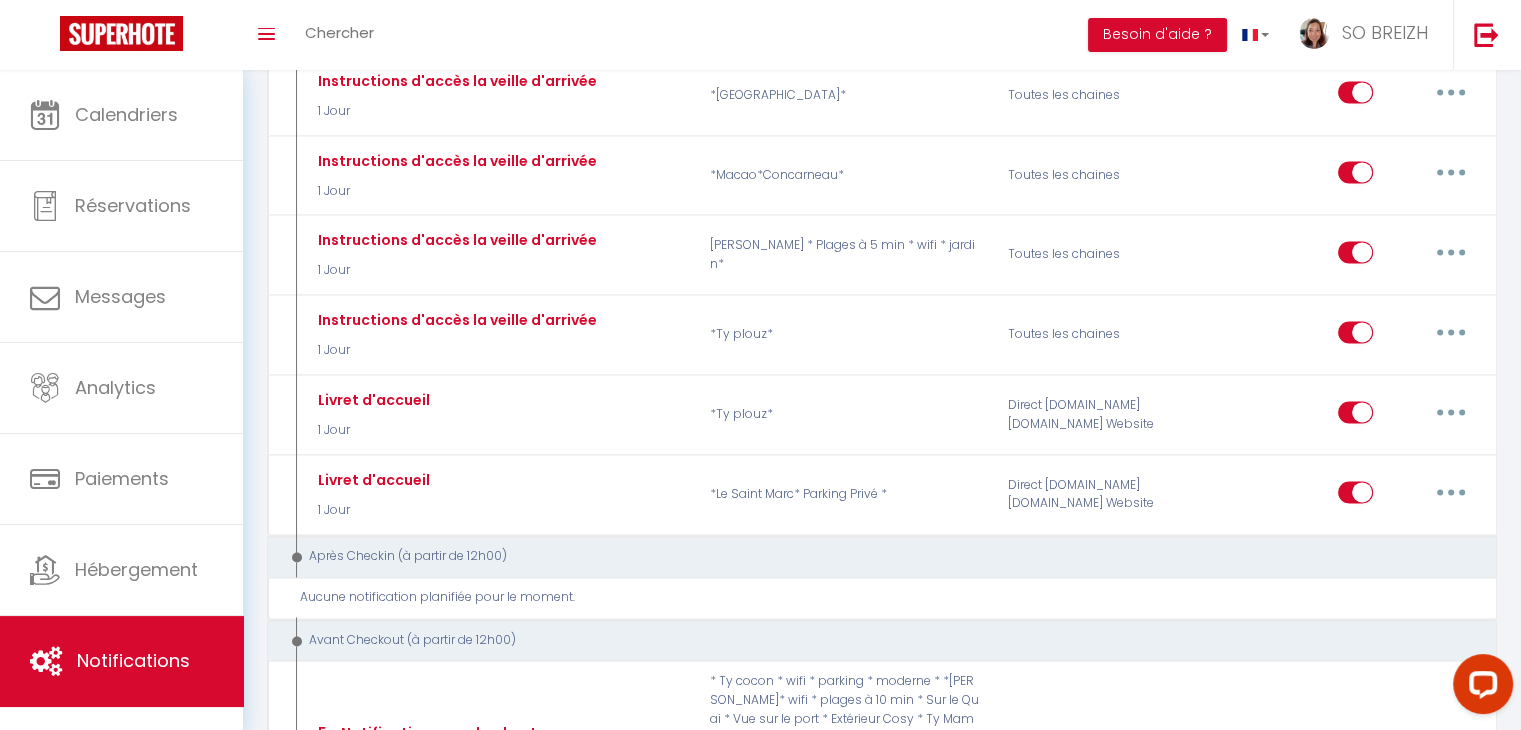 scroll, scrollTop: 2700, scrollLeft: 0, axis: vertical 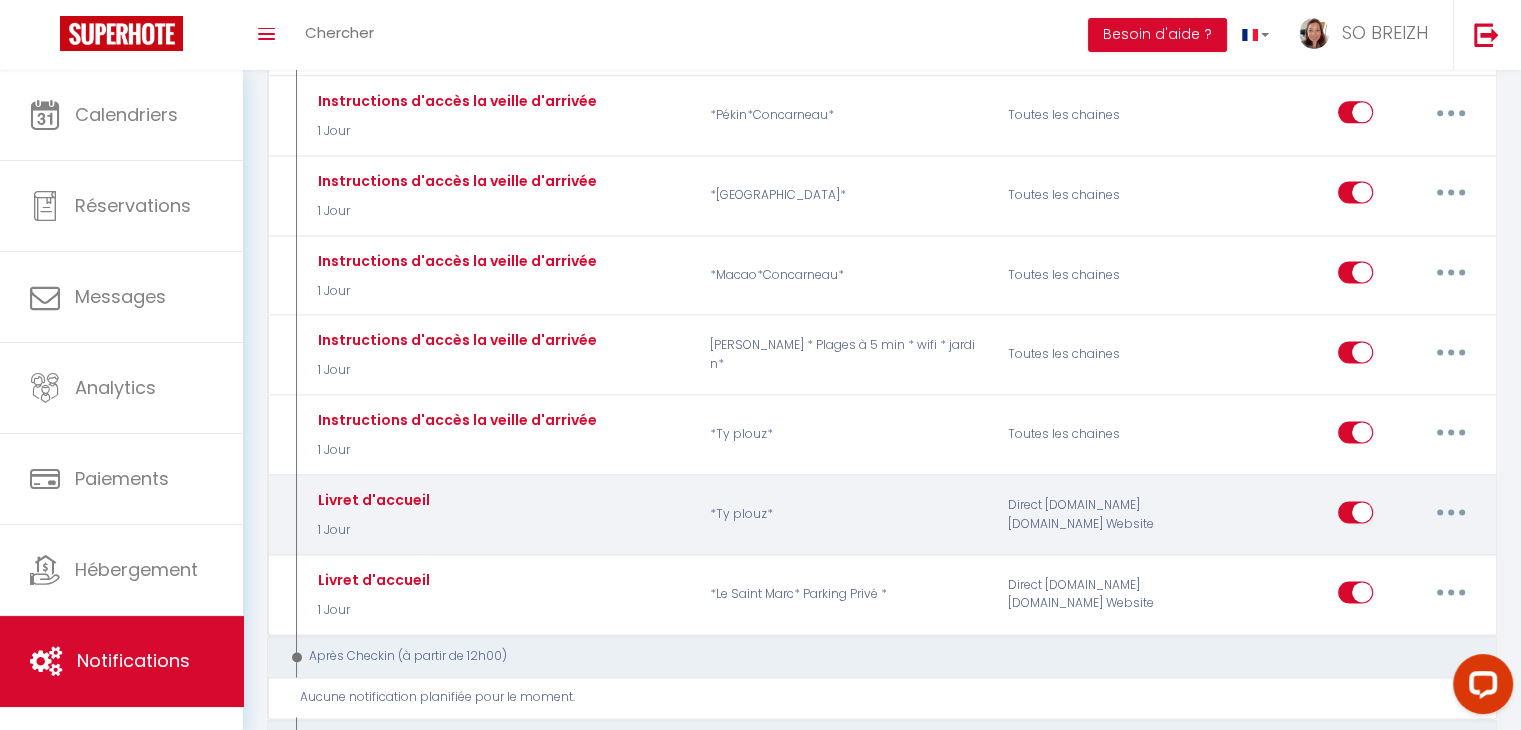 click at bounding box center [1451, 512] 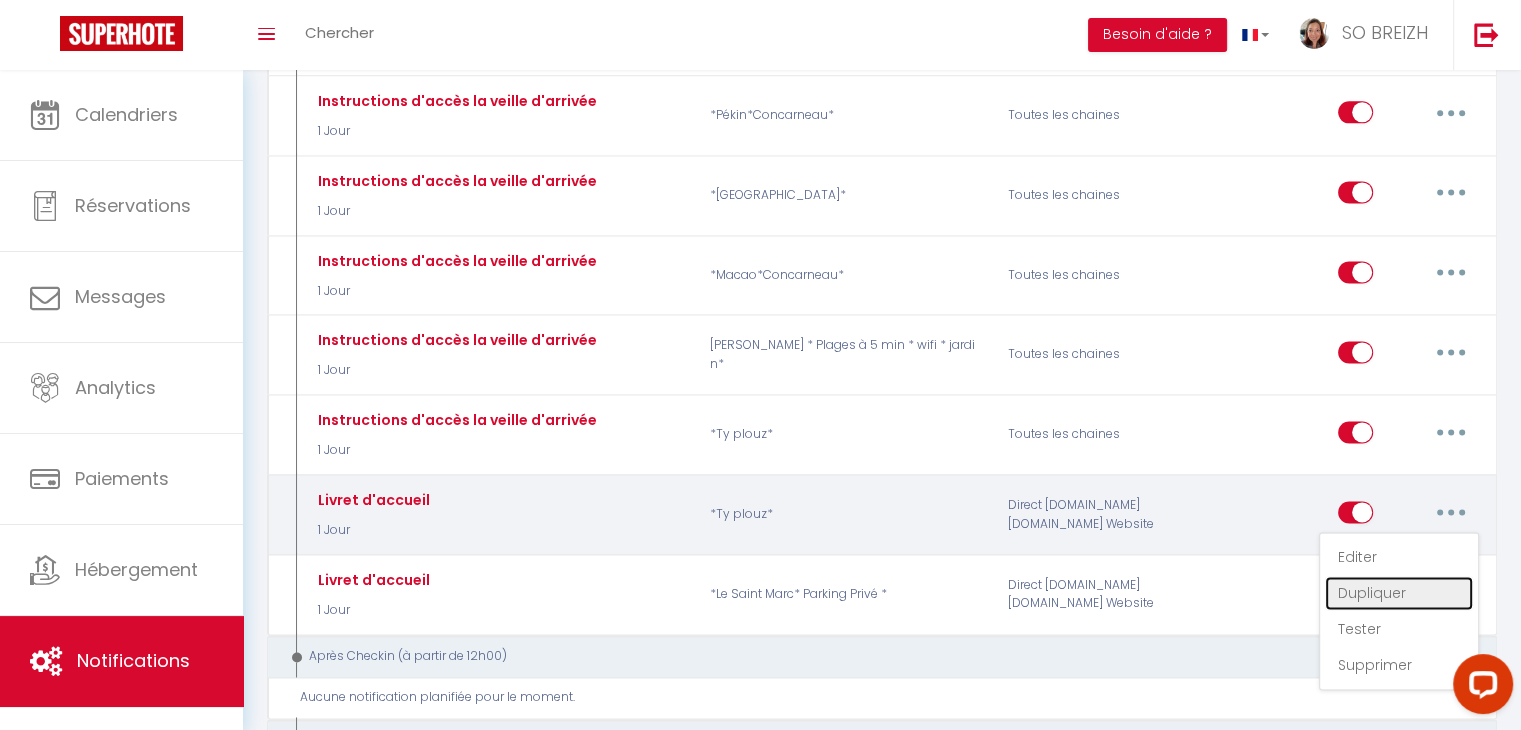 click on "Dupliquer" at bounding box center (1399, 593) 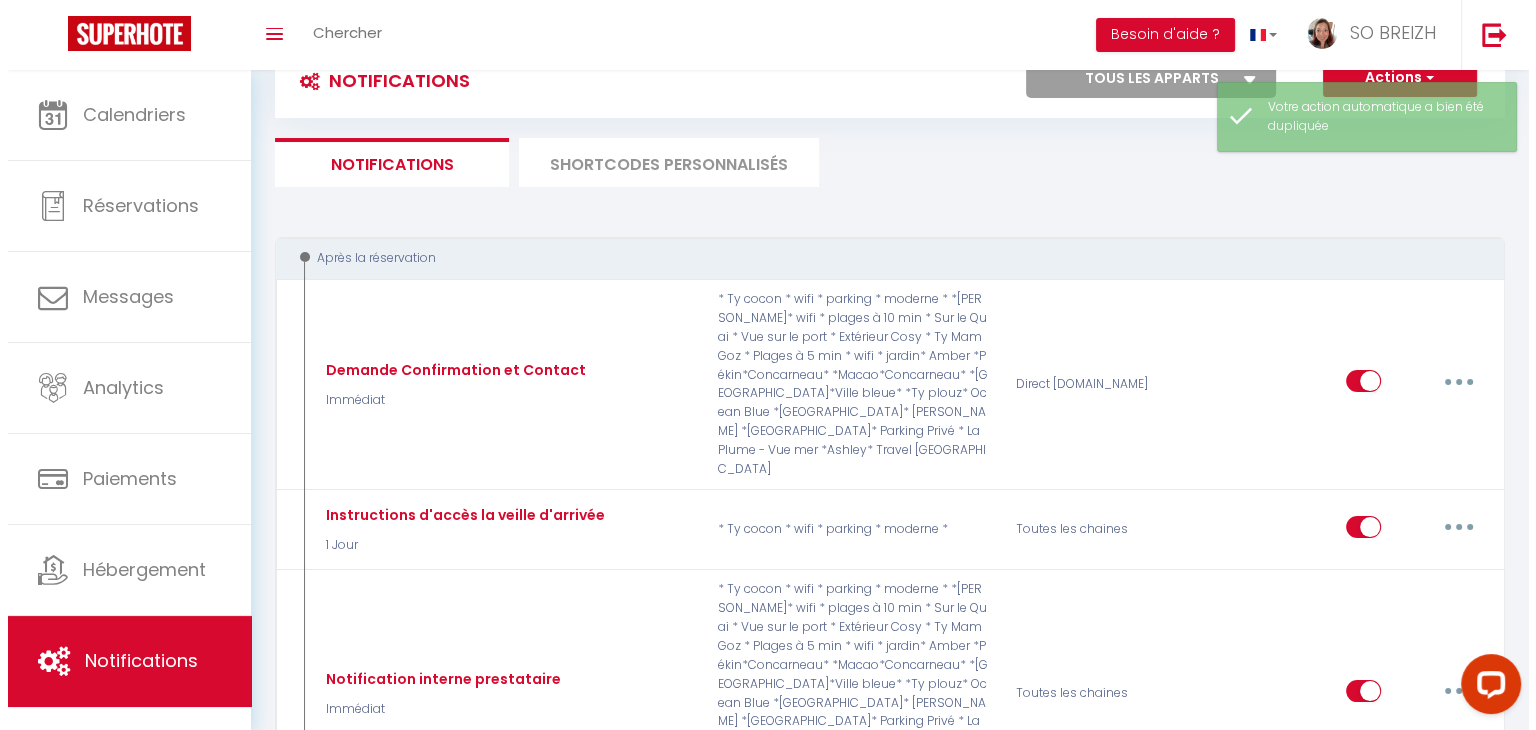 scroll, scrollTop: 2700, scrollLeft: 0, axis: vertical 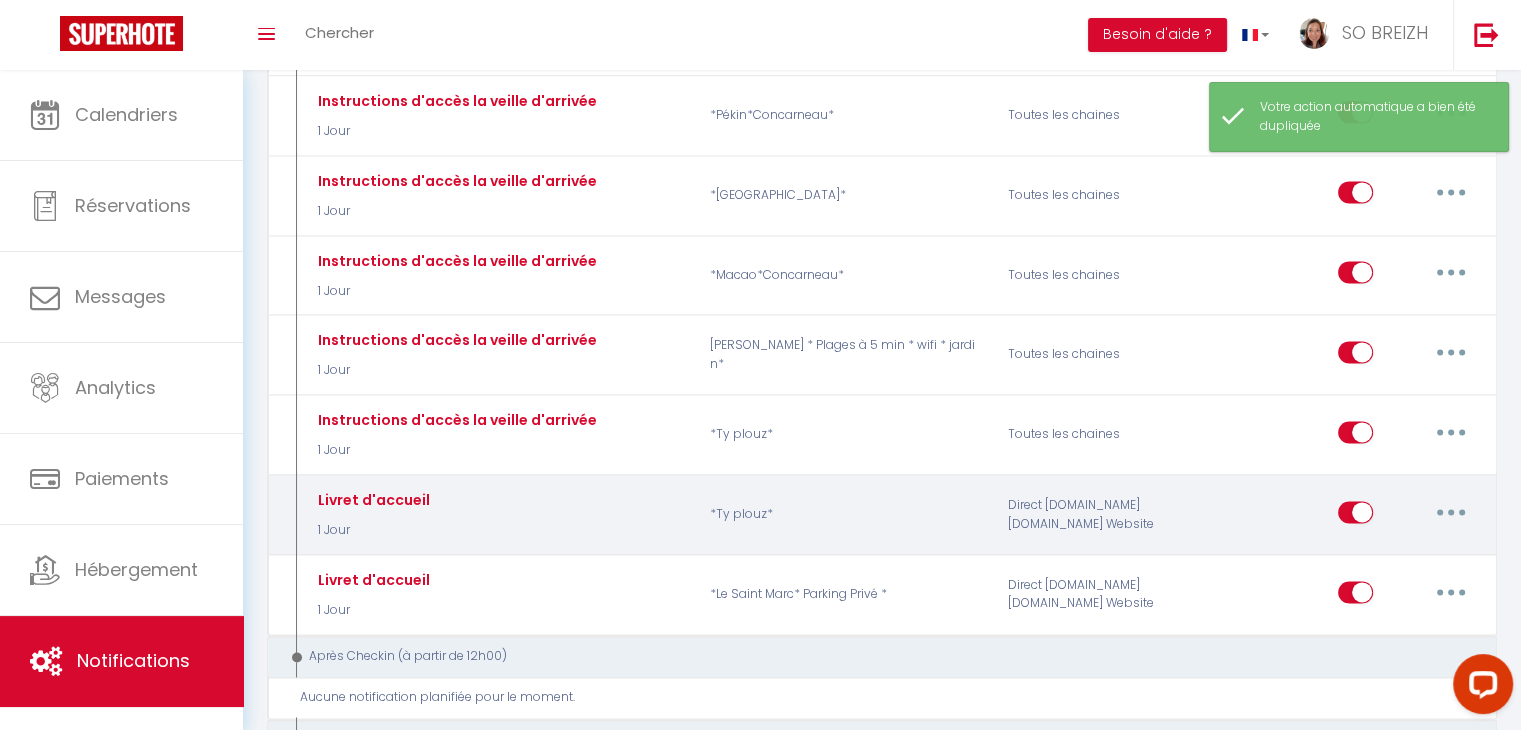 select 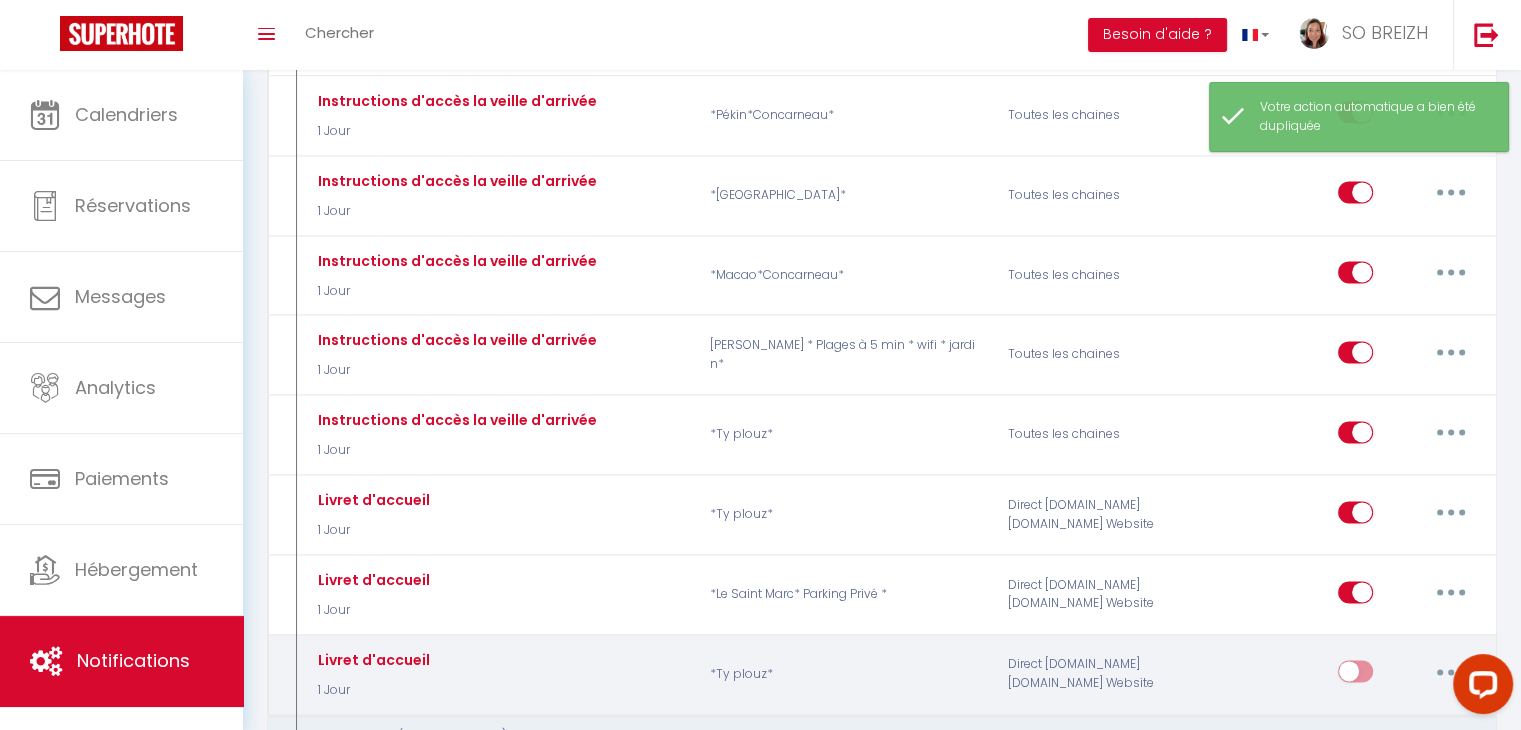 click at bounding box center [1451, 671] 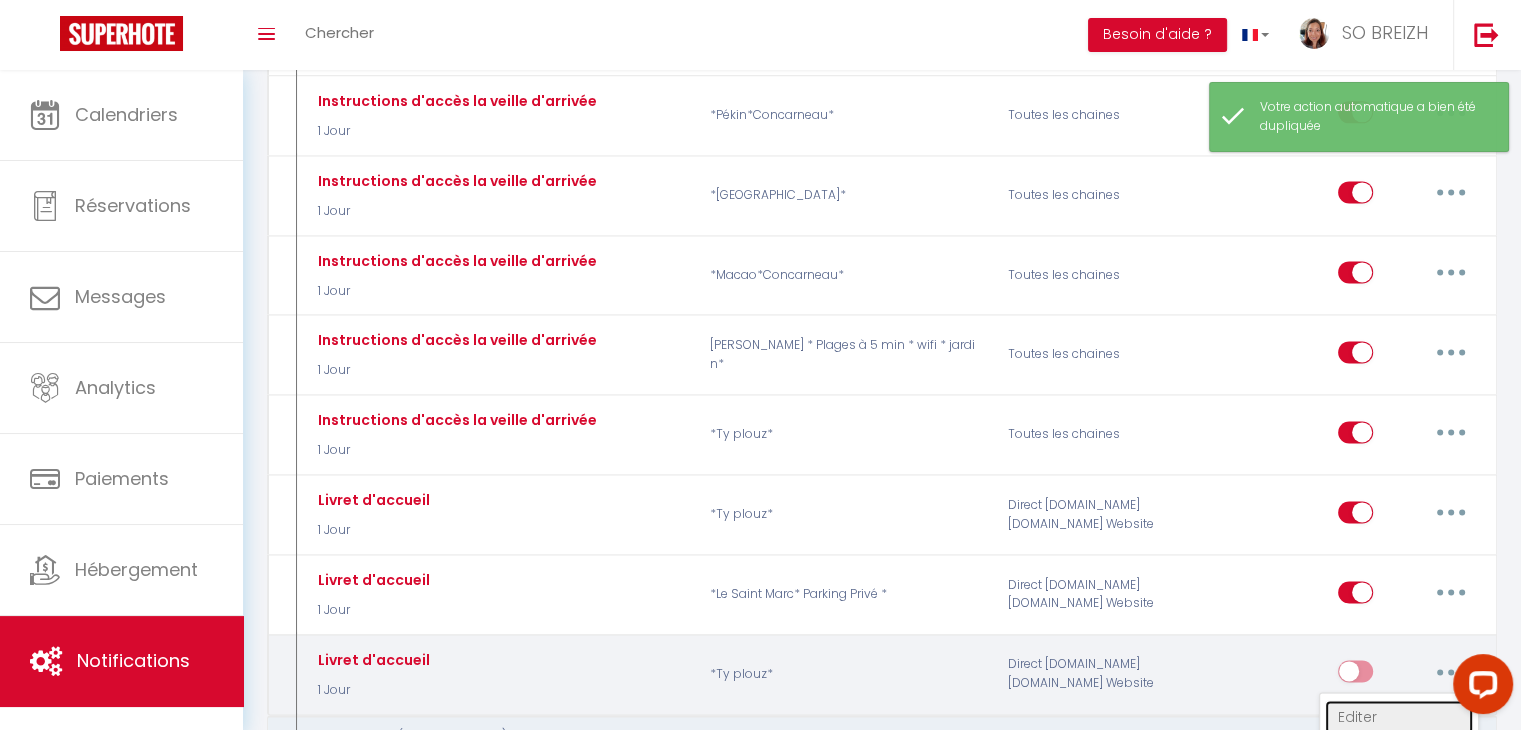 click on "Editer" at bounding box center (1399, 717) 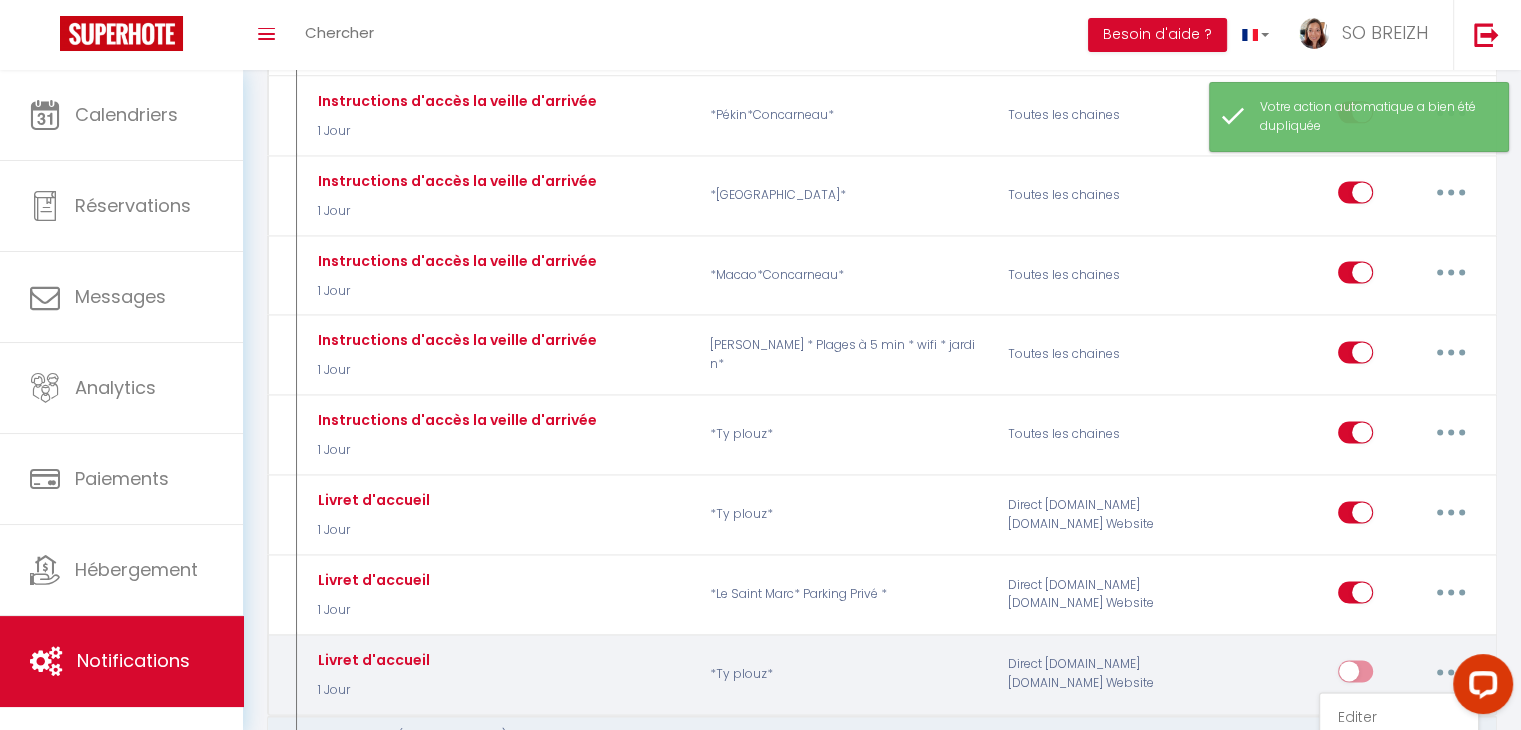 type on "Livret d'accueil" 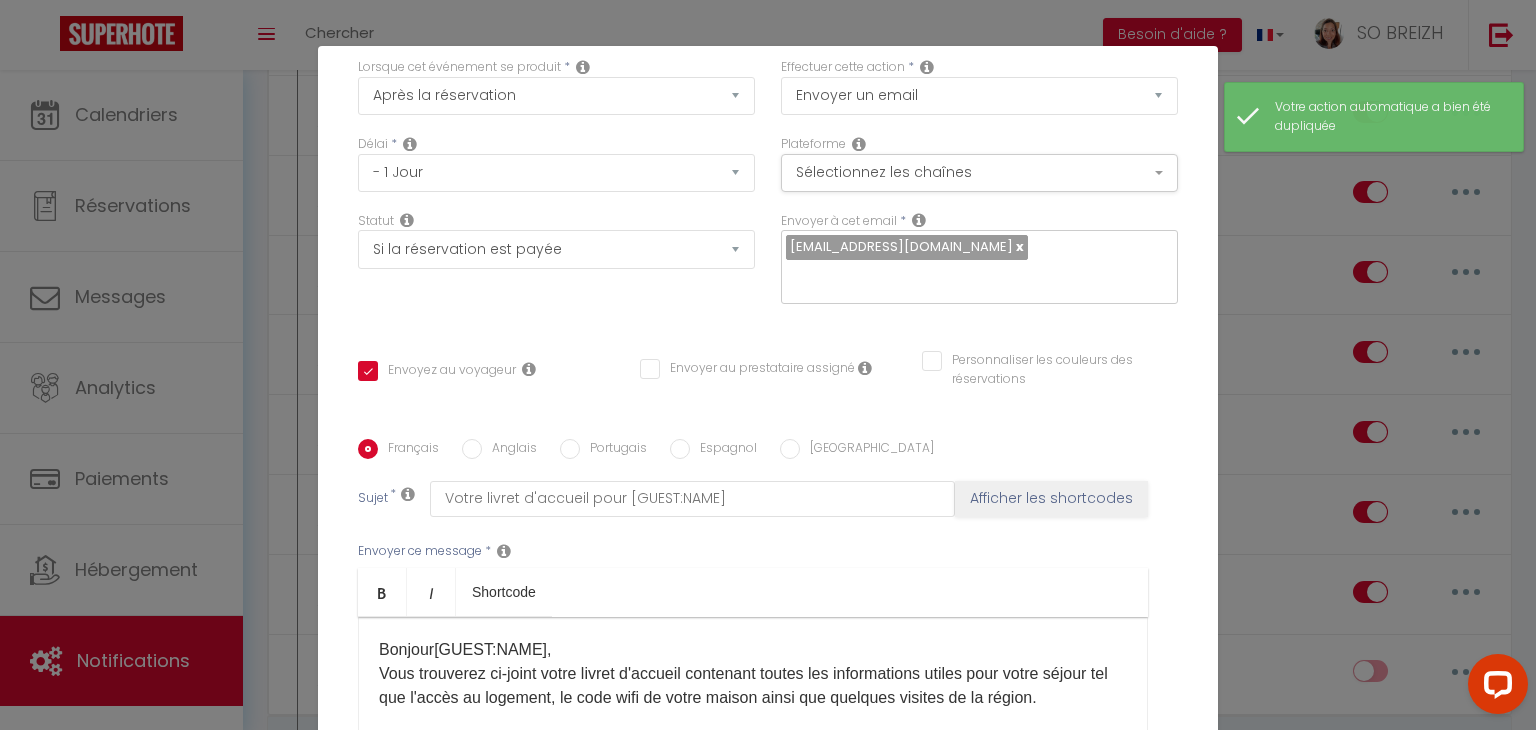 scroll, scrollTop: 362, scrollLeft: 0, axis: vertical 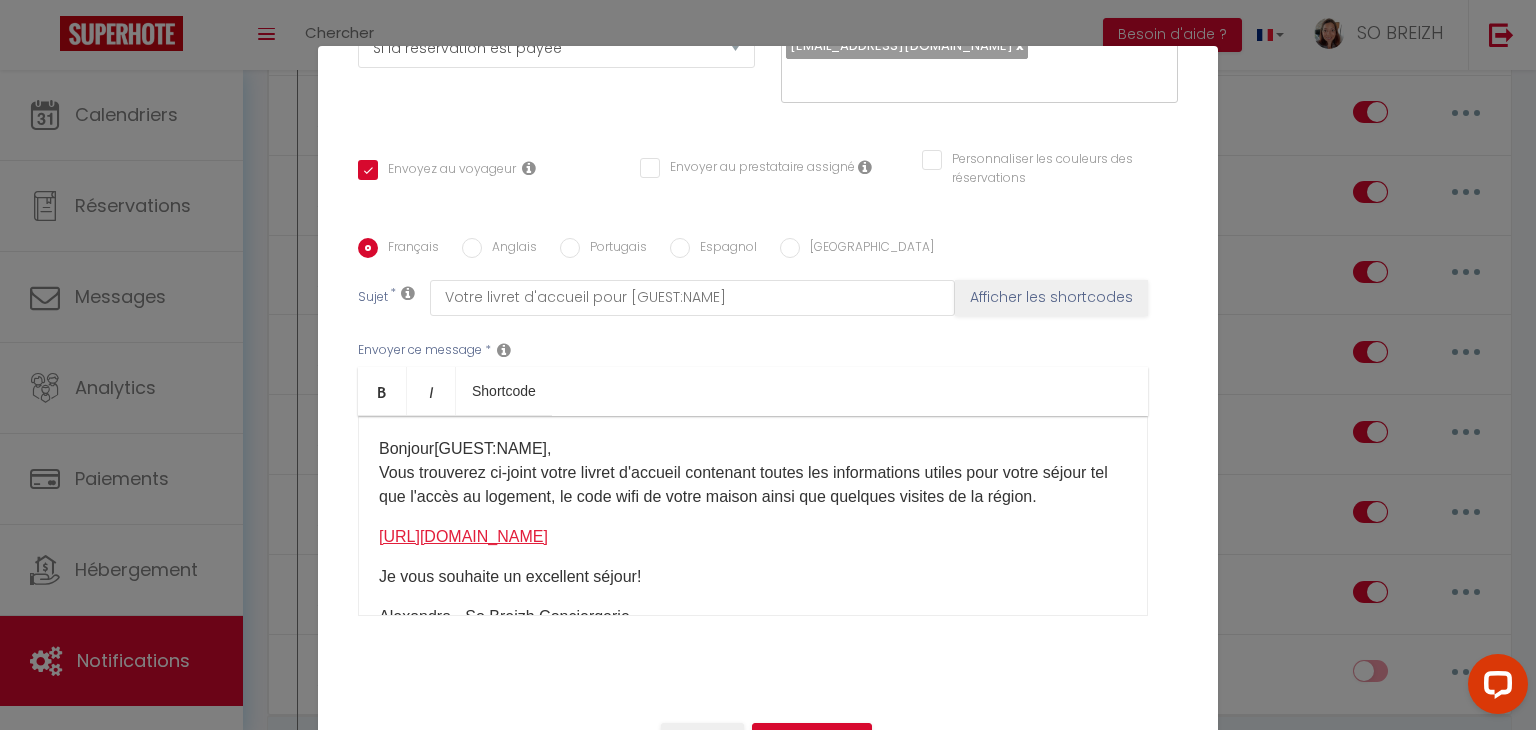 drag, startPoint x: 804, startPoint y: 560, endPoint x: 382, endPoint y: 561, distance: 422.0012 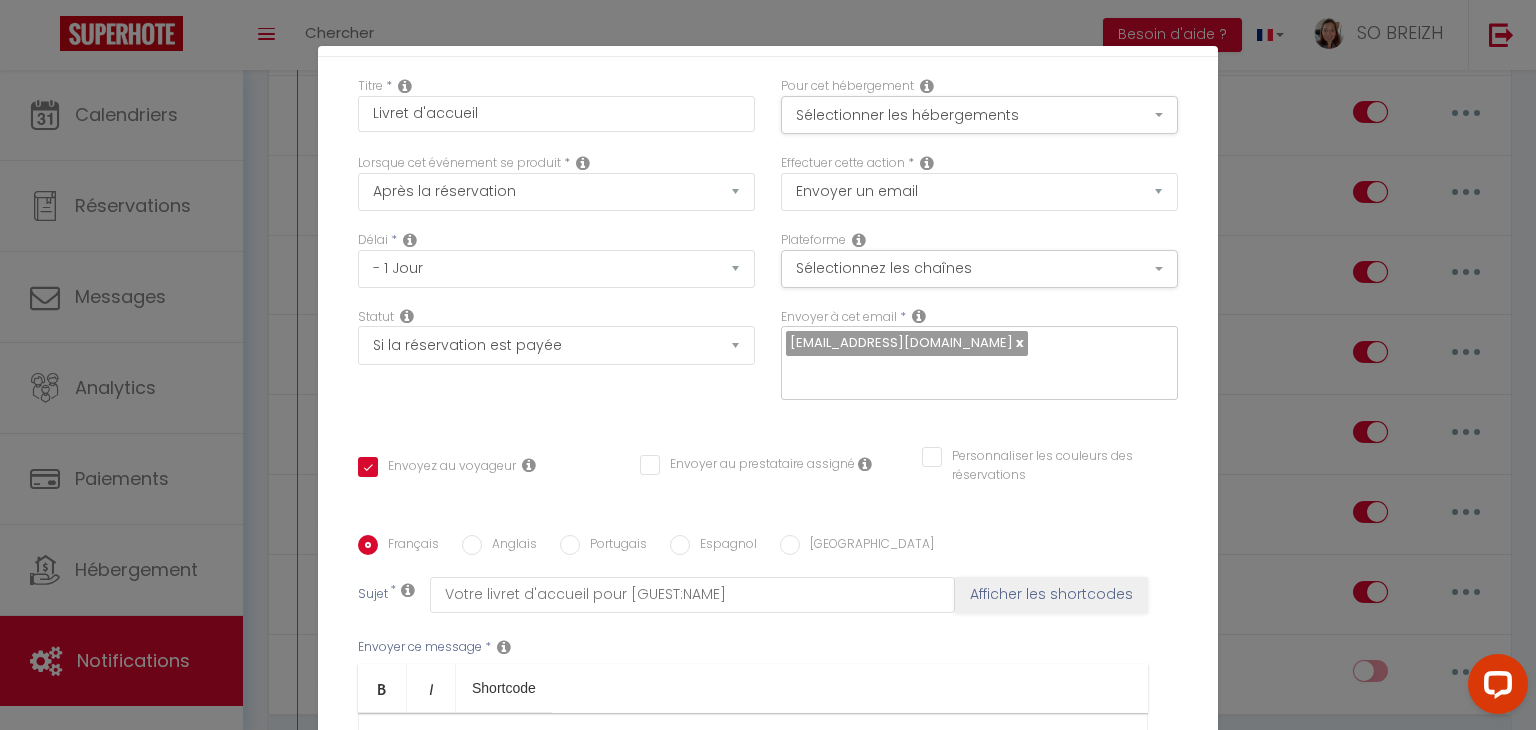 scroll, scrollTop: 0, scrollLeft: 0, axis: both 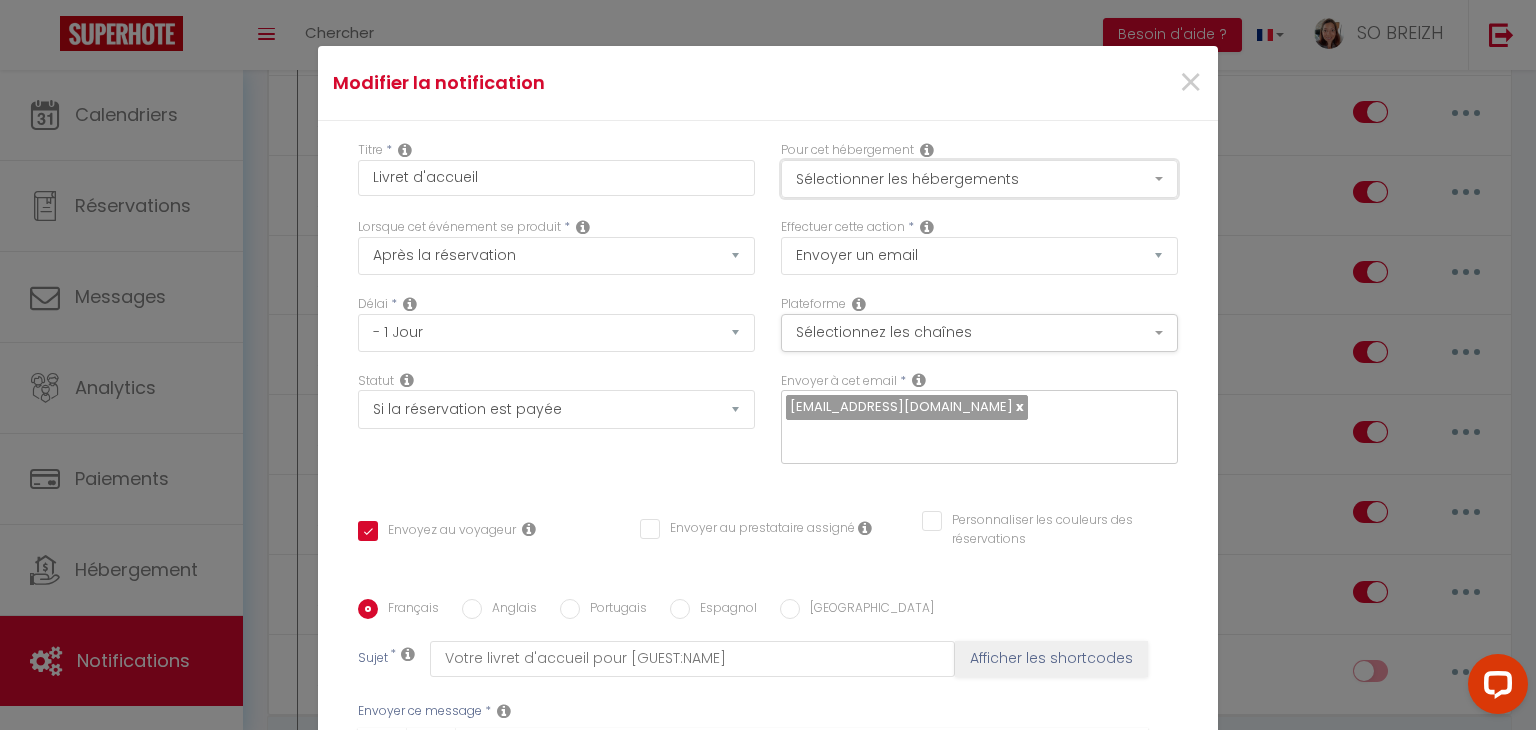 click on "Sélectionner les hébergements" at bounding box center [979, 179] 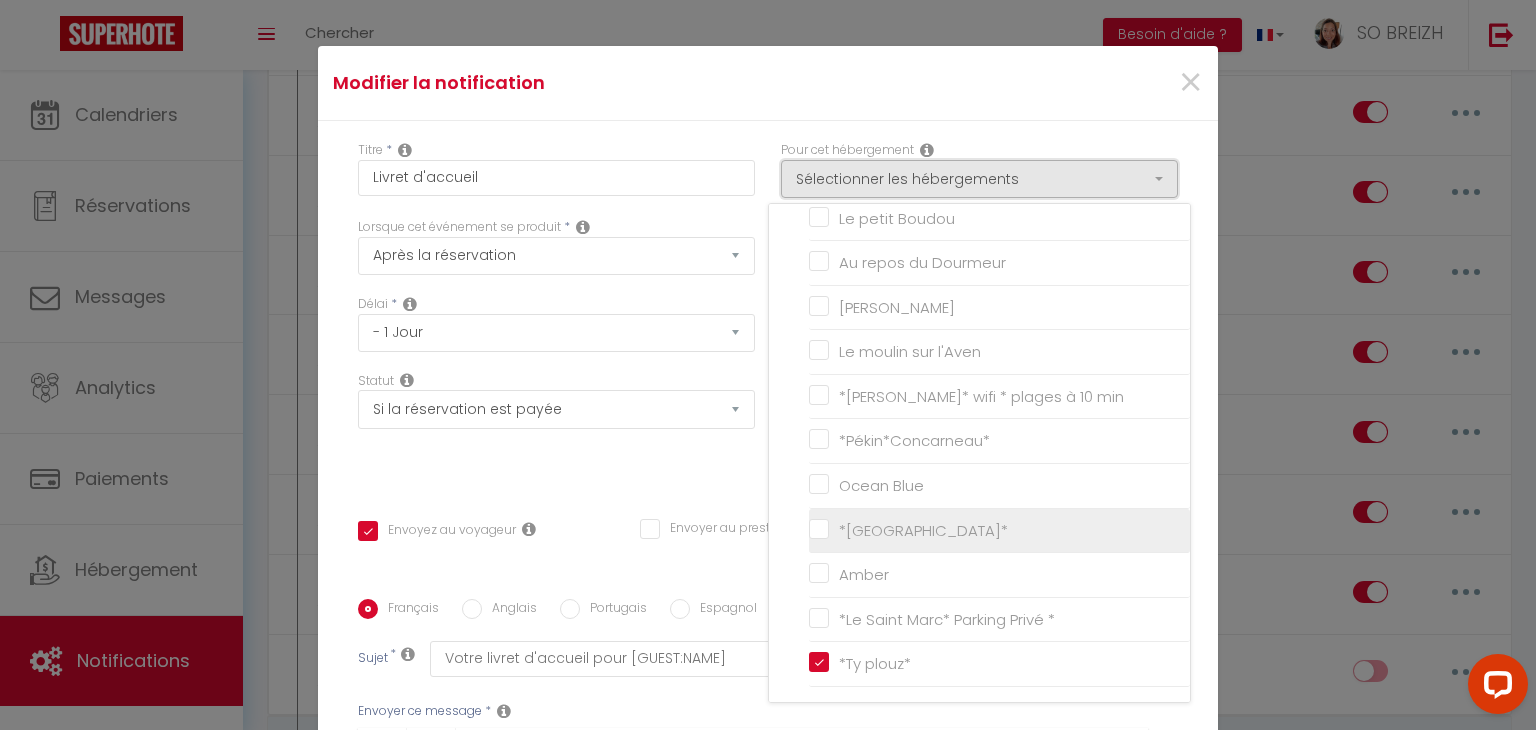 scroll, scrollTop: 653, scrollLeft: 0, axis: vertical 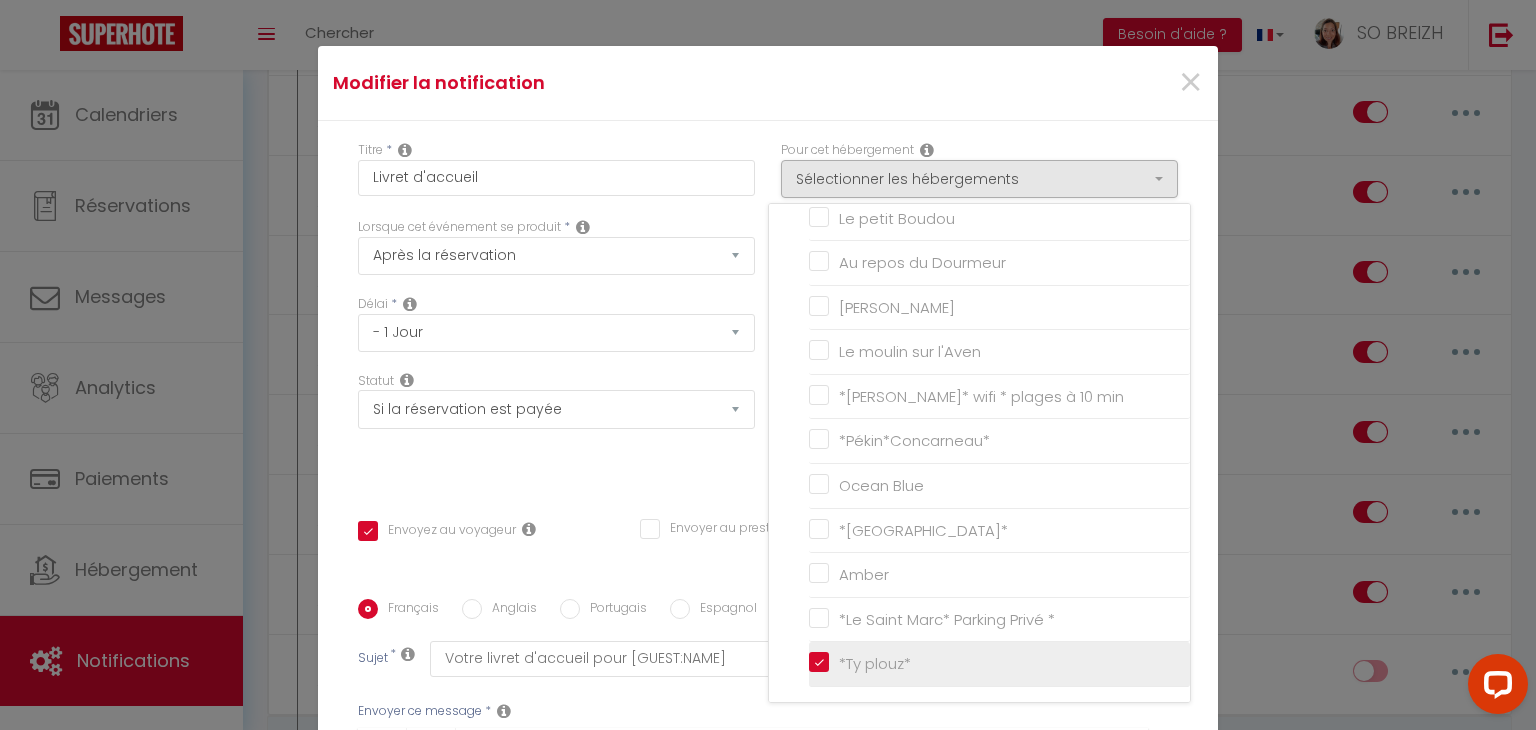 click on "*Ty plouz*" at bounding box center (999, 664) 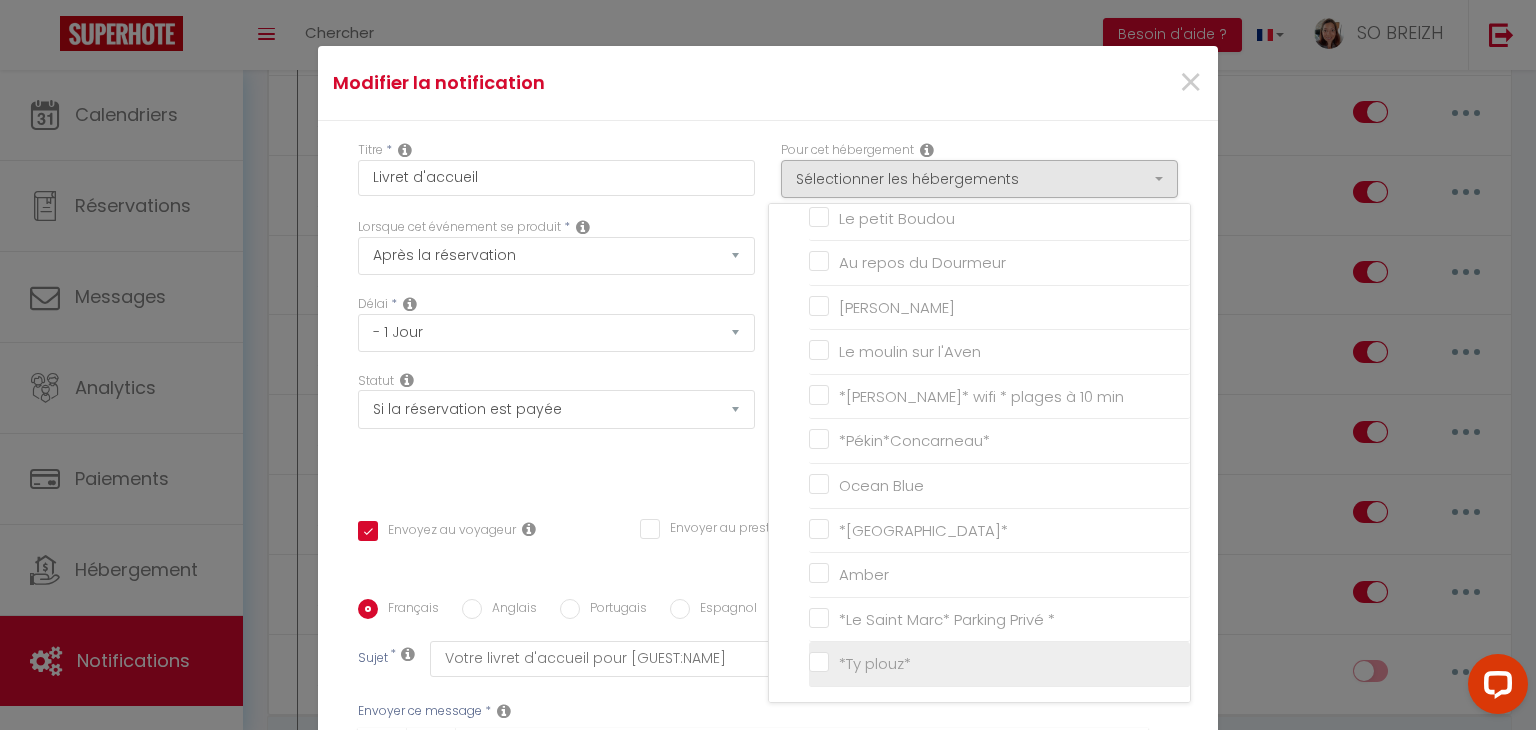 checkbox on "false" 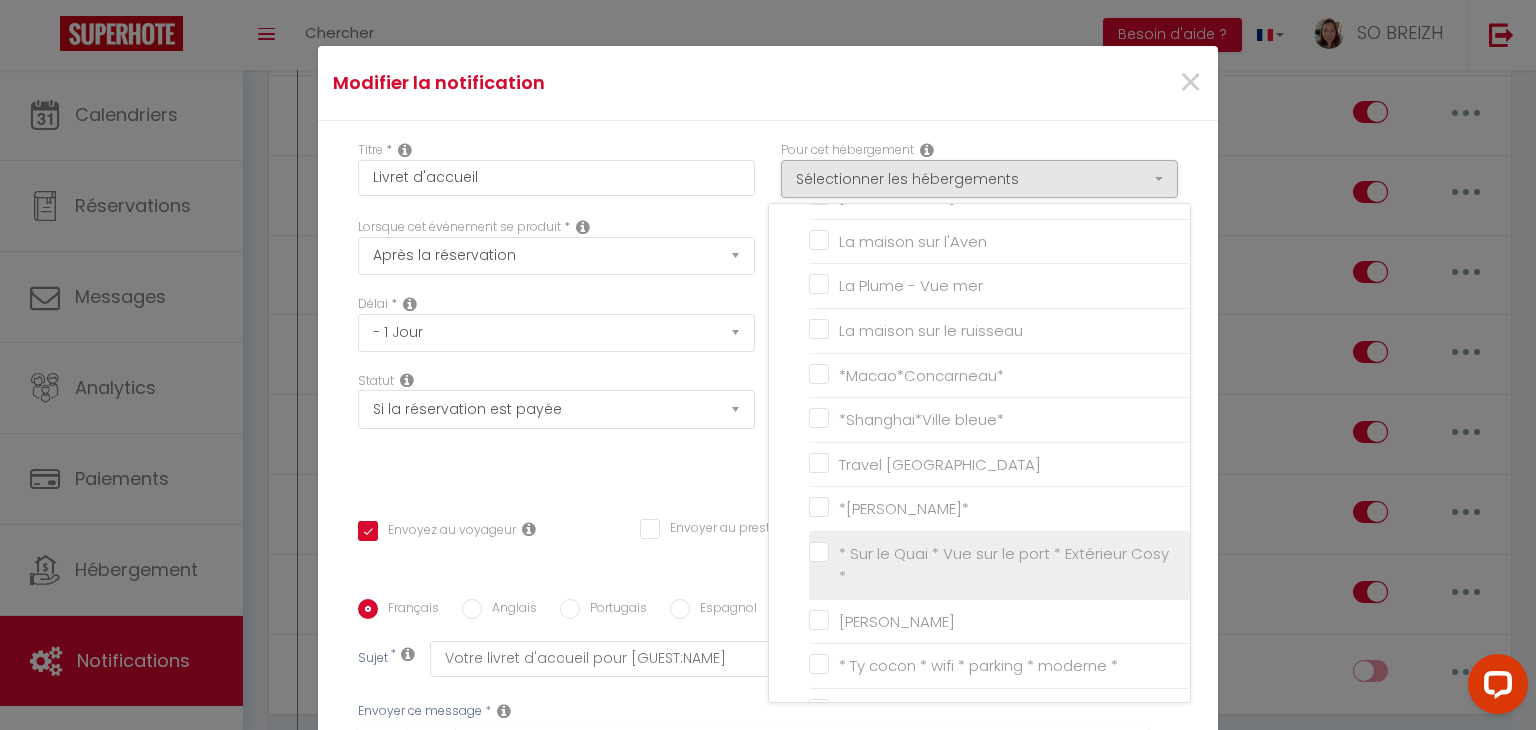 scroll, scrollTop: 53, scrollLeft: 0, axis: vertical 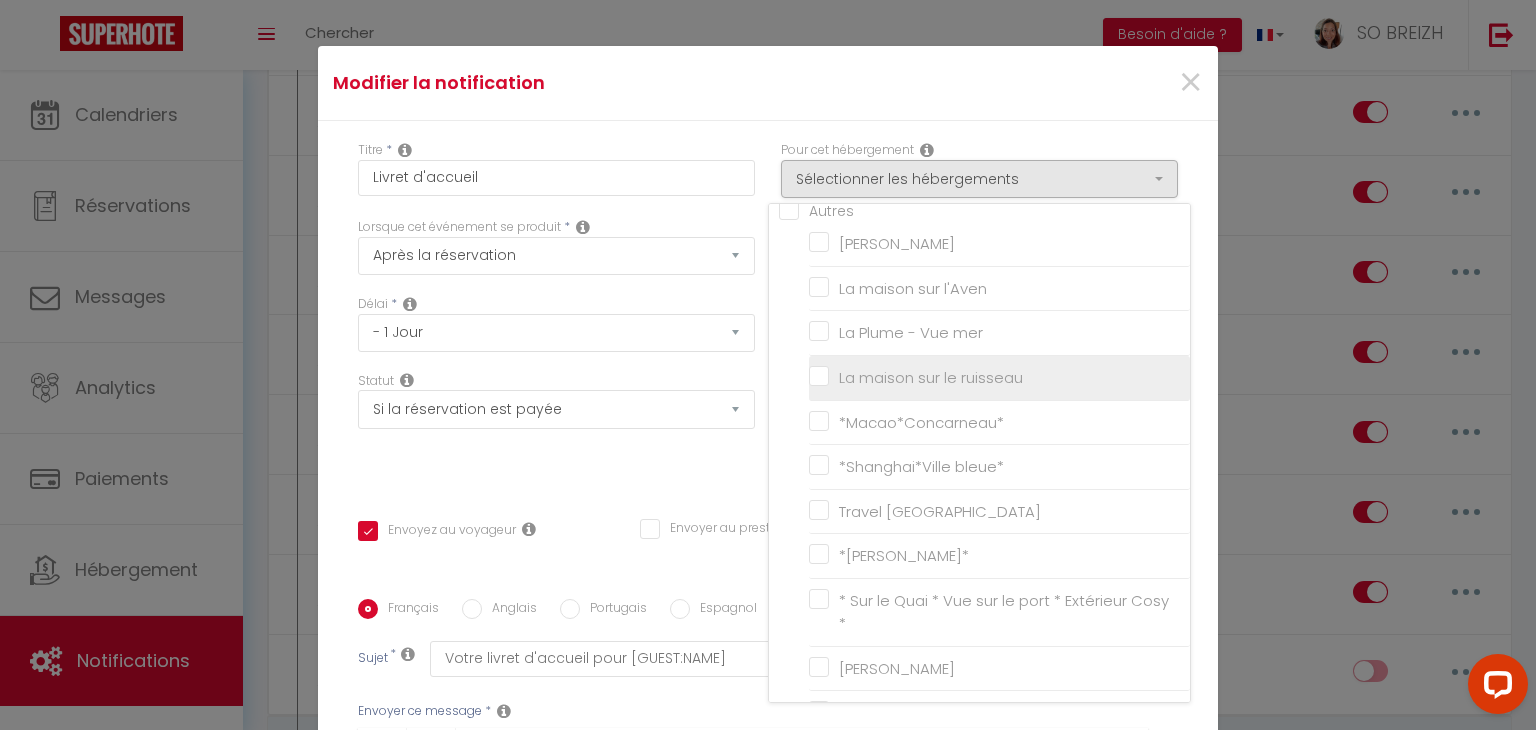 click on "La maison sur le ruisseau" at bounding box center [999, 378] 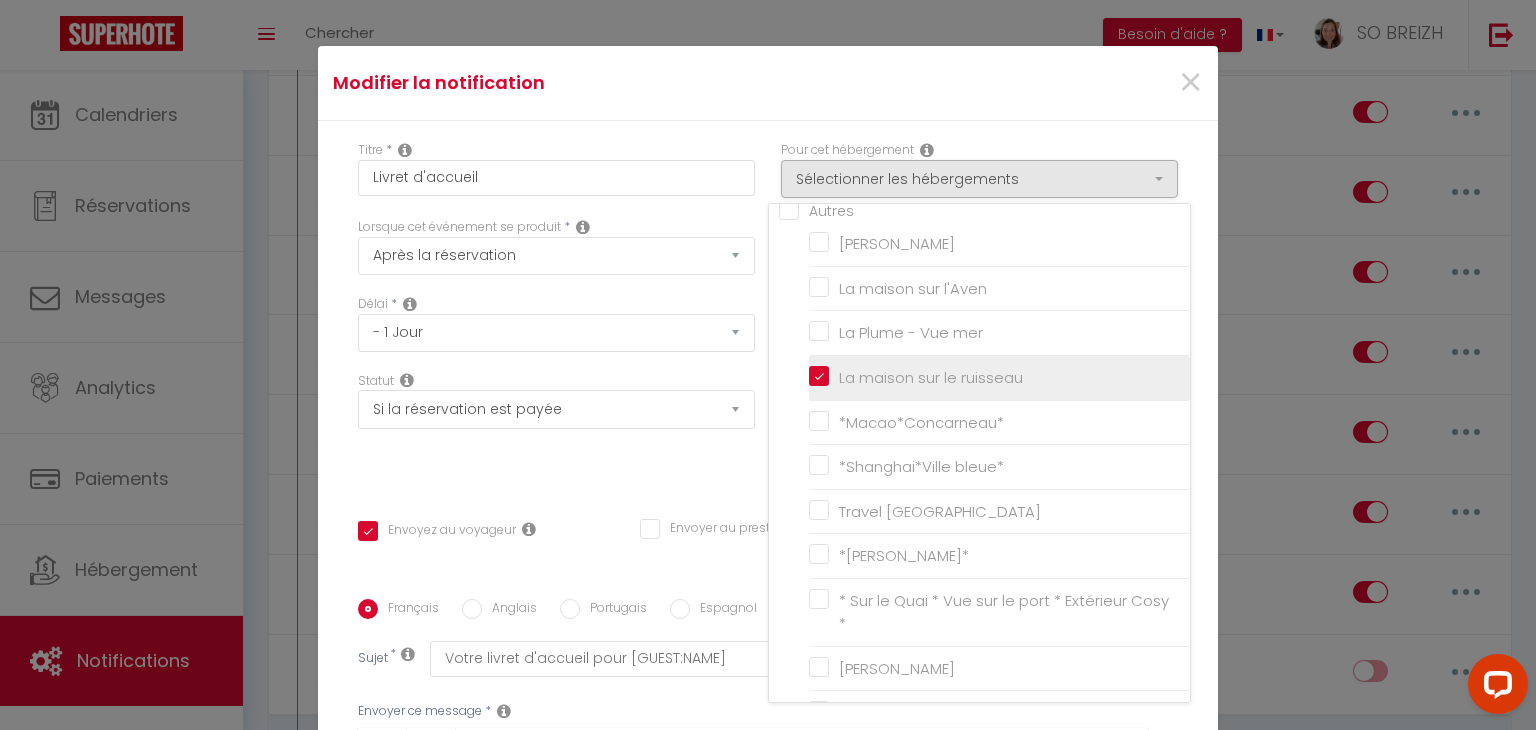 checkbox on "false" 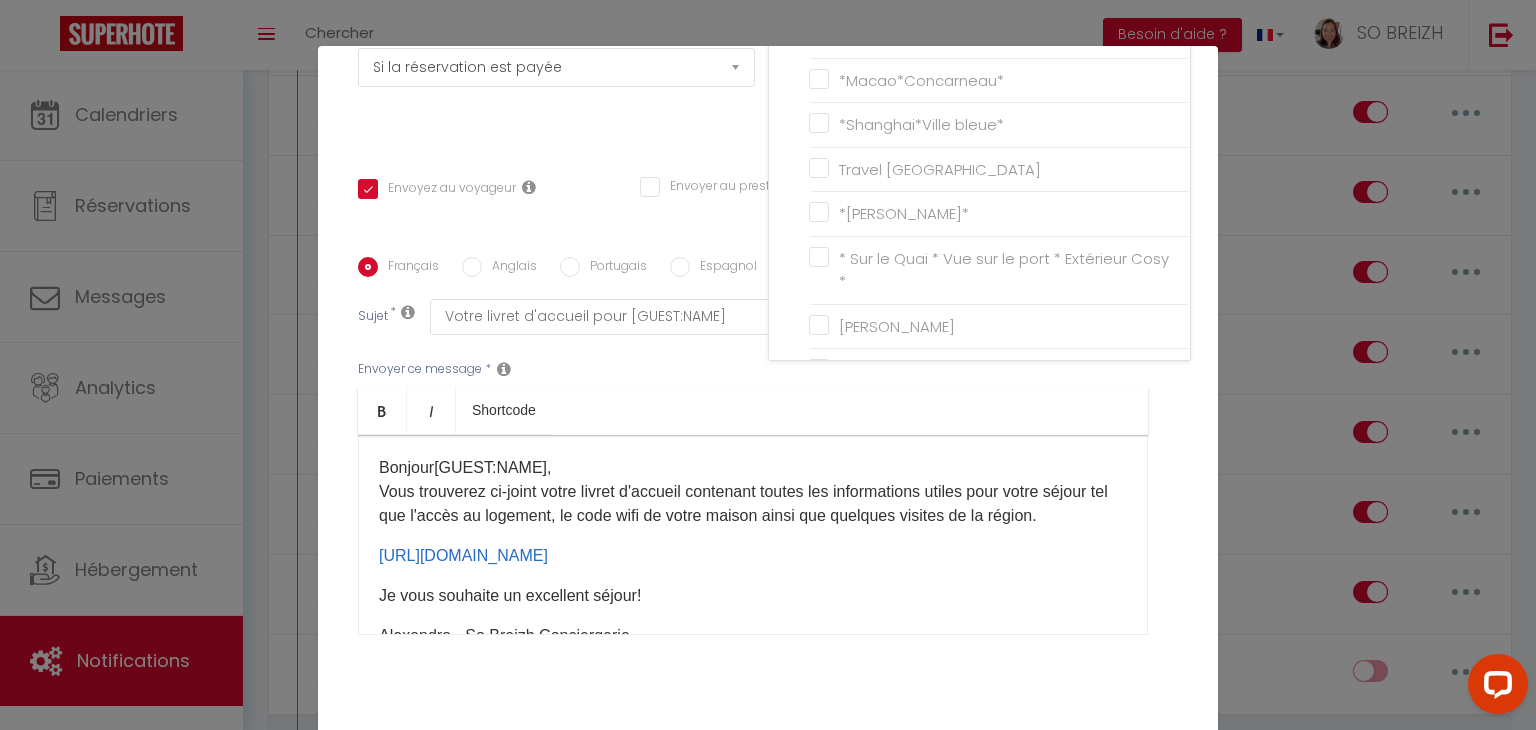scroll, scrollTop: 362, scrollLeft: 0, axis: vertical 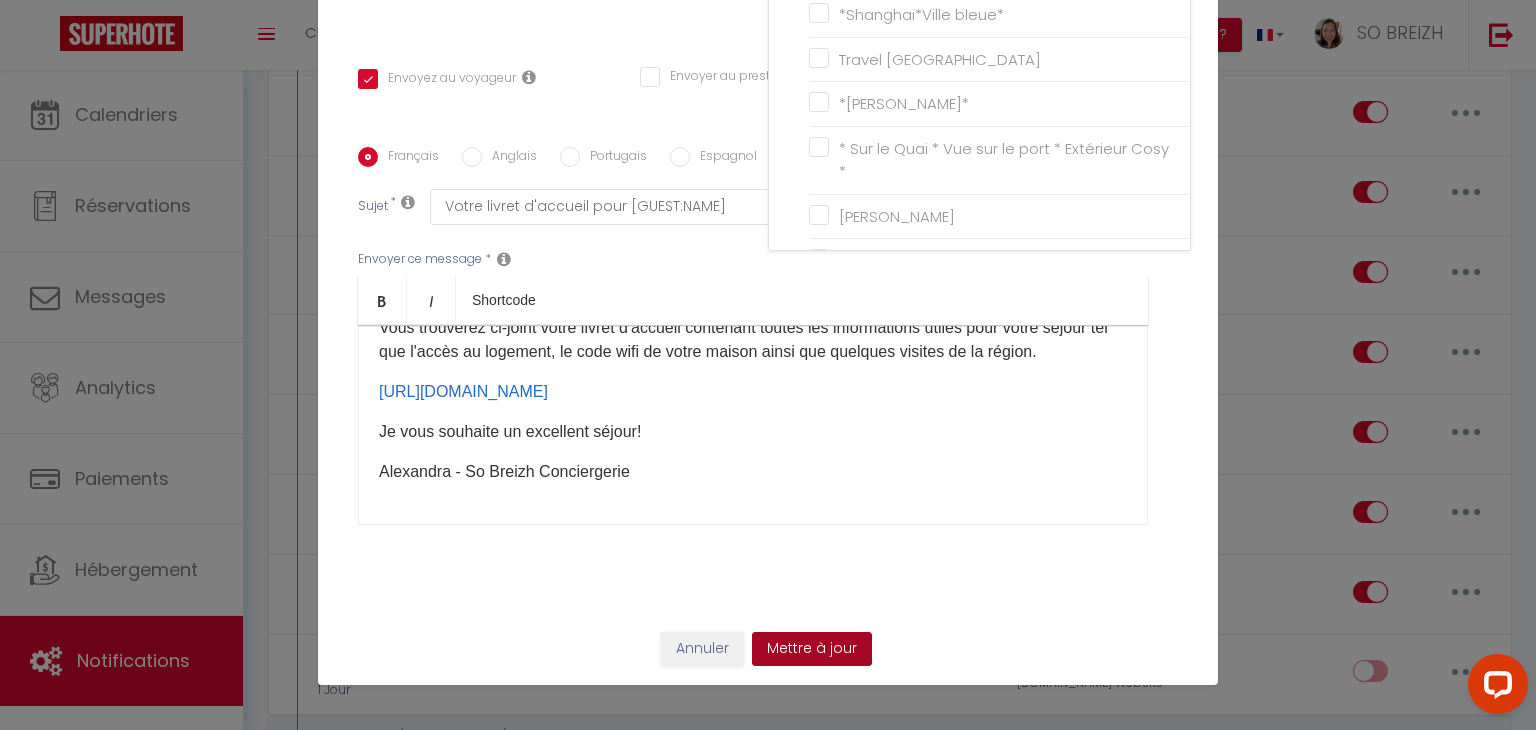 click on "Mettre à jour" at bounding box center [812, 649] 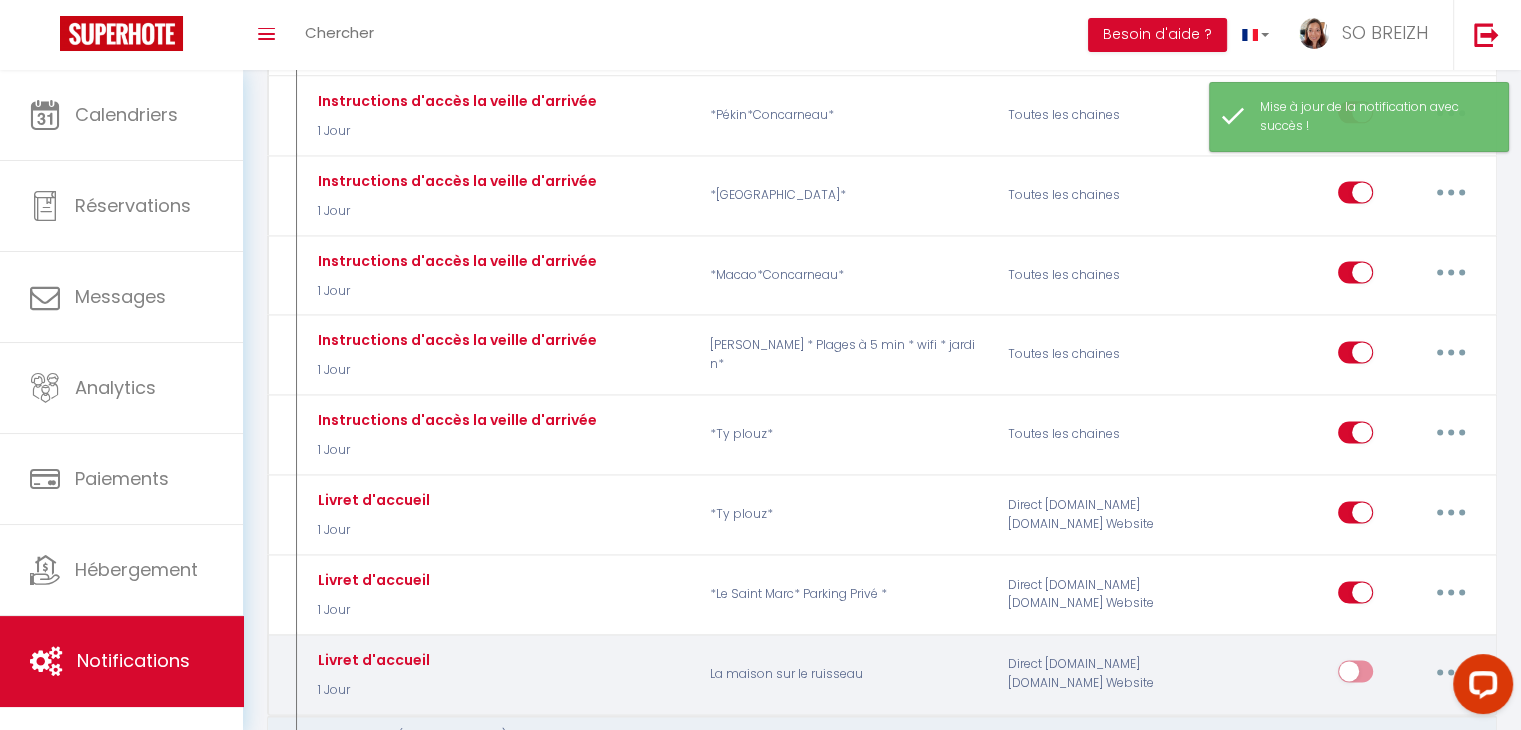 click at bounding box center [1355, 675] 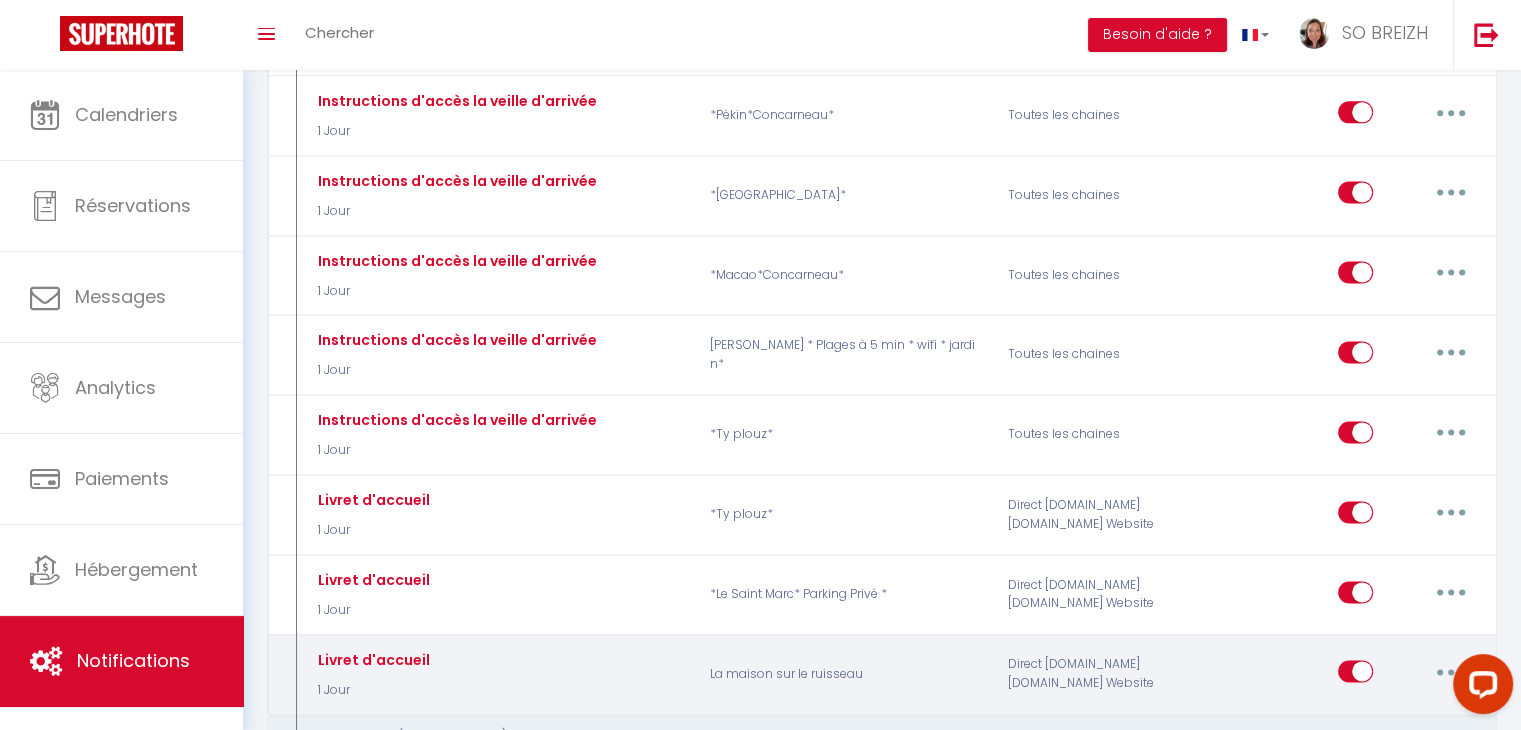 click at bounding box center [1451, 671] 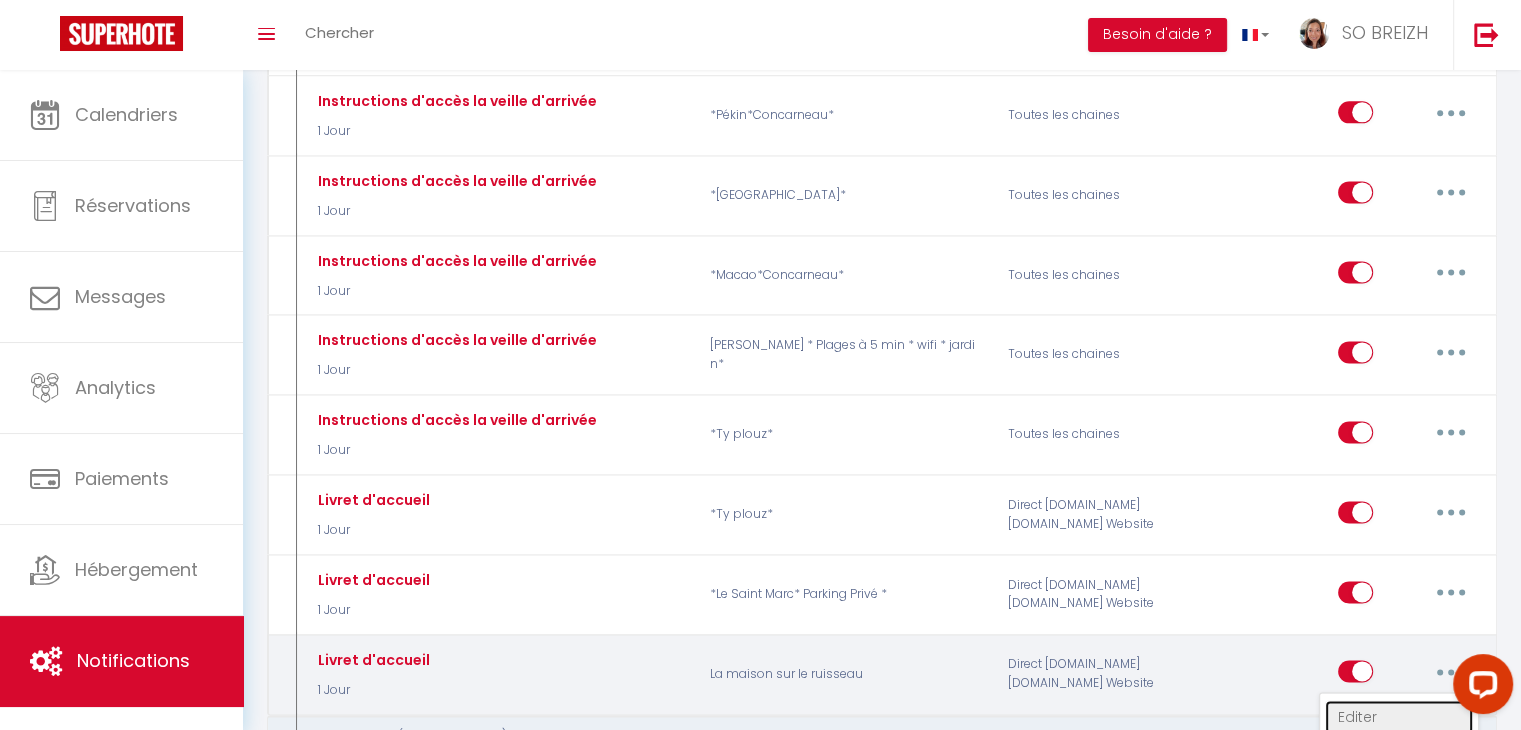 click on "Editer" at bounding box center [1399, 717] 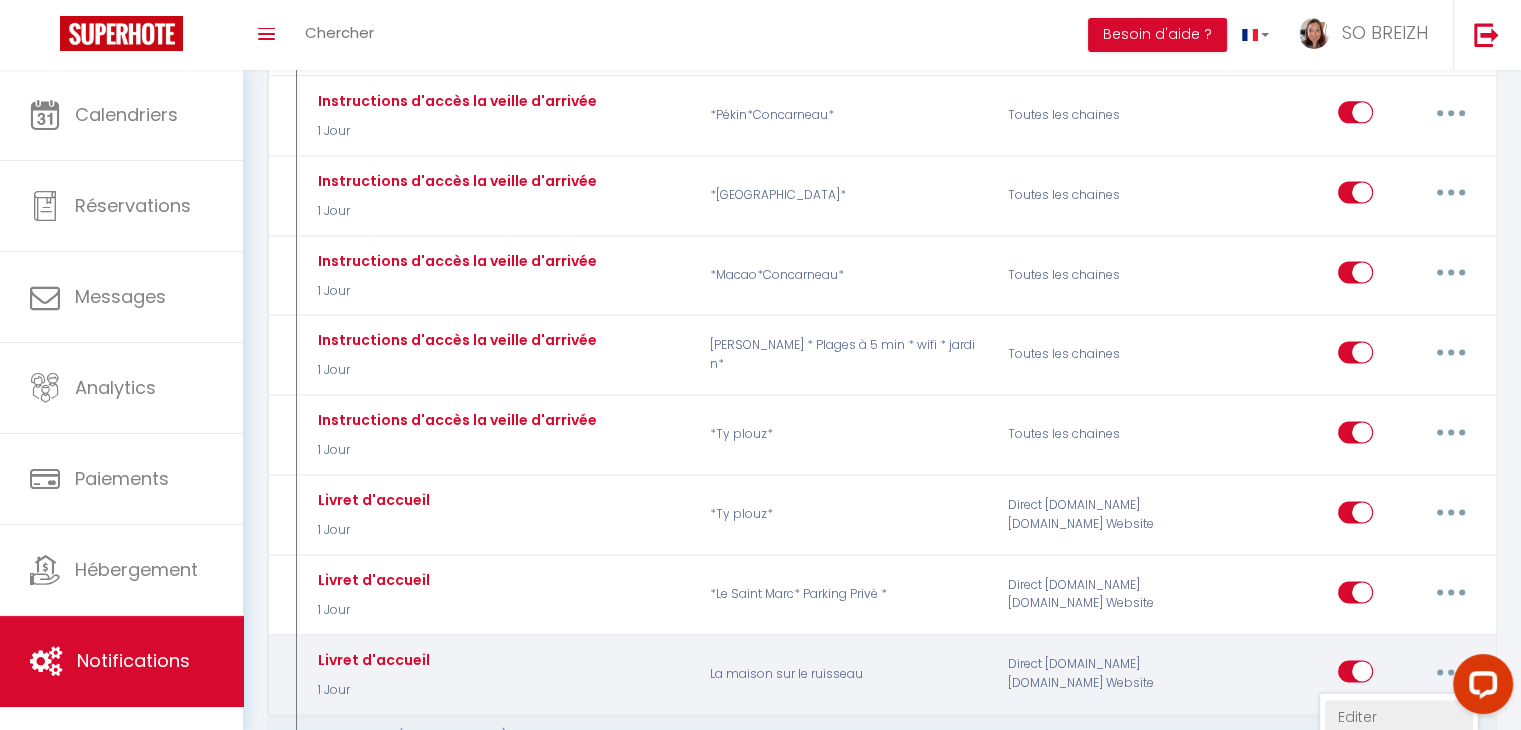 type on "Livret d'accueil" 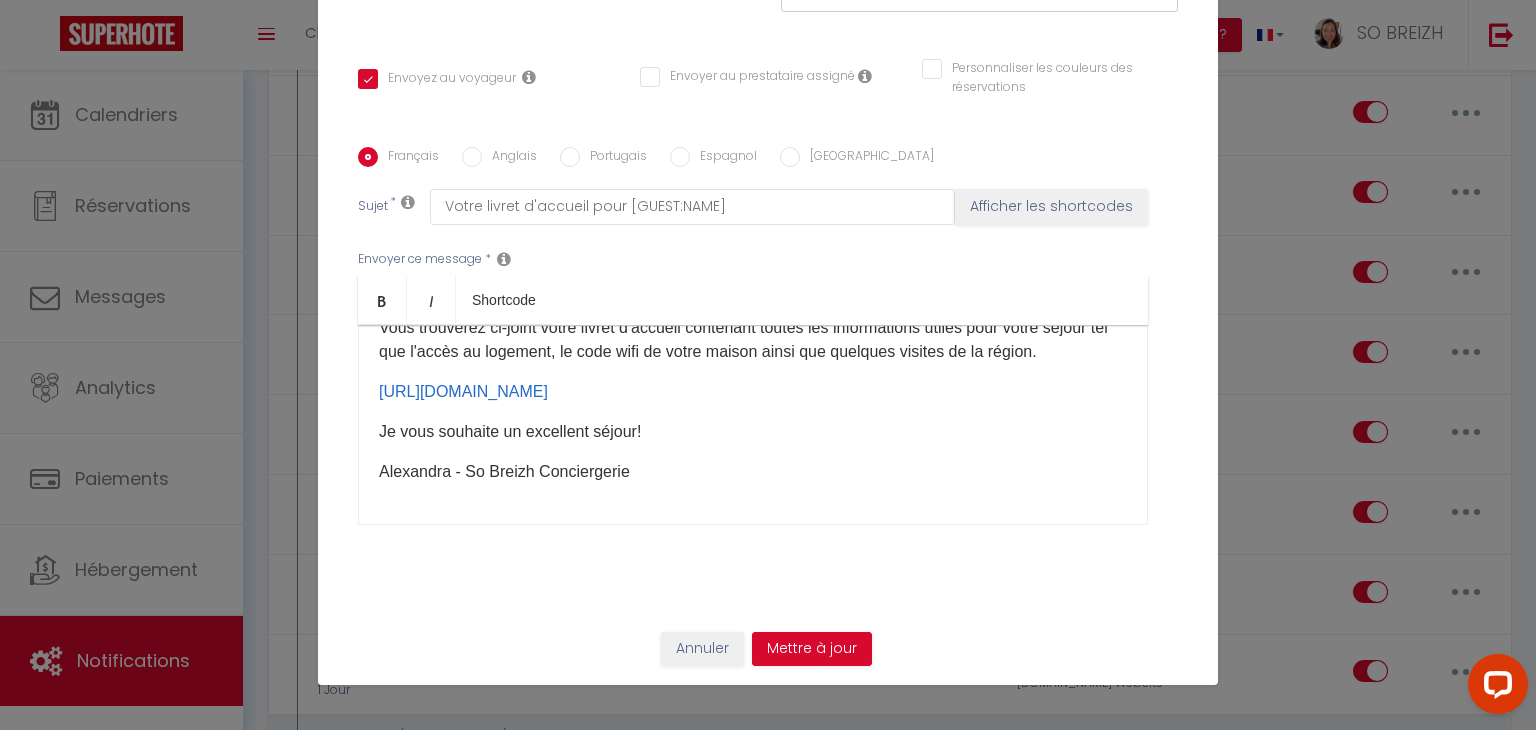 scroll, scrollTop: 0, scrollLeft: 0, axis: both 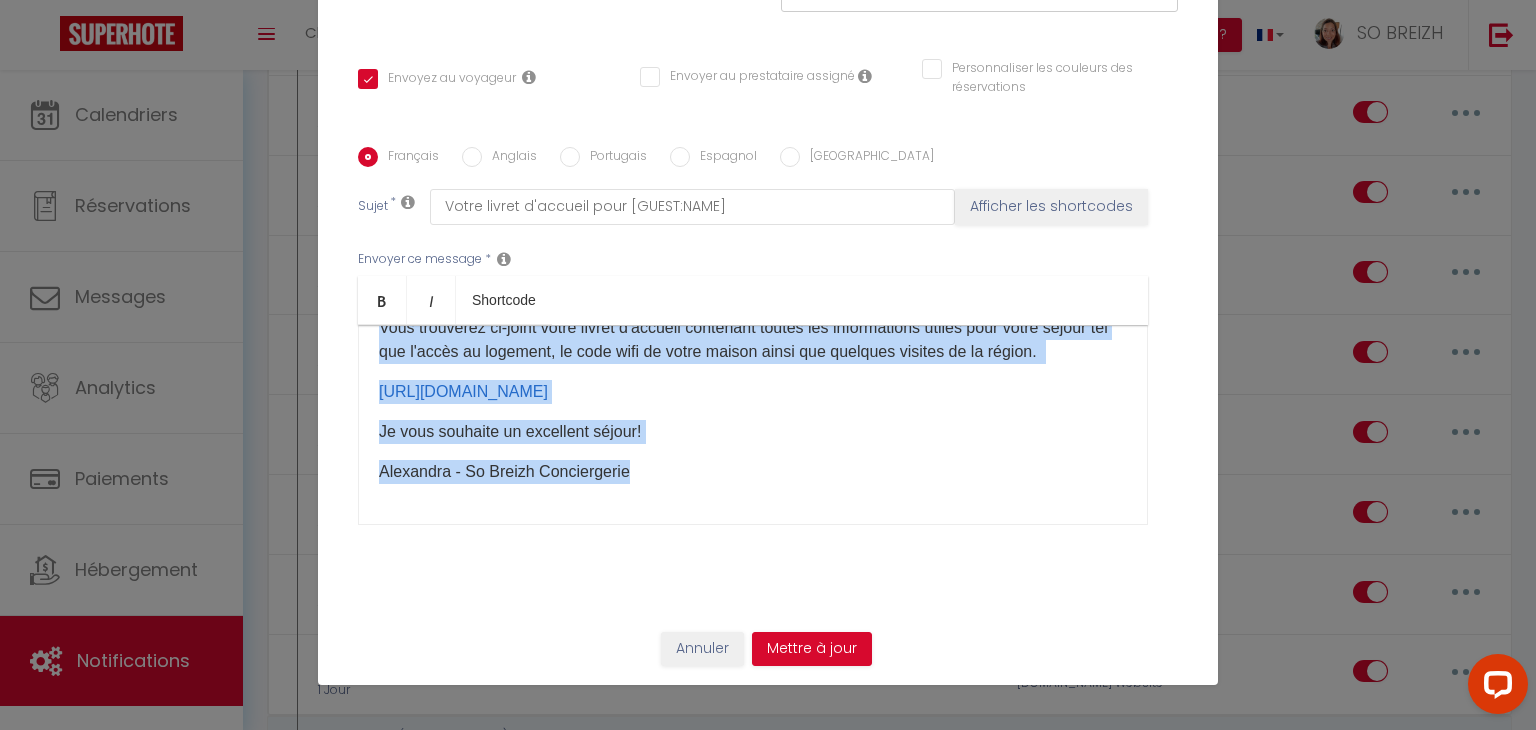 drag, startPoint x: 366, startPoint y: 353, endPoint x: 725, endPoint y: 505, distance: 389.85254 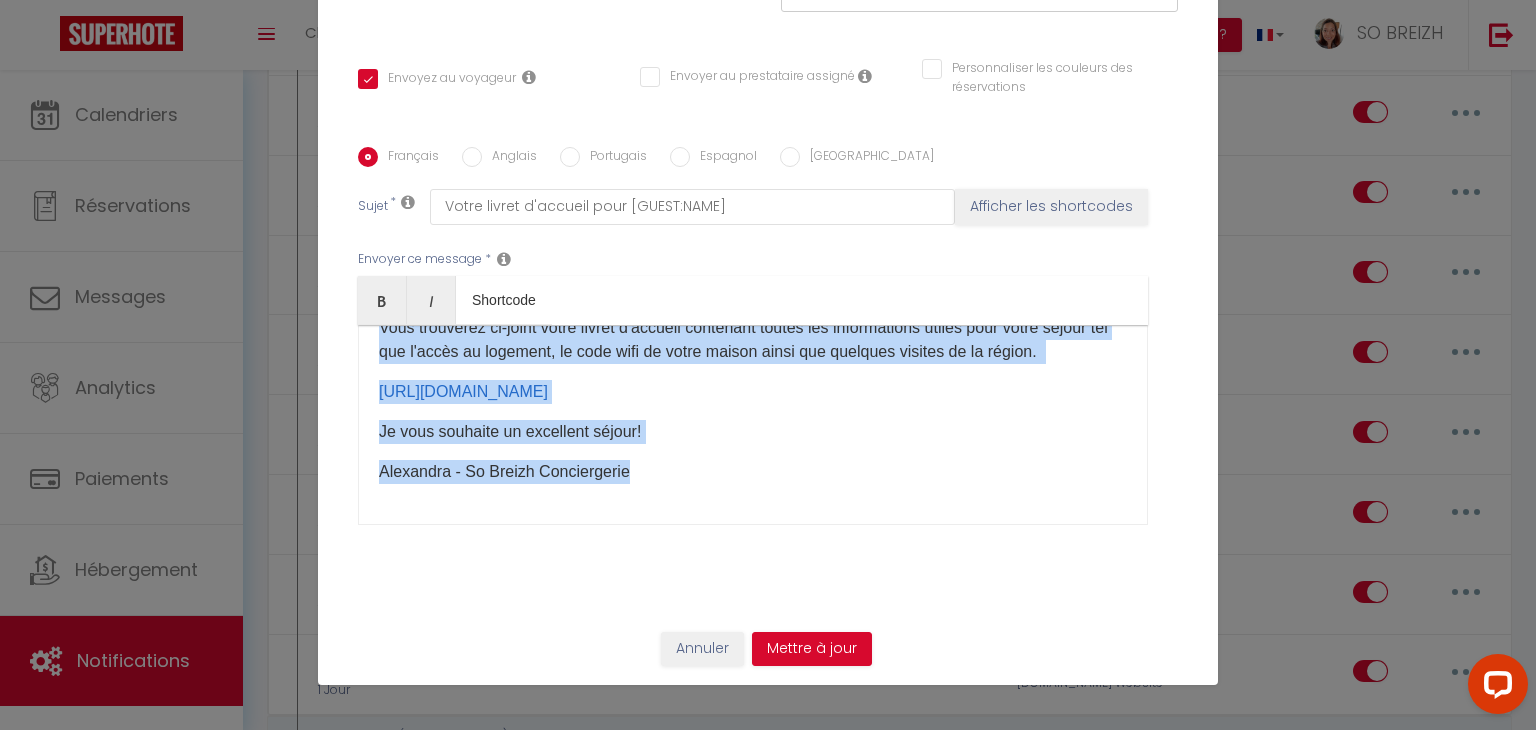 copy on "​ ​​ Bonjour[GUEST:NAME], Vous trouverez ci-joint votre livret d'accueil contenant toutes les informations utiles pour votre séjour tel que l'accès au logement, le code wifi de votre maison ainsi que quelques visites de la région. ​​​ [URL][DOMAIN_NAME] ​ ​ Je vous souhaite un excellent séjour! Alexandra - So Breizh Conciergerie​" 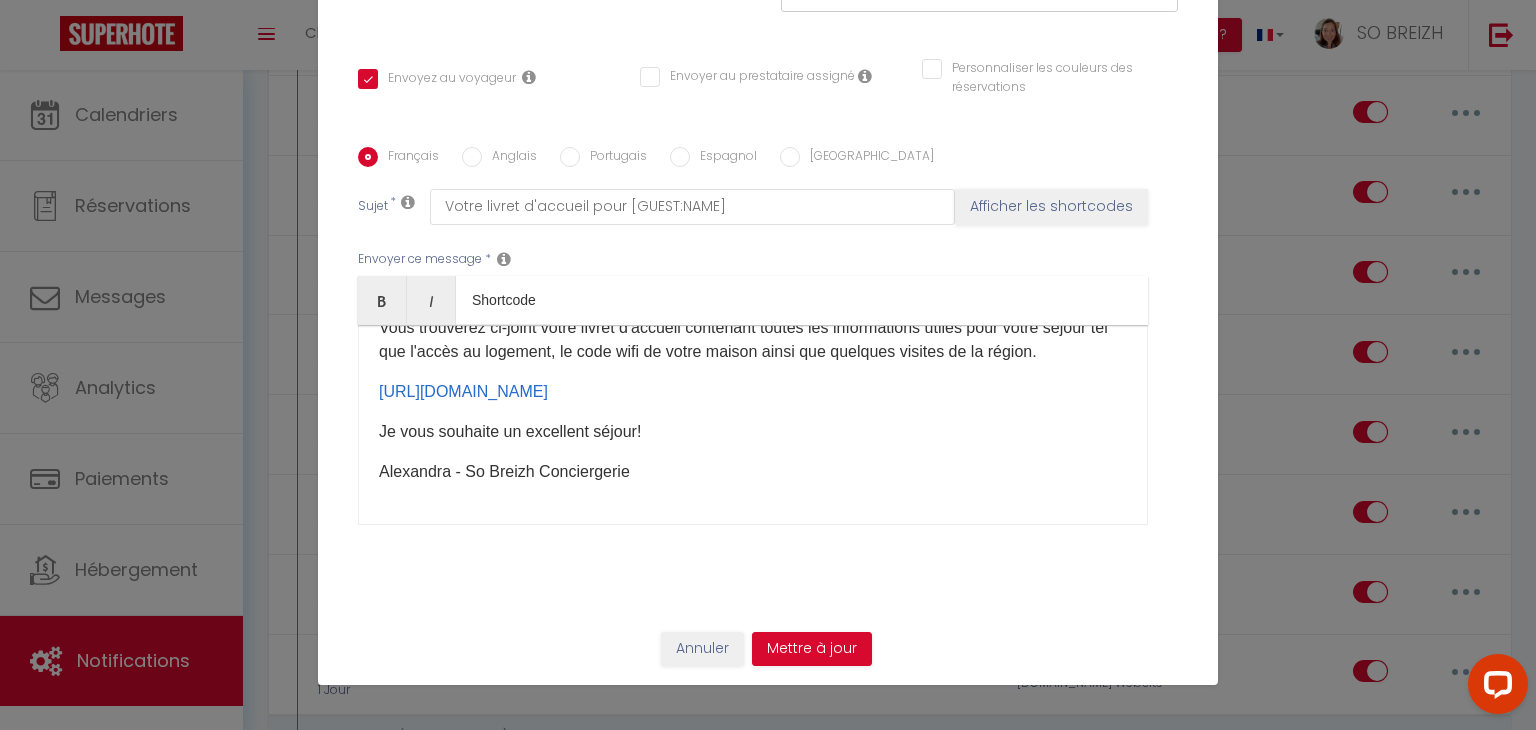 click on "Modifier la notification   ×   Titre   *     Livret d'accueil   Pour cet hébergement
Sélectionner les hébergements
Tous les apparts
Autres
[PERSON_NAME]
La maison sur l'Aven
La Plume - Vue mer
La maison sur le ruisseau
*Macao*Concarneau*
*[GEOGRAPHIC_DATA]*Ville bleue*
Travel [GEOGRAPHIC_DATA]" at bounding box center [768, 365] 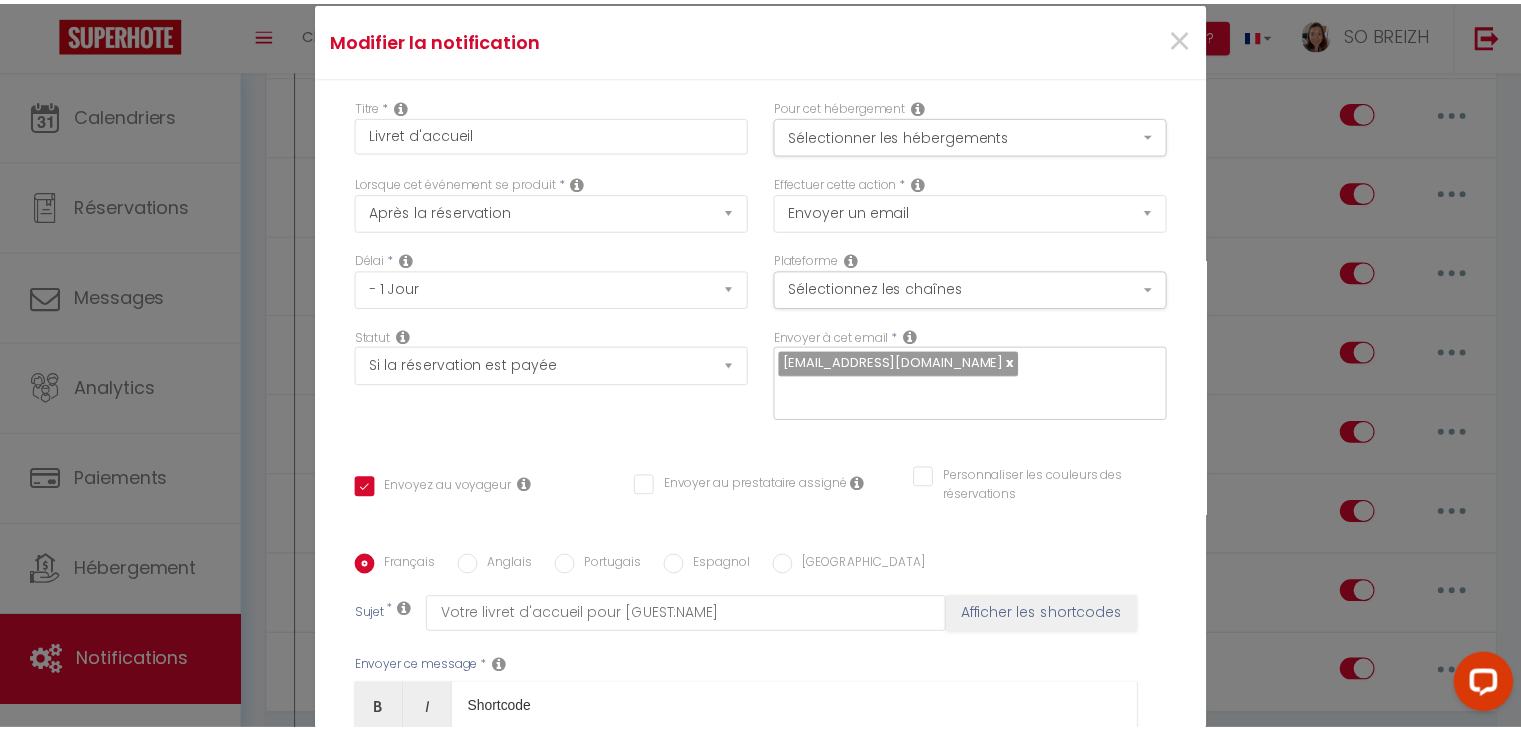 scroll, scrollTop: 0, scrollLeft: 0, axis: both 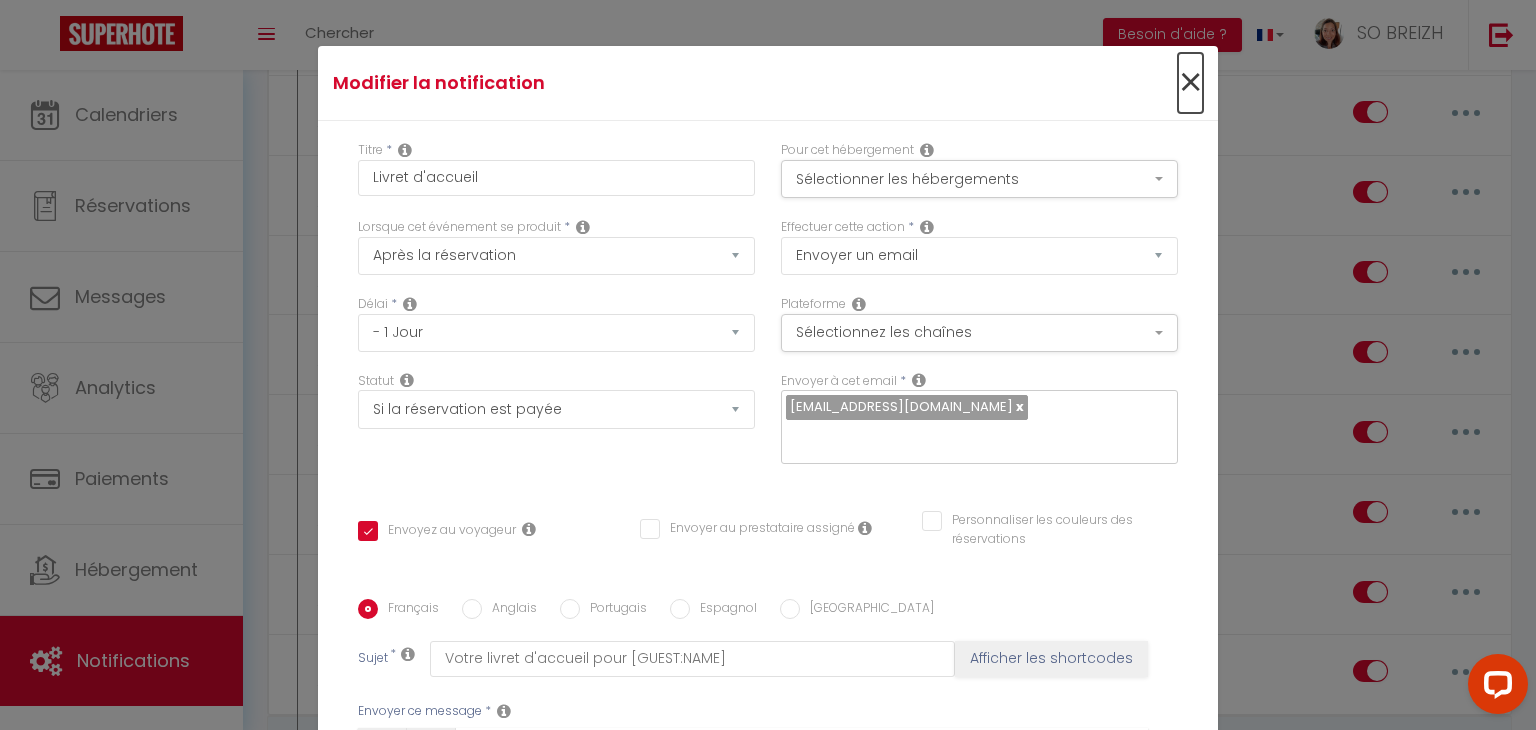 click on "×" at bounding box center (1190, 83) 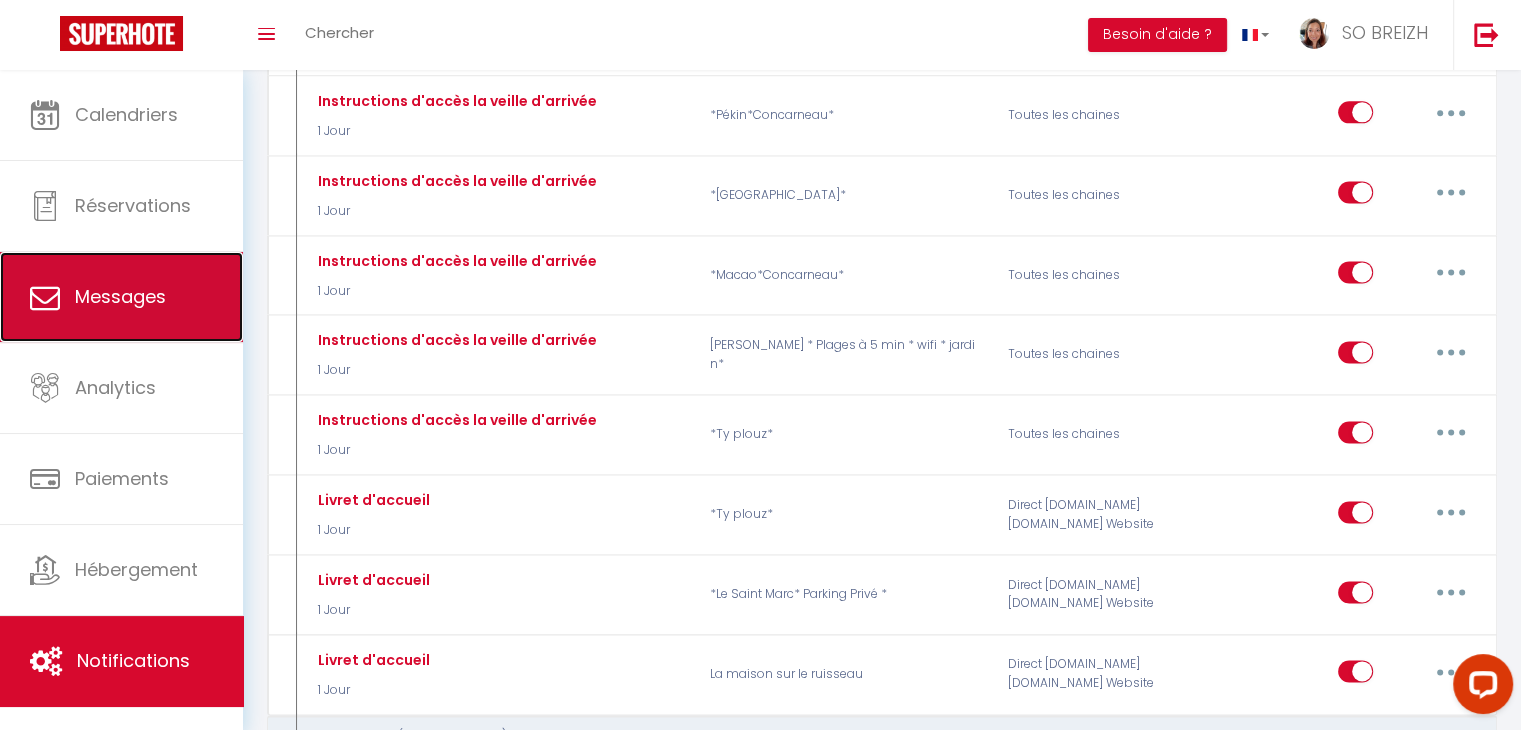 click on "Messages" at bounding box center (120, 296) 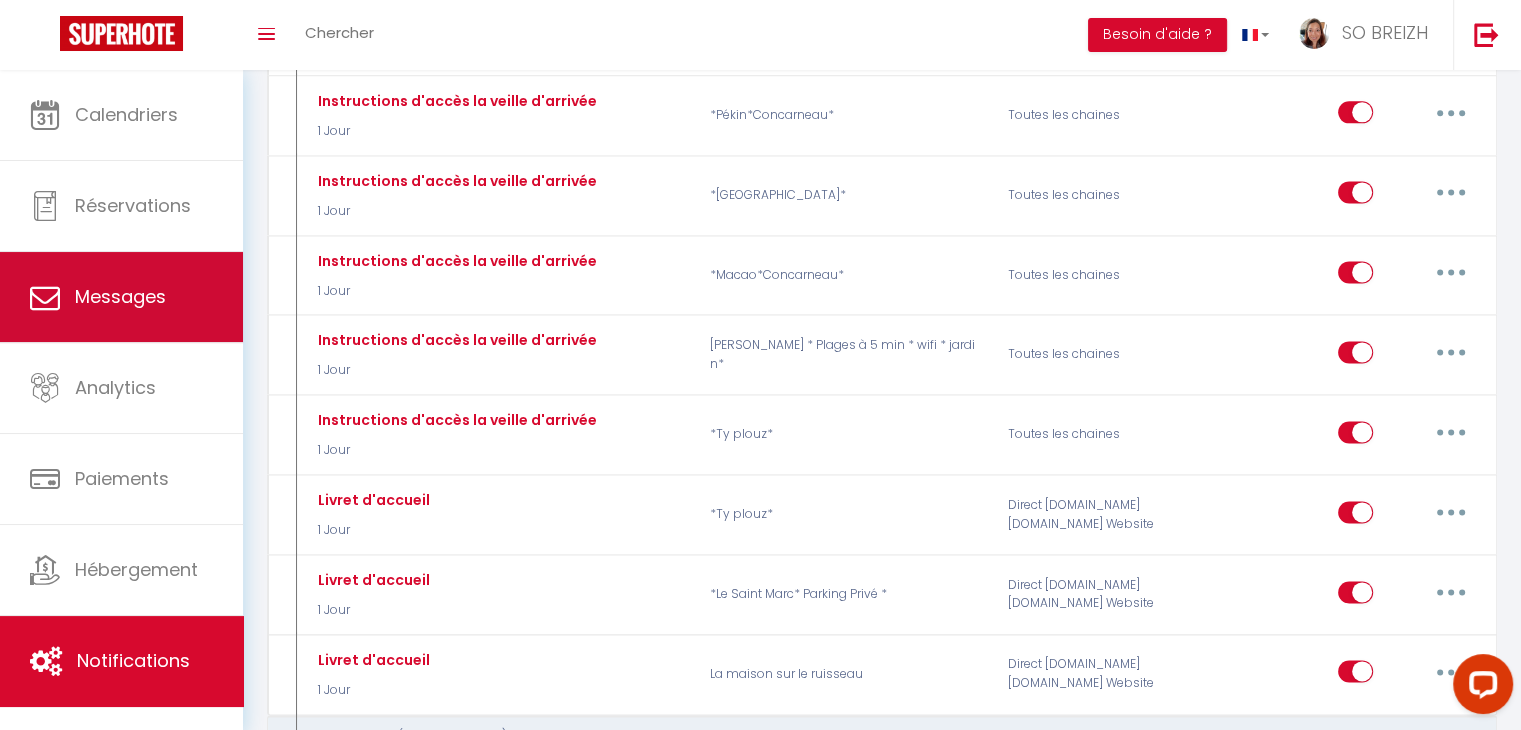 select on "message" 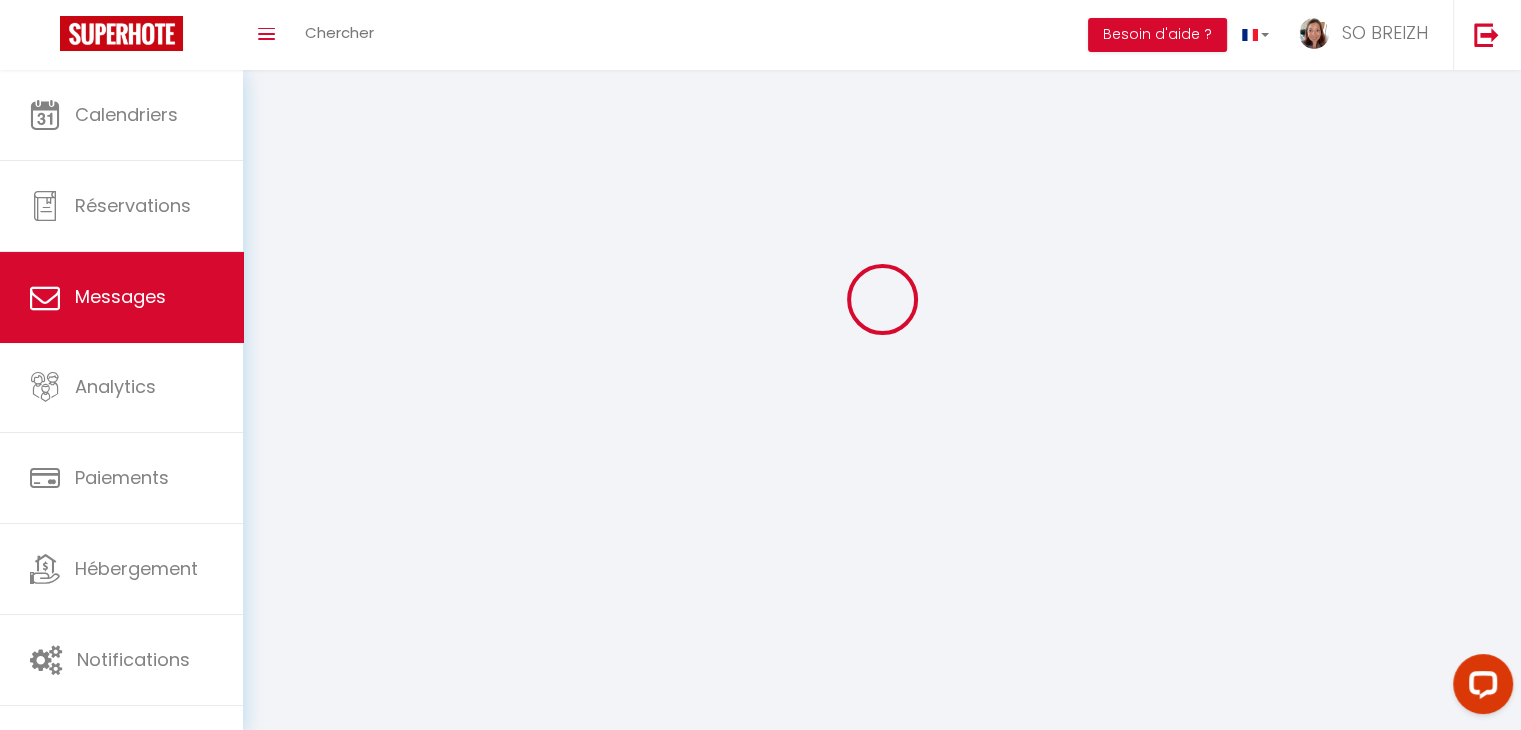 scroll, scrollTop: 0, scrollLeft: 0, axis: both 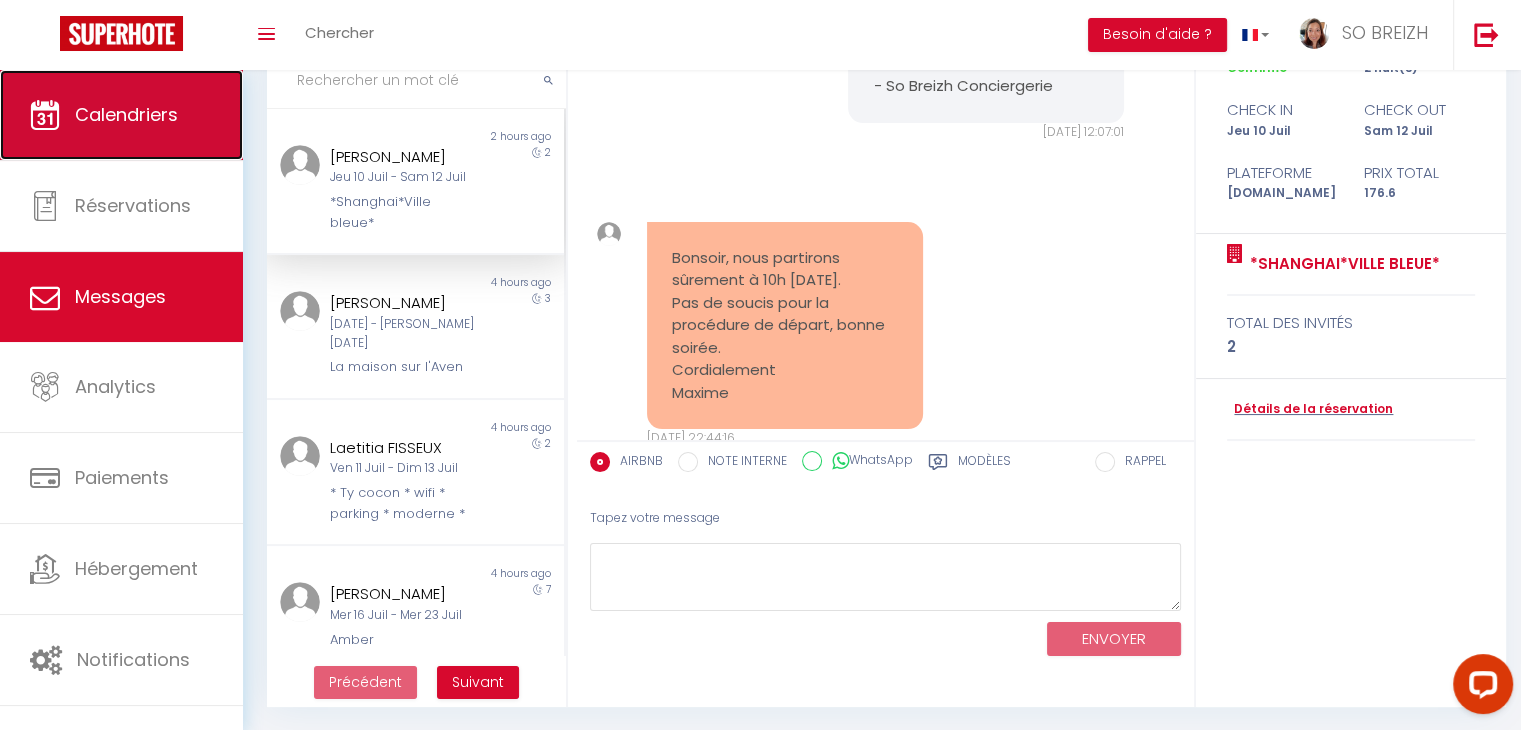 click on "Calendriers" at bounding box center [121, 115] 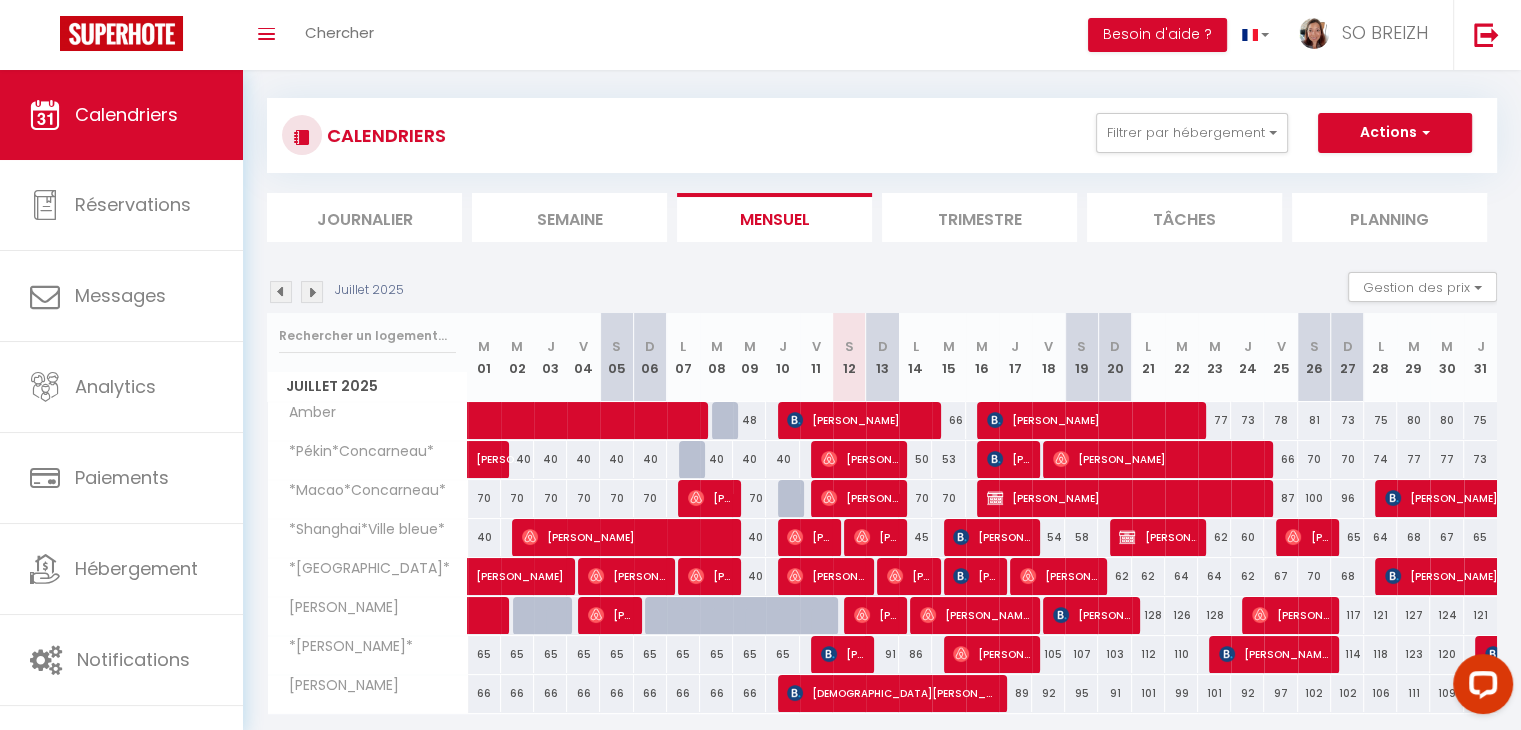 scroll, scrollTop: 0, scrollLeft: 0, axis: both 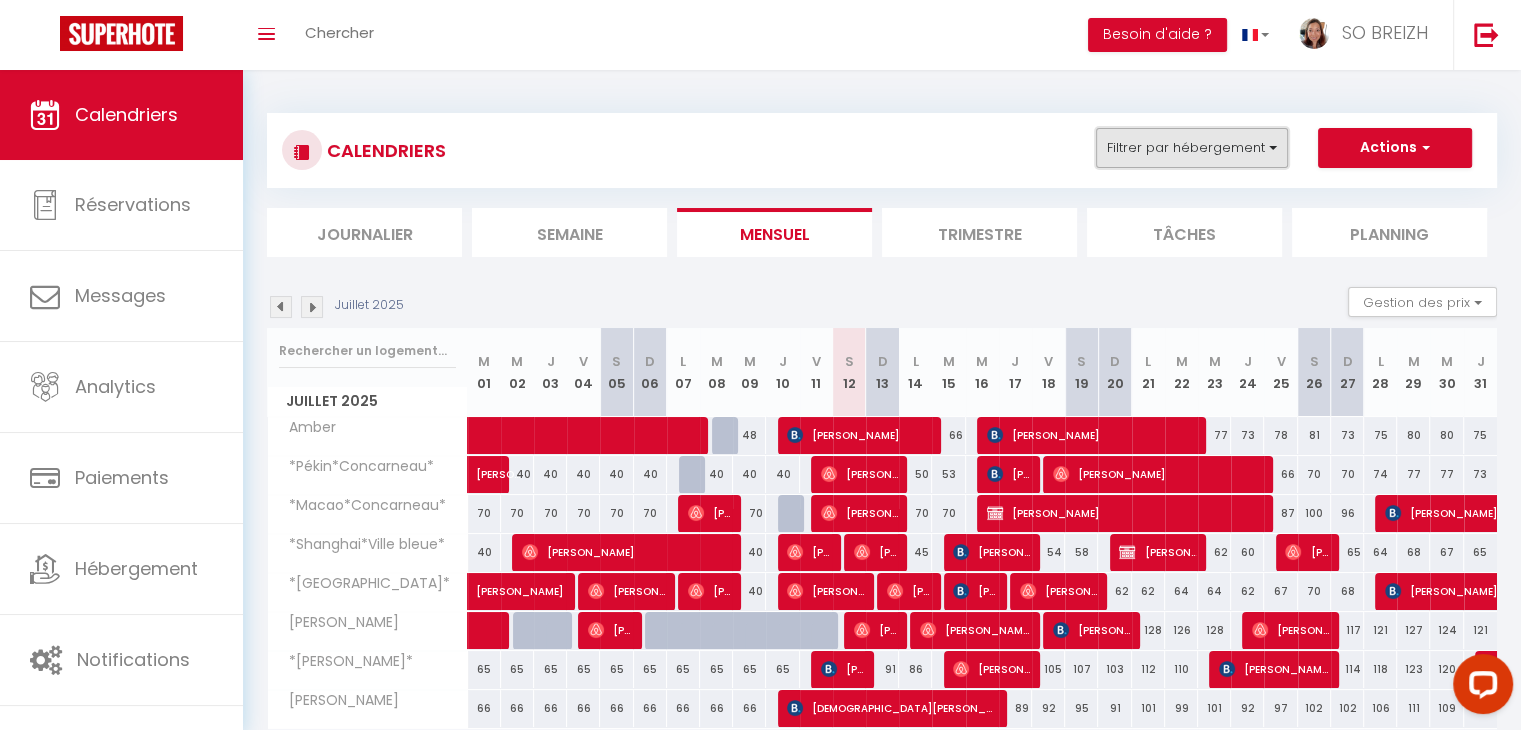 click on "Filtrer par hébergement" at bounding box center (1192, 148) 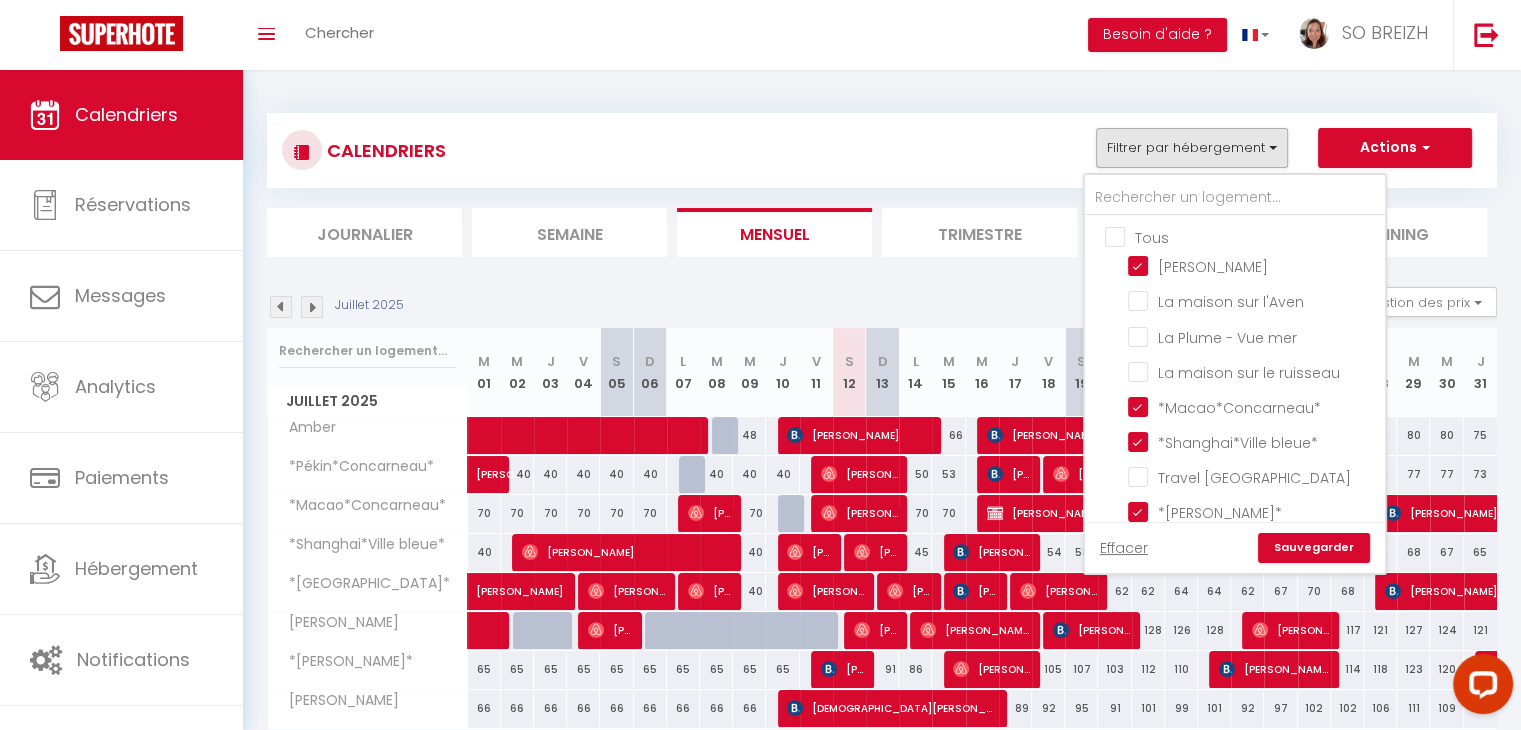 click on "Tous" at bounding box center [1255, 236] 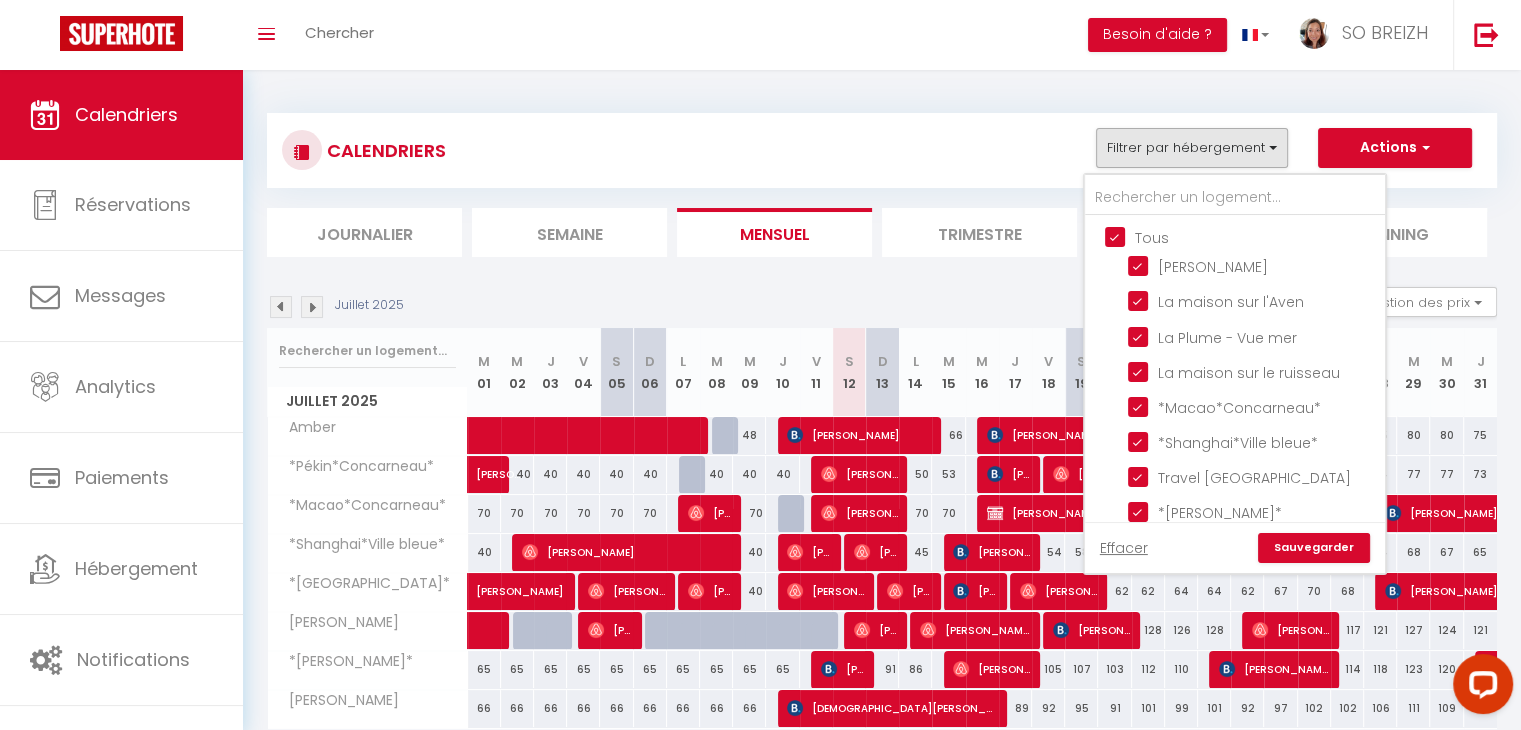 checkbox on "true" 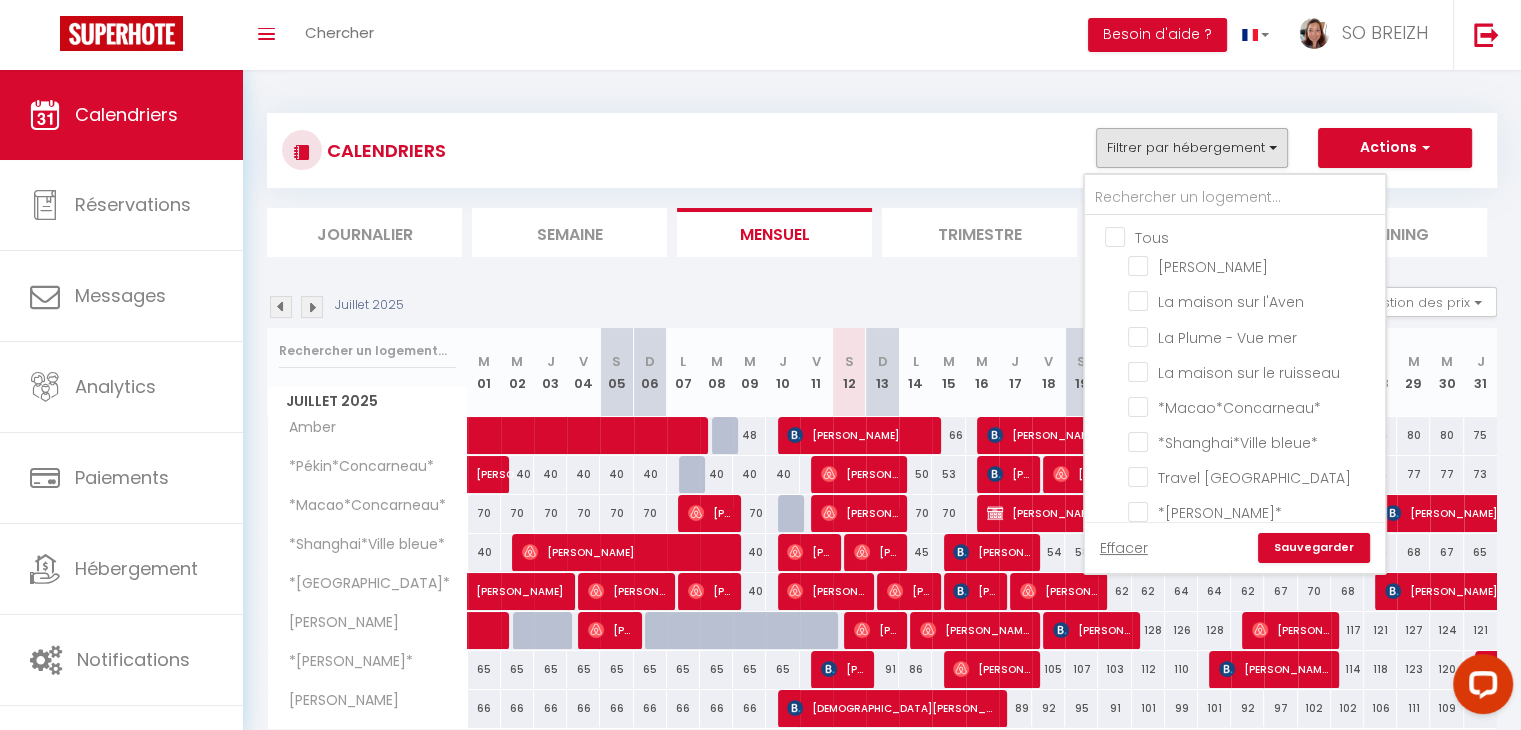 checkbox on "false" 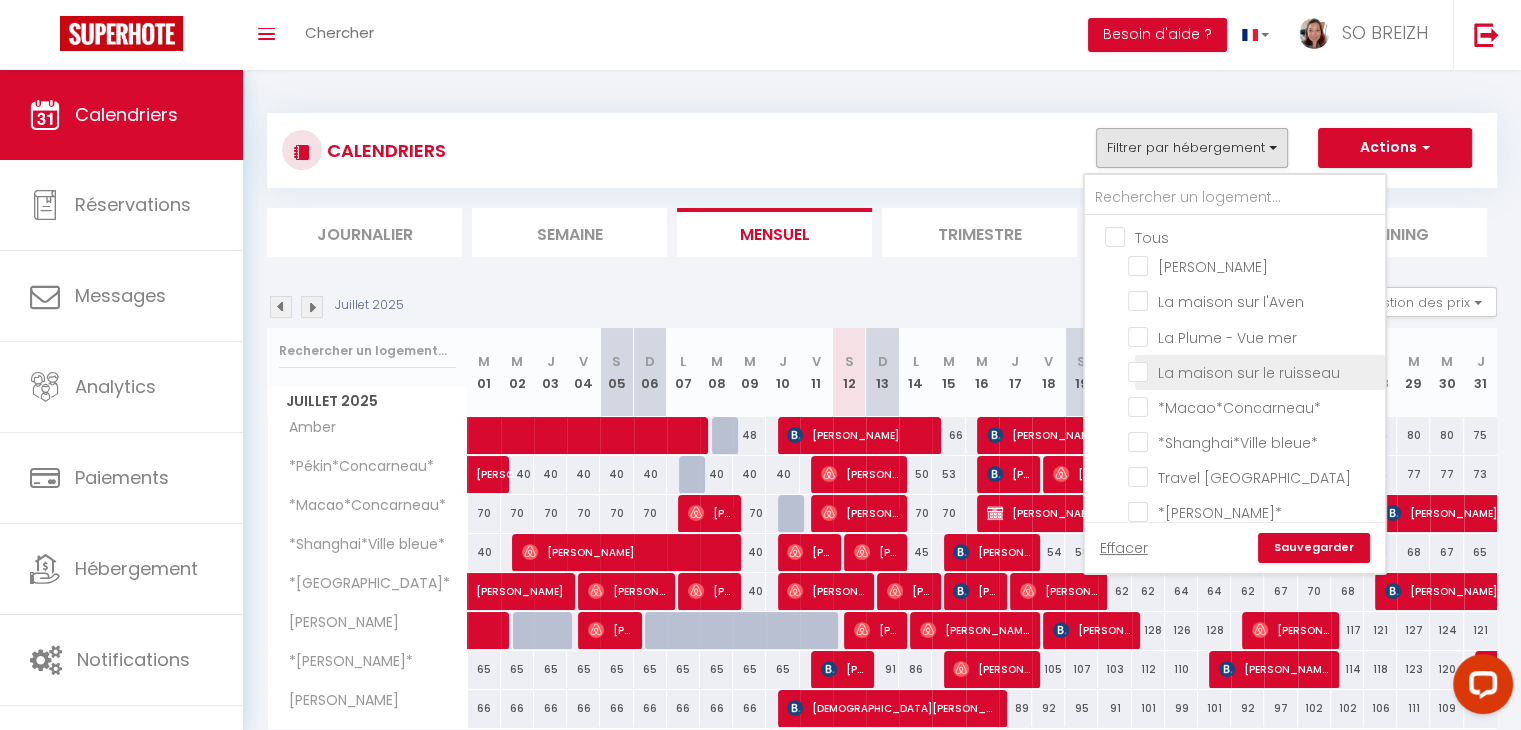 click on "La maison sur le ruisseau" at bounding box center [1253, 371] 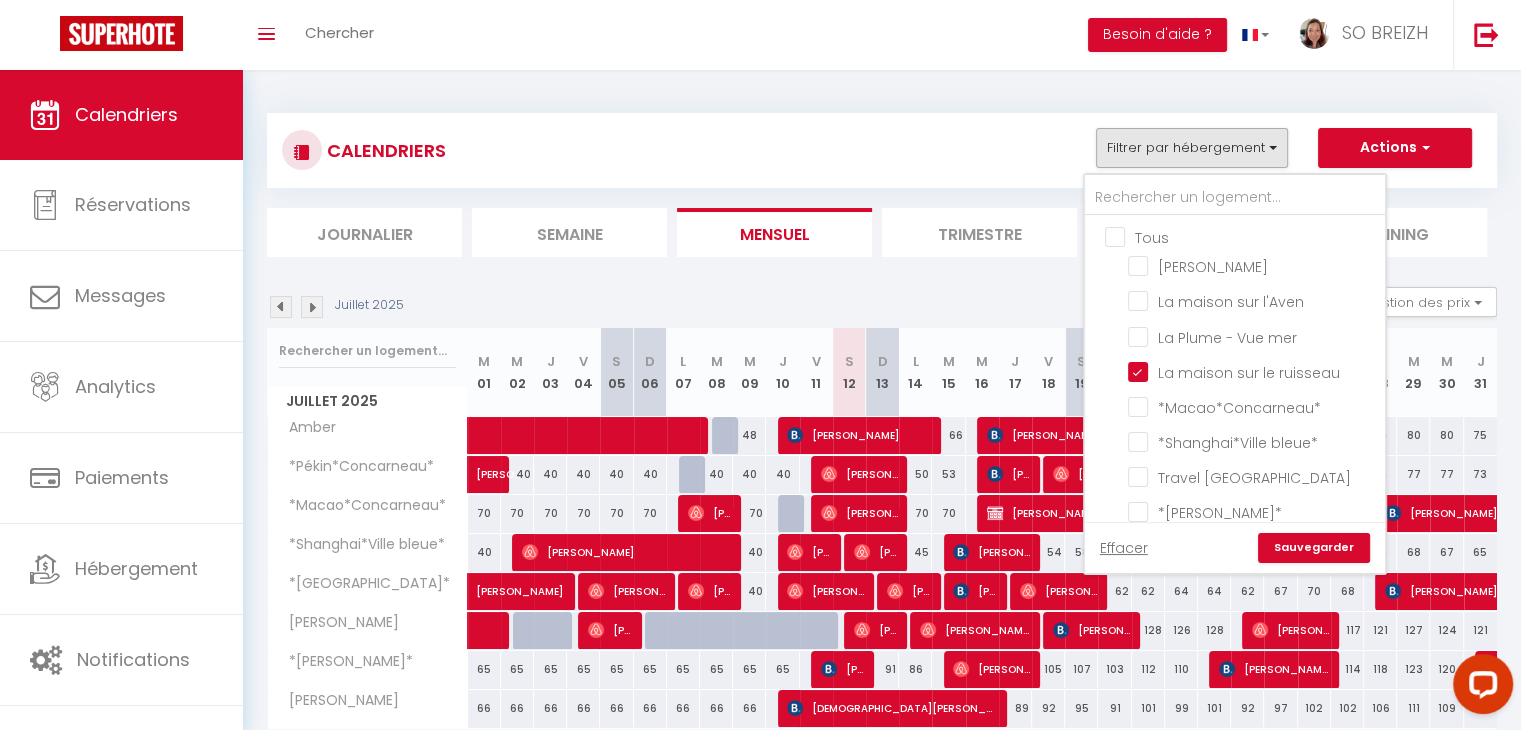 click on "Sauvegarder" at bounding box center [1314, 548] 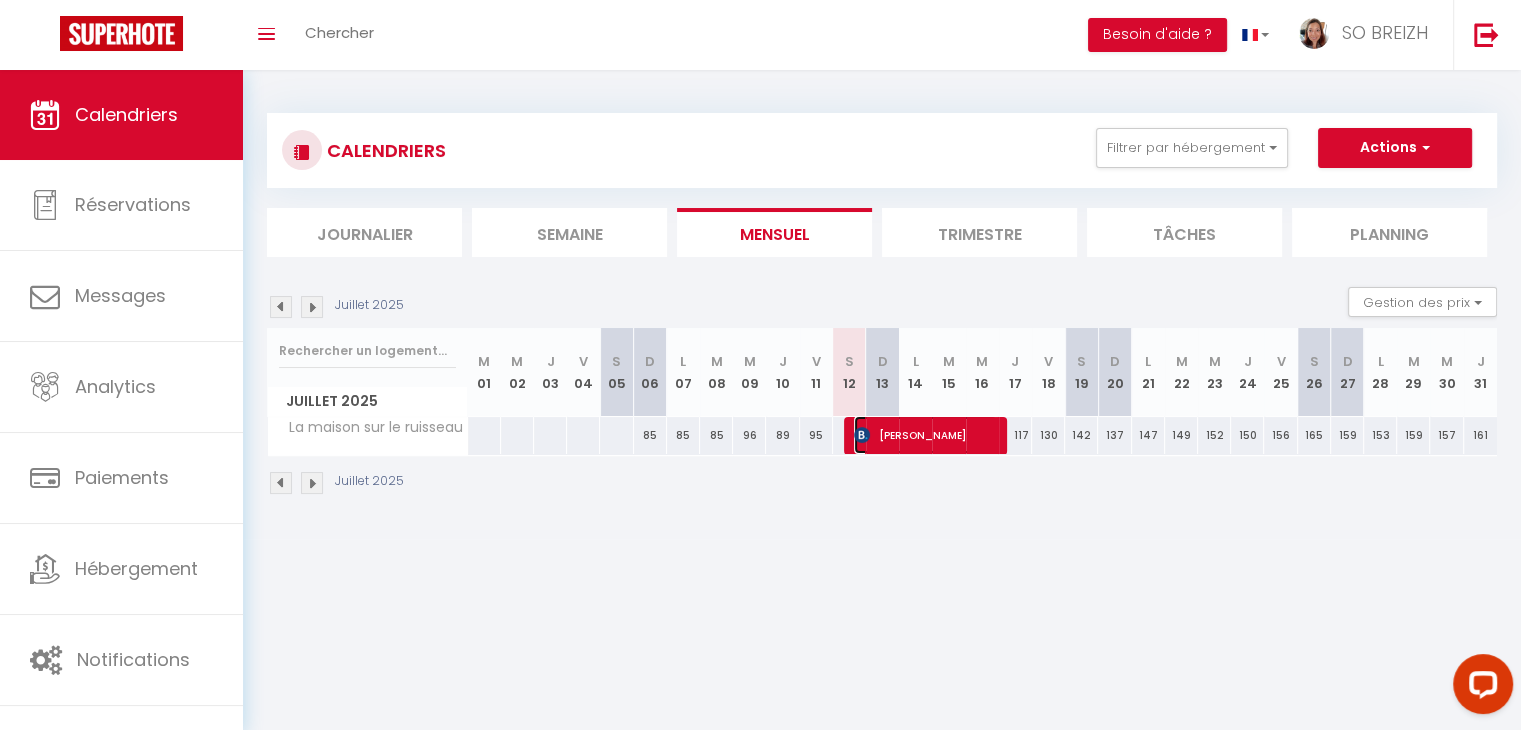 click on "[PERSON_NAME]" at bounding box center (925, 435) 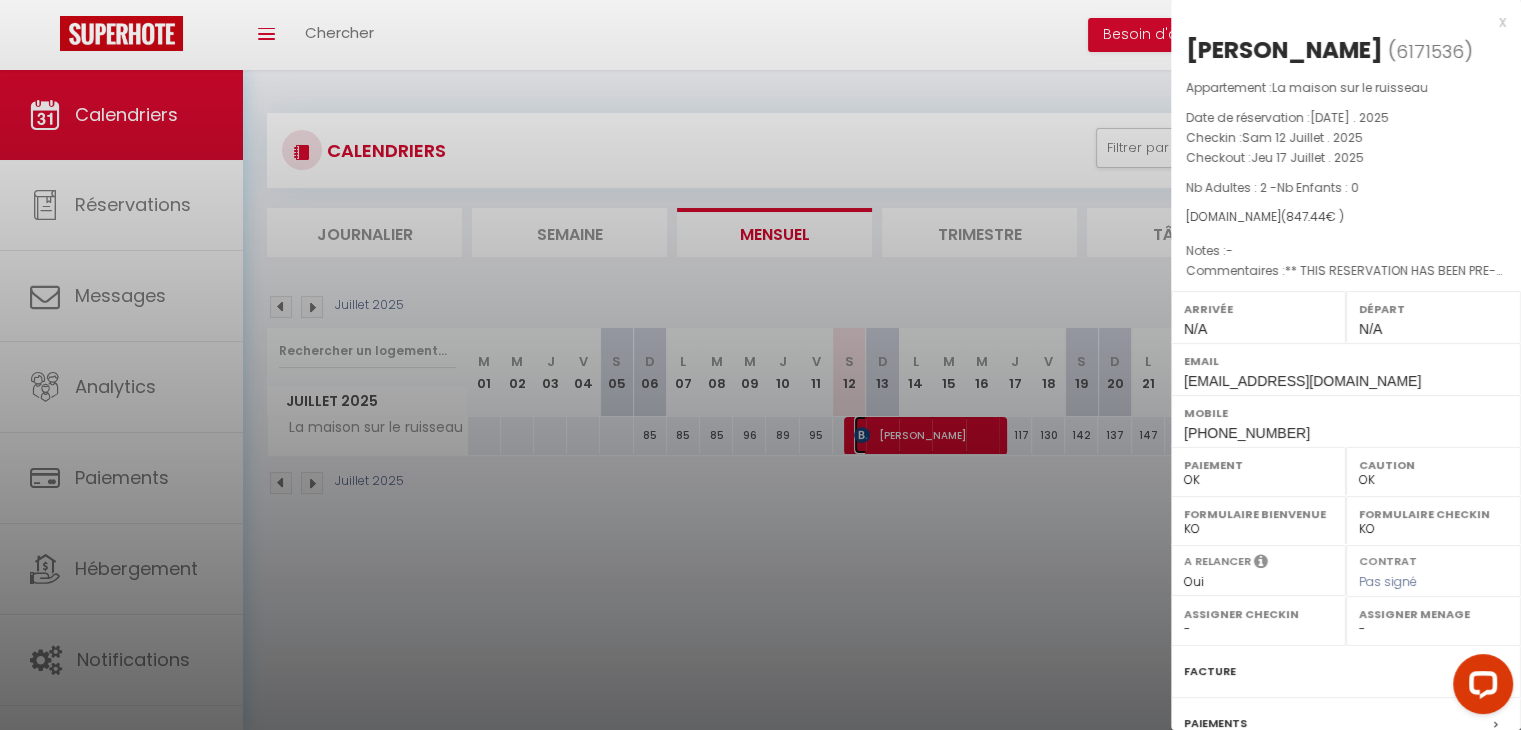 select on "43612" 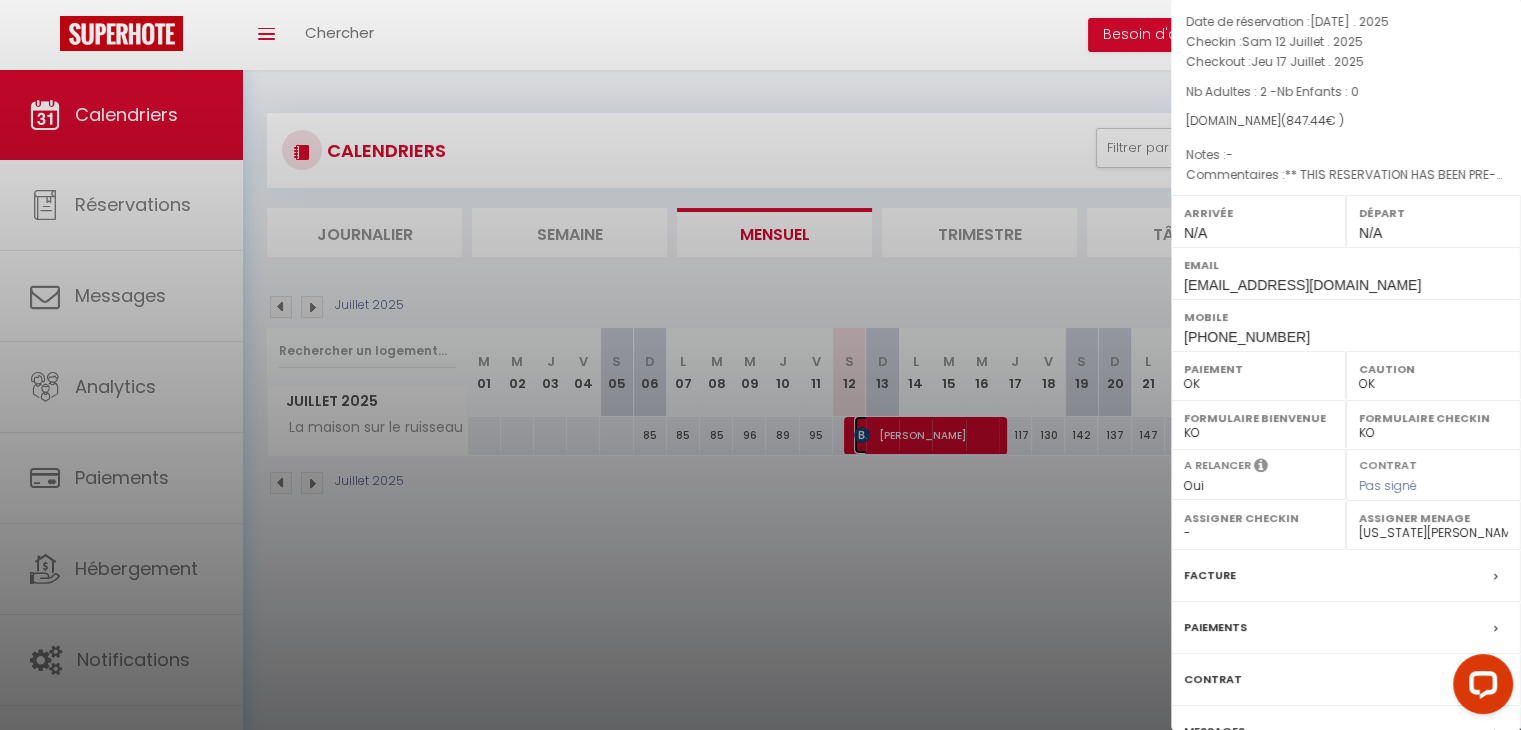 scroll, scrollTop: 199, scrollLeft: 0, axis: vertical 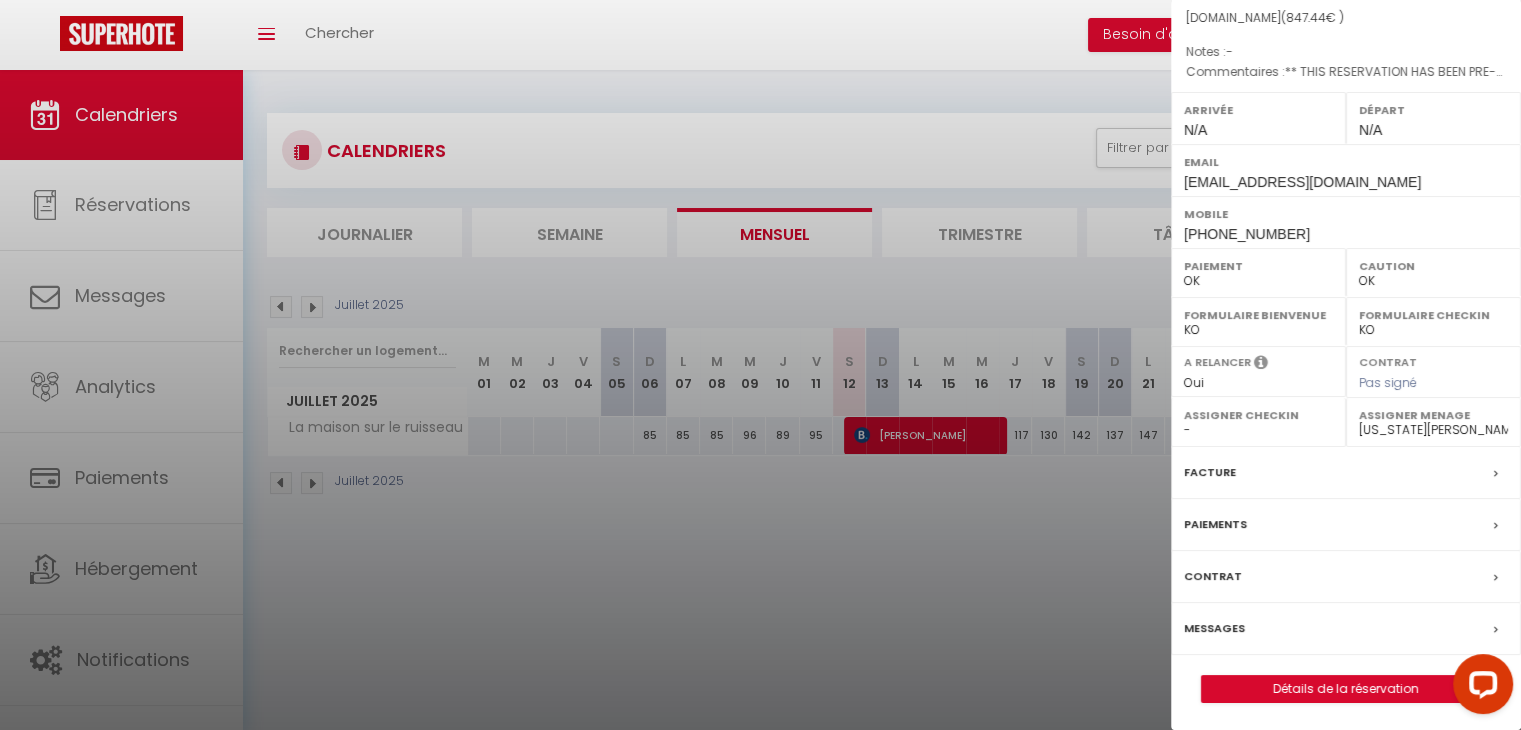 click on "Messages" at bounding box center [1214, 628] 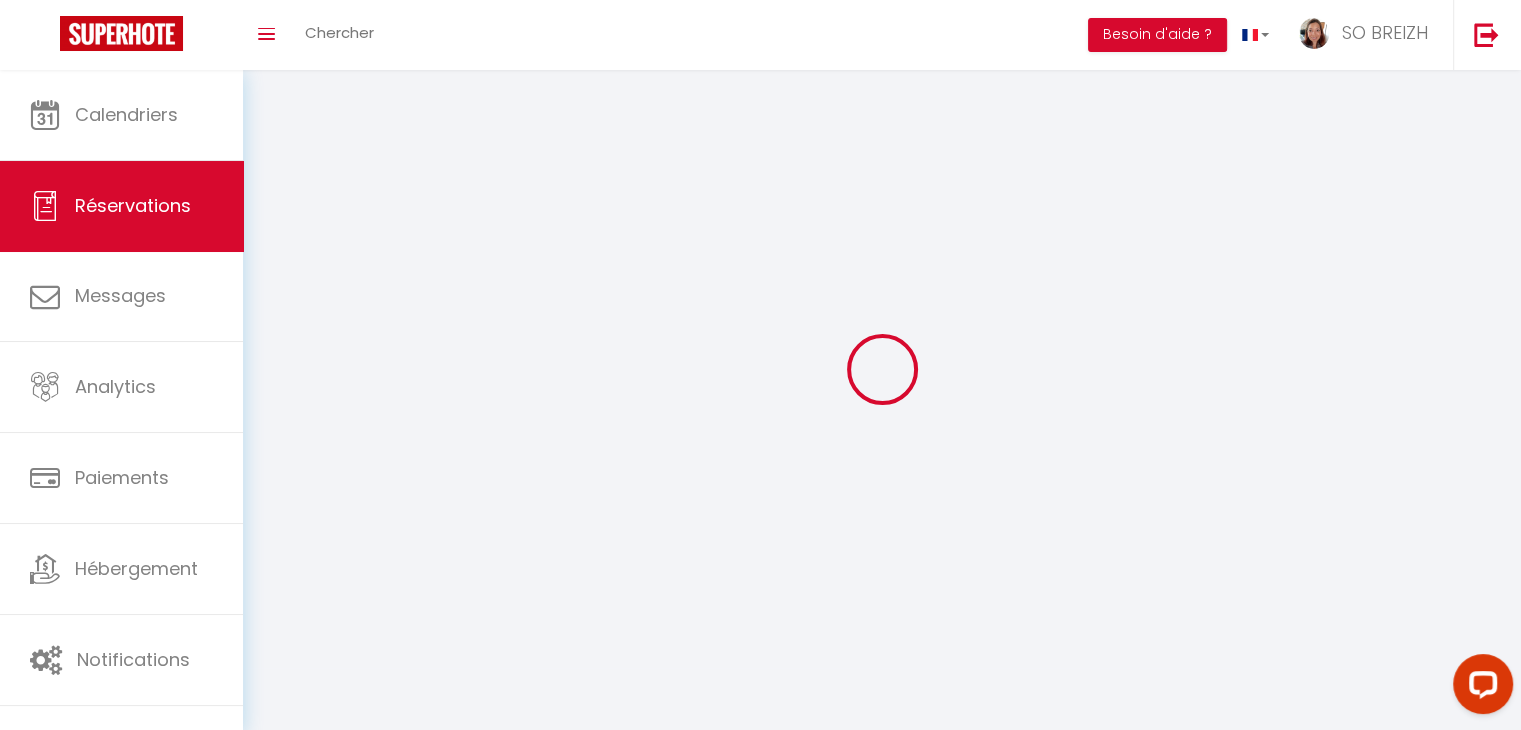 select 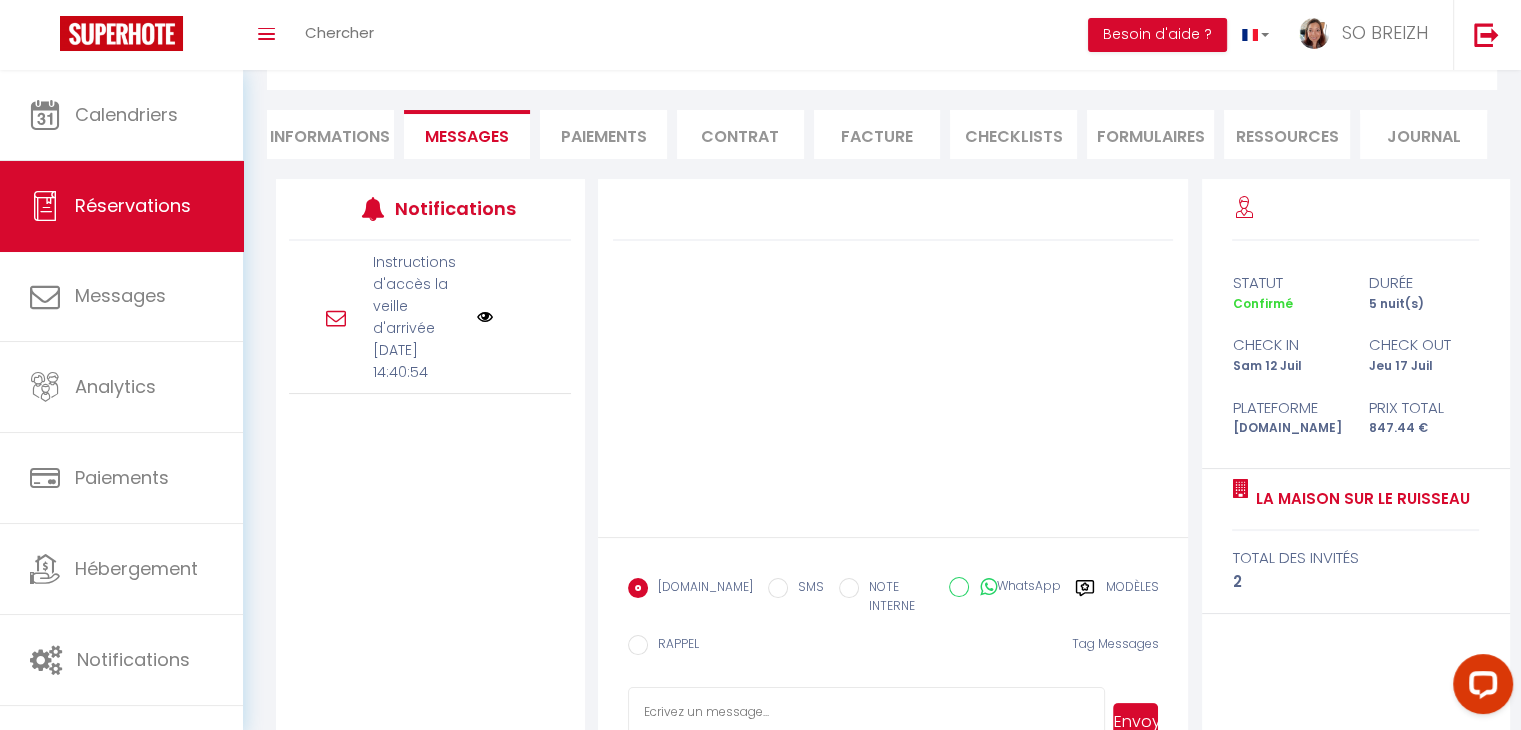 scroll, scrollTop: 202, scrollLeft: 0, axis: vertical 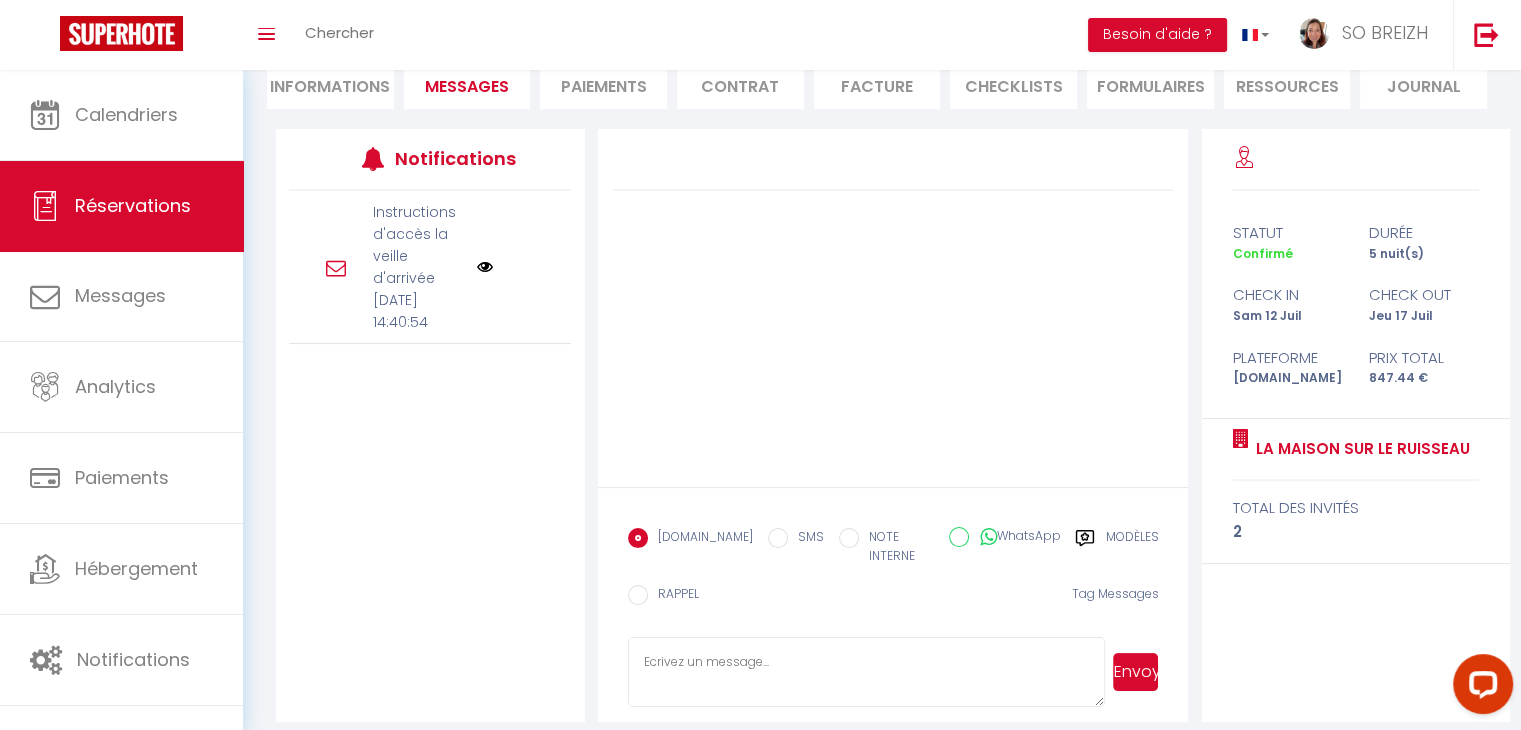 paste on "​​​Bonjour[GUEST:NAME],
Vous trouverez ci-joint votre livret d'accueil contenant toutes les informations utiles pour votre séjour tel que l'accès au logement, le code wifi de votre maison ainsi que quelques visites de la région. ​​​
[URL][DOMAIN_NAME]​​
Je vous souhaite un excellent séjour!
Alexandra - So Breizh Conciergerie​" 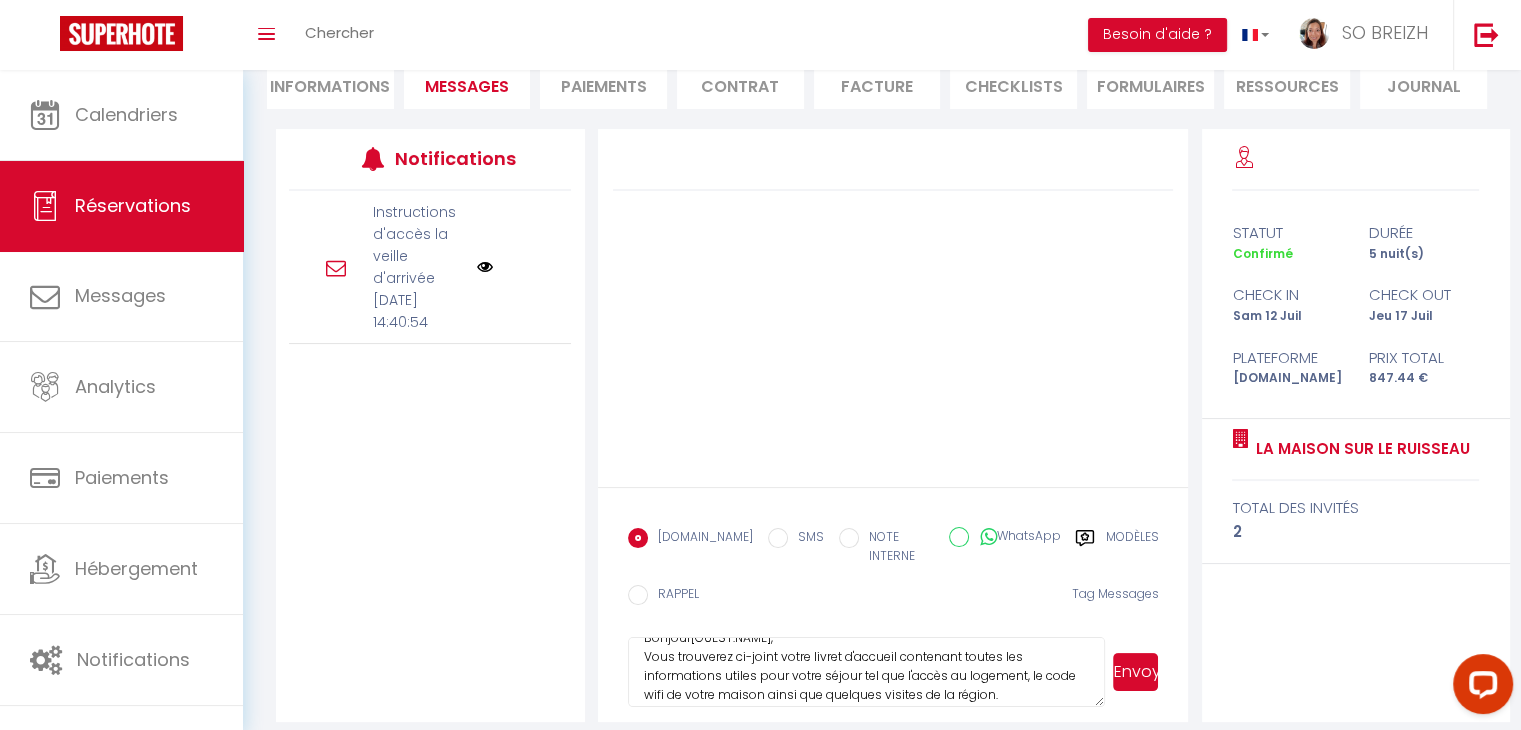 scroll, scrollTop: 0, scrollLeft: 0, axis: both 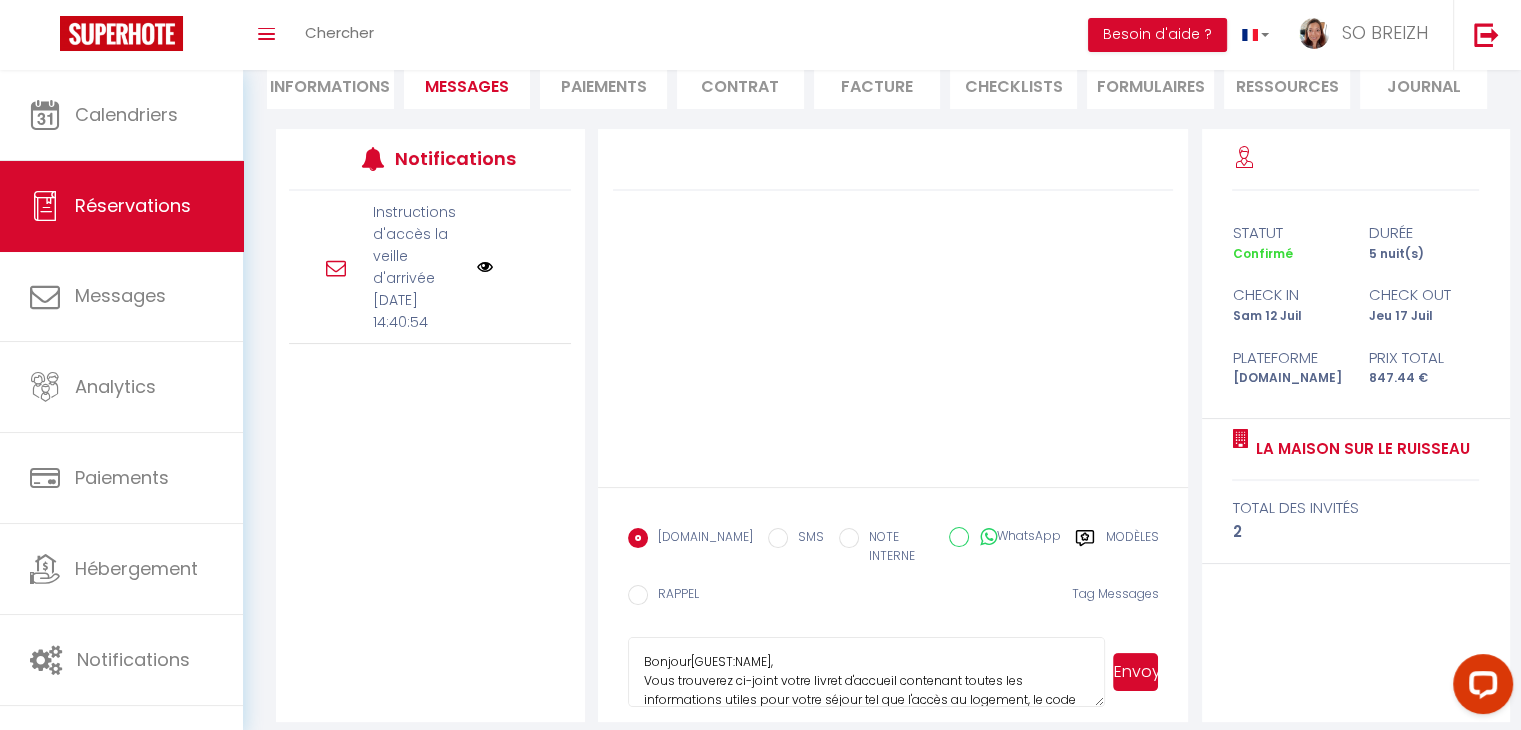 drag, startPoint x: 756, startPoint y: 646, endPoint x: 687, endPoint y: 649, distance: 69.065186 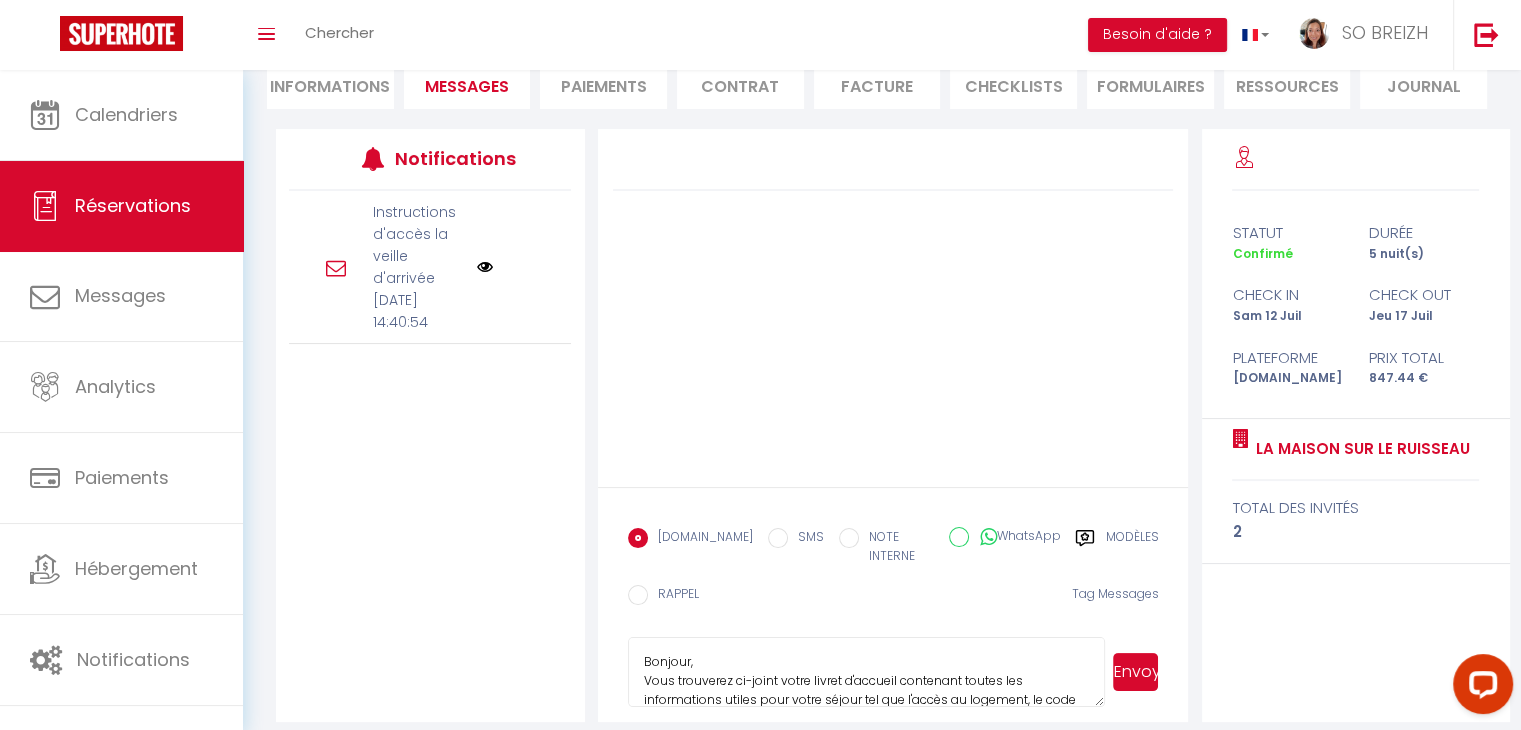 type on "​​​Bonjour,
Vous trouverez ci-joint votre livret d'accueil contenant toutes les informations utiles pour votre séjour tel que l'accès au logement, le code wifi de votre maison ainsi que quelques visites de la région. ​​​
[URL][DOMAIN_NAME]​​
Je vous souhaite un excellent séjour!
Alexandra - So Breizh Conciergerie​" 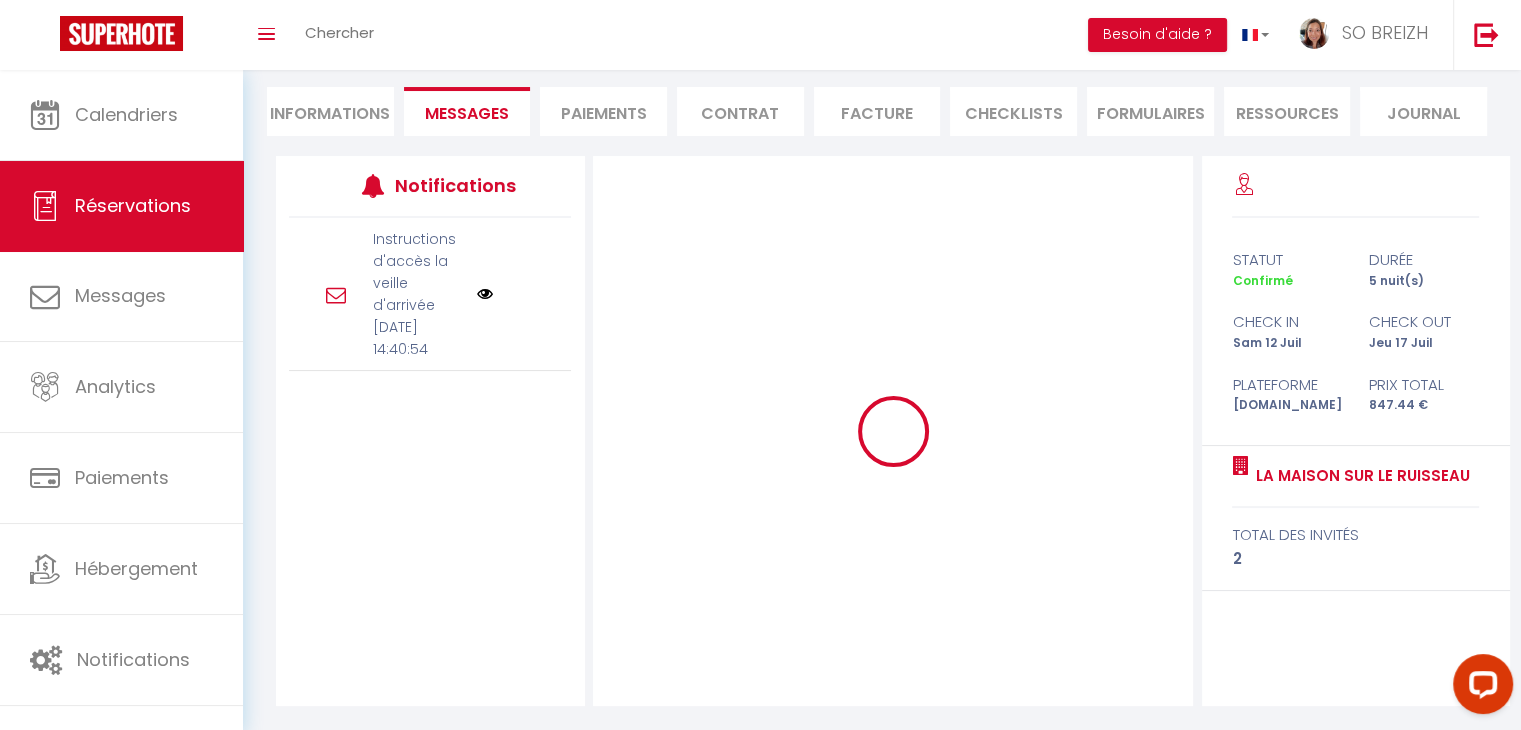 scroll, scrollTop: 175, scrollLeft: 0, axis: vertical 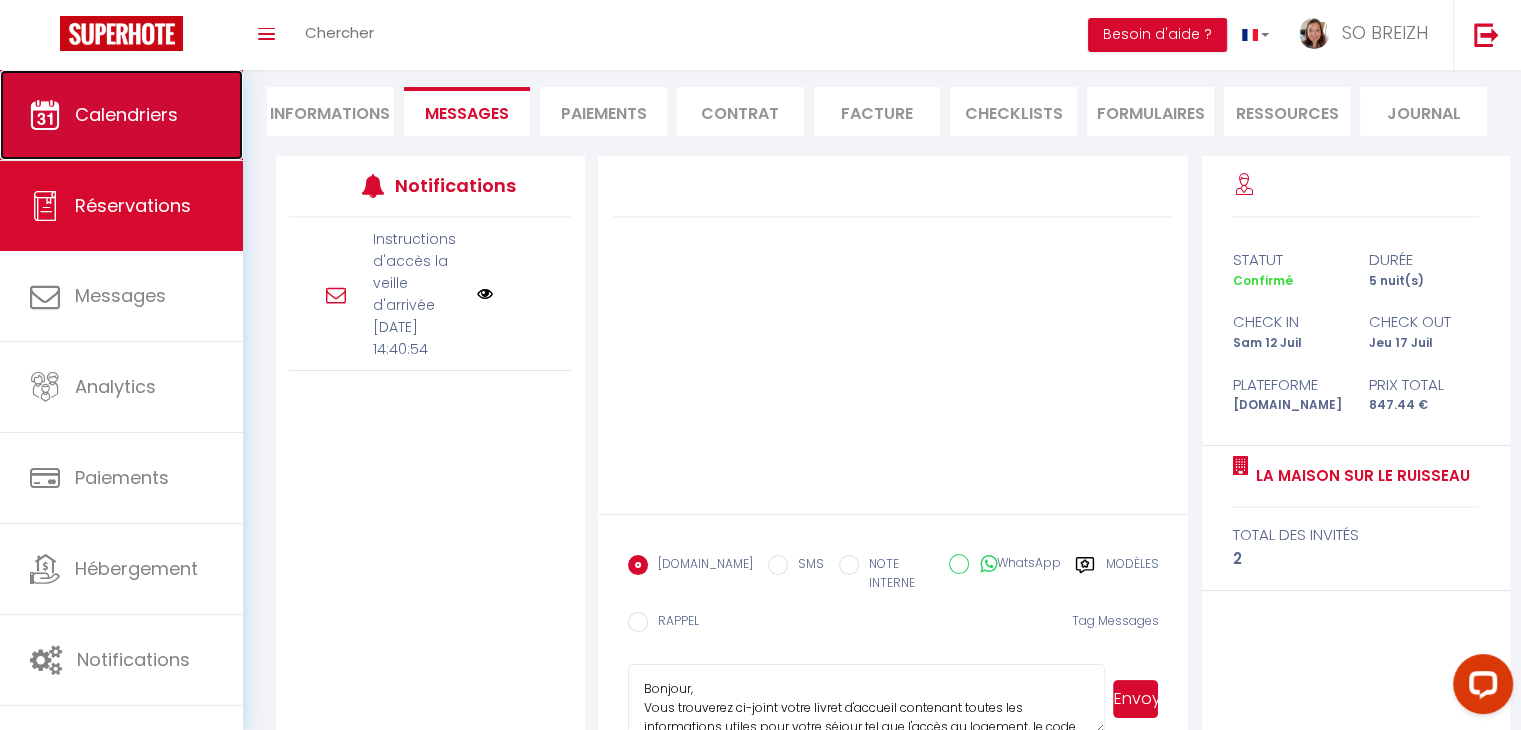 click on "Calendriers" at bounding box center (126, 114) 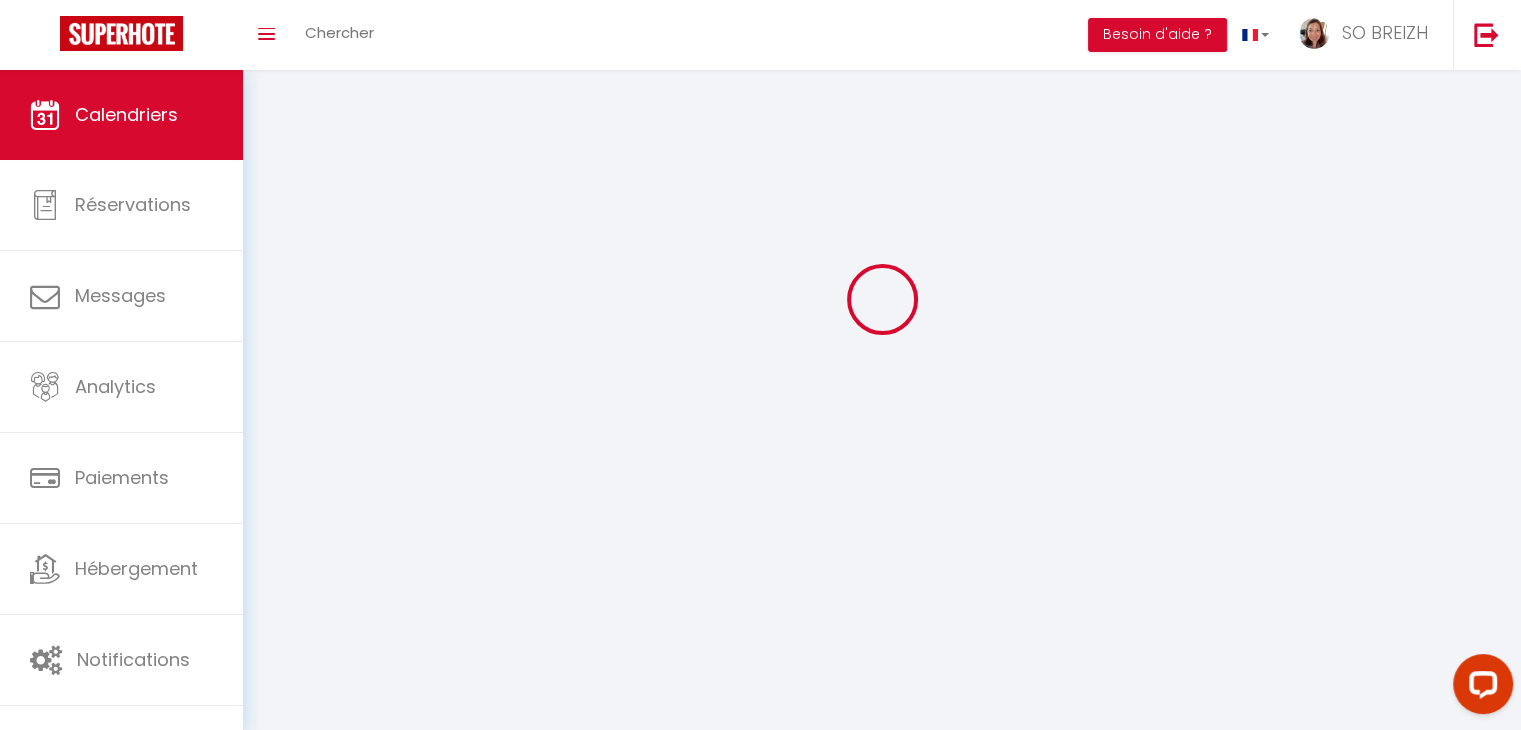 scroll, scrollTop: 0, scrollLeft: 0, axis: both 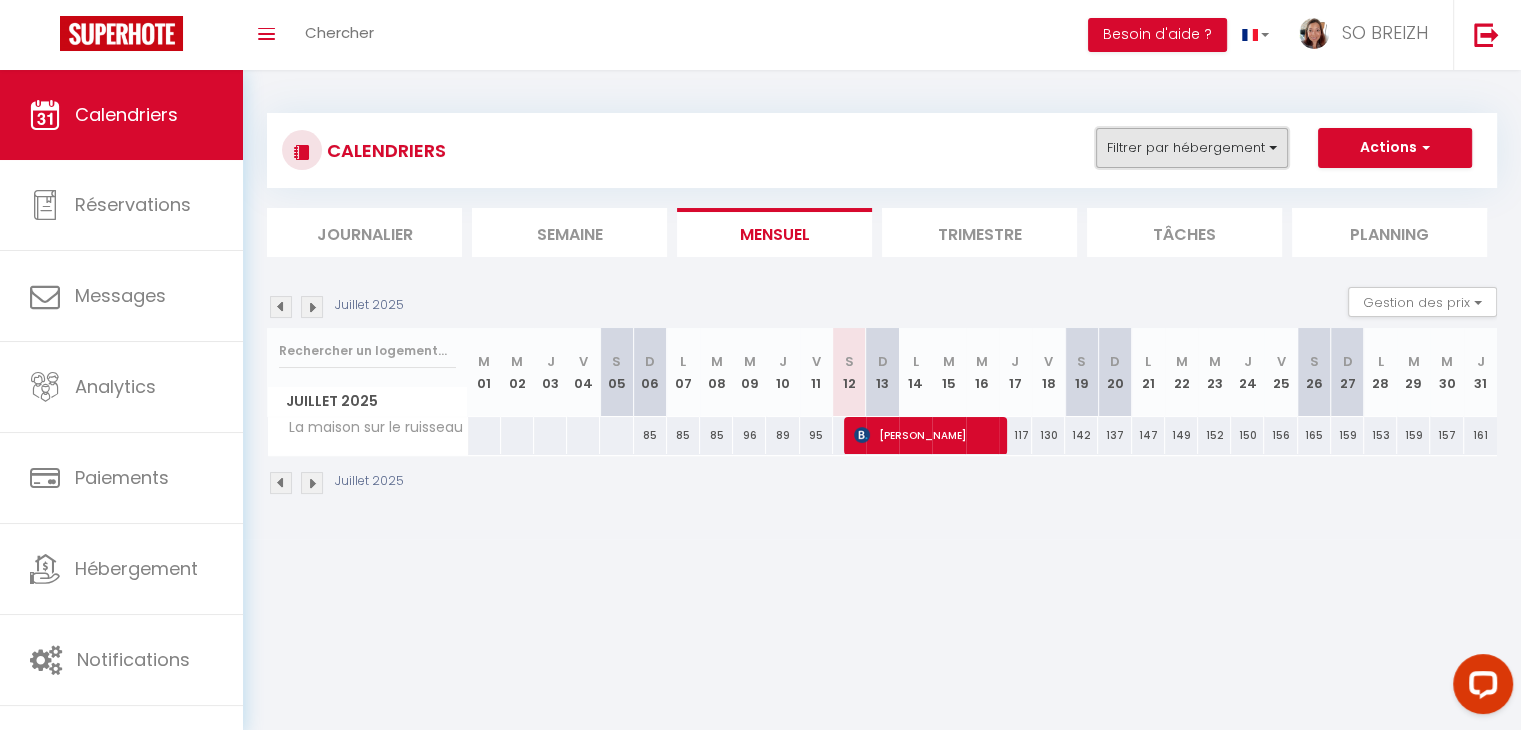 click on "Filtrer par hébergement" at bounding box center [1192, 148] 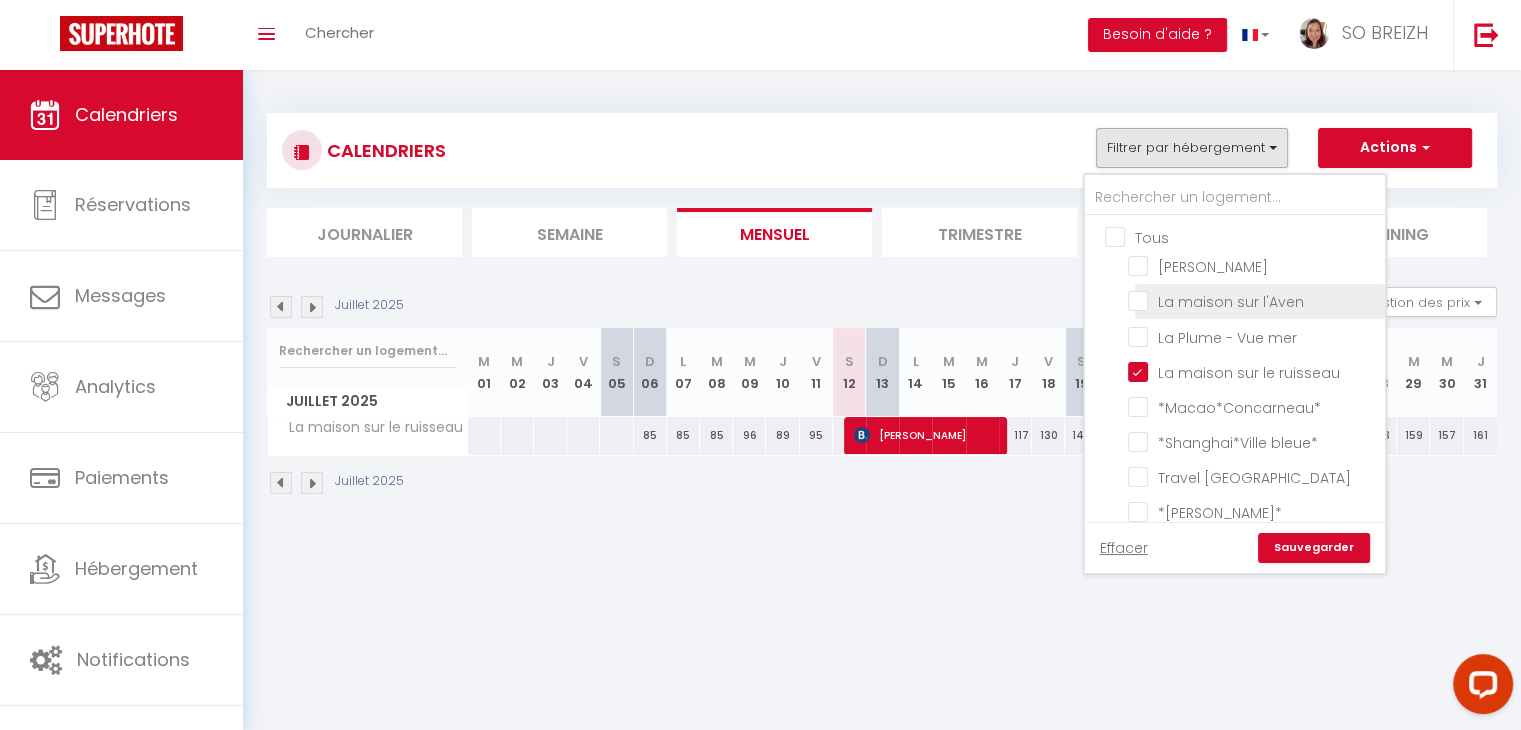 click on "La maison sur l'Aven" at bounding box center (1253, 300) 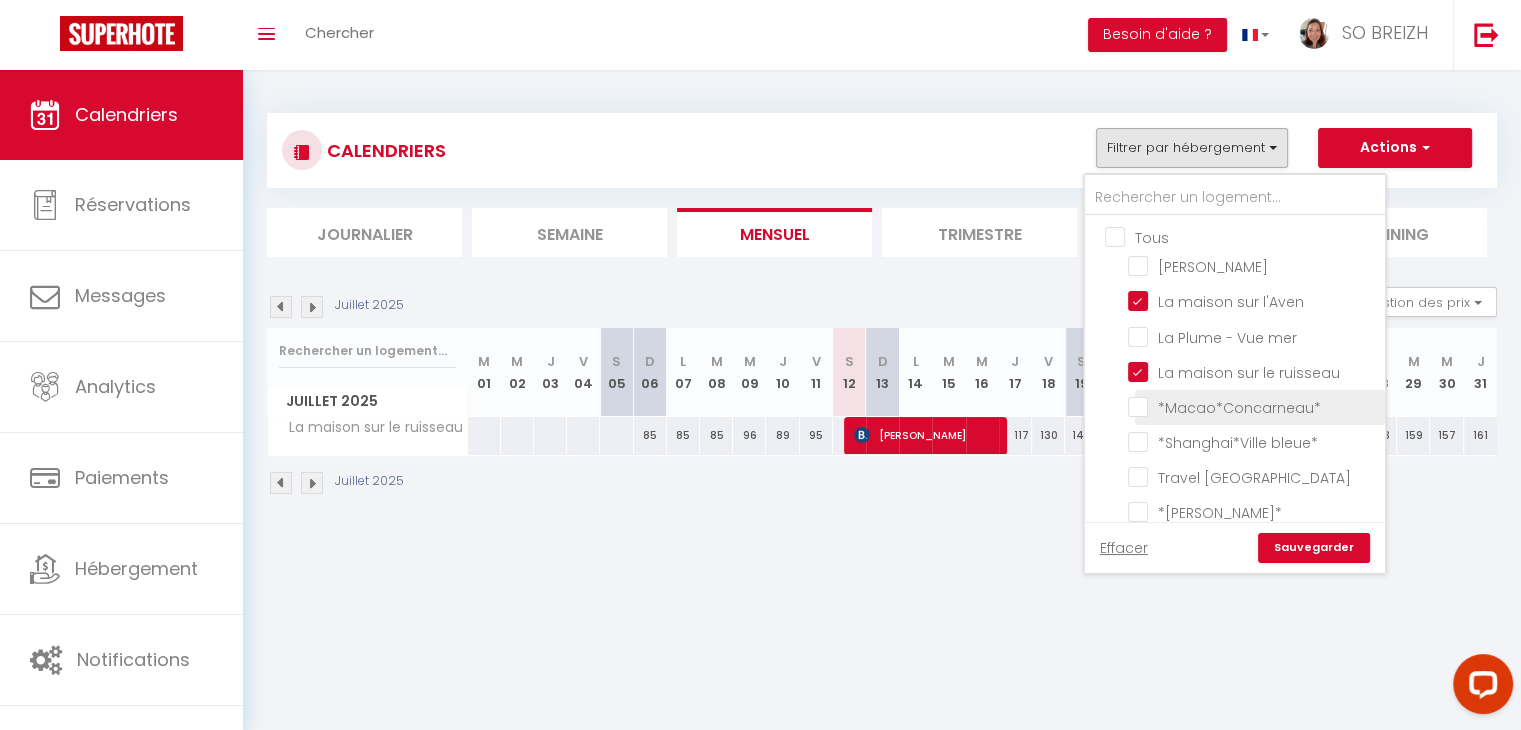 checkbox on "false" 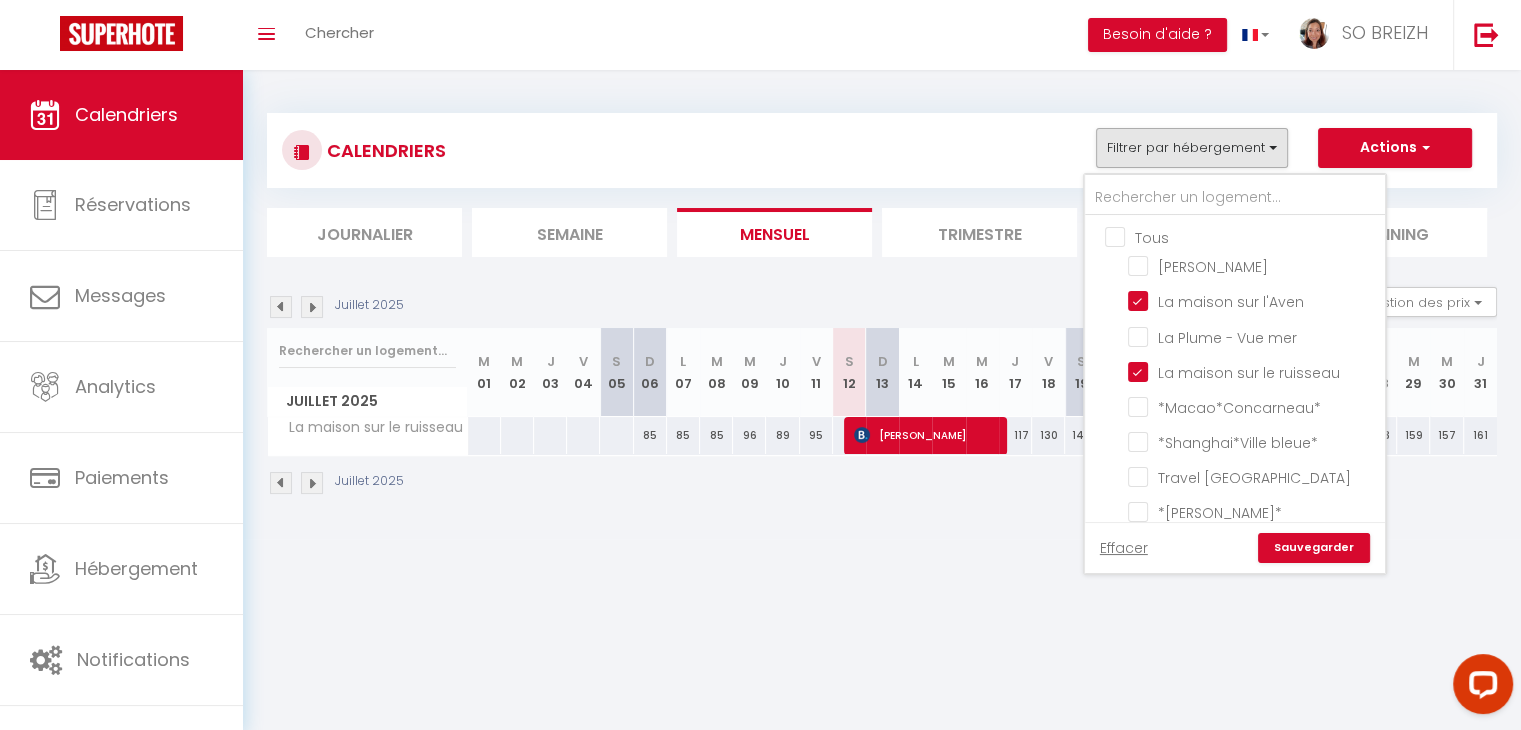 click on "Sauvegarder" at bounding box center (1314, 548) 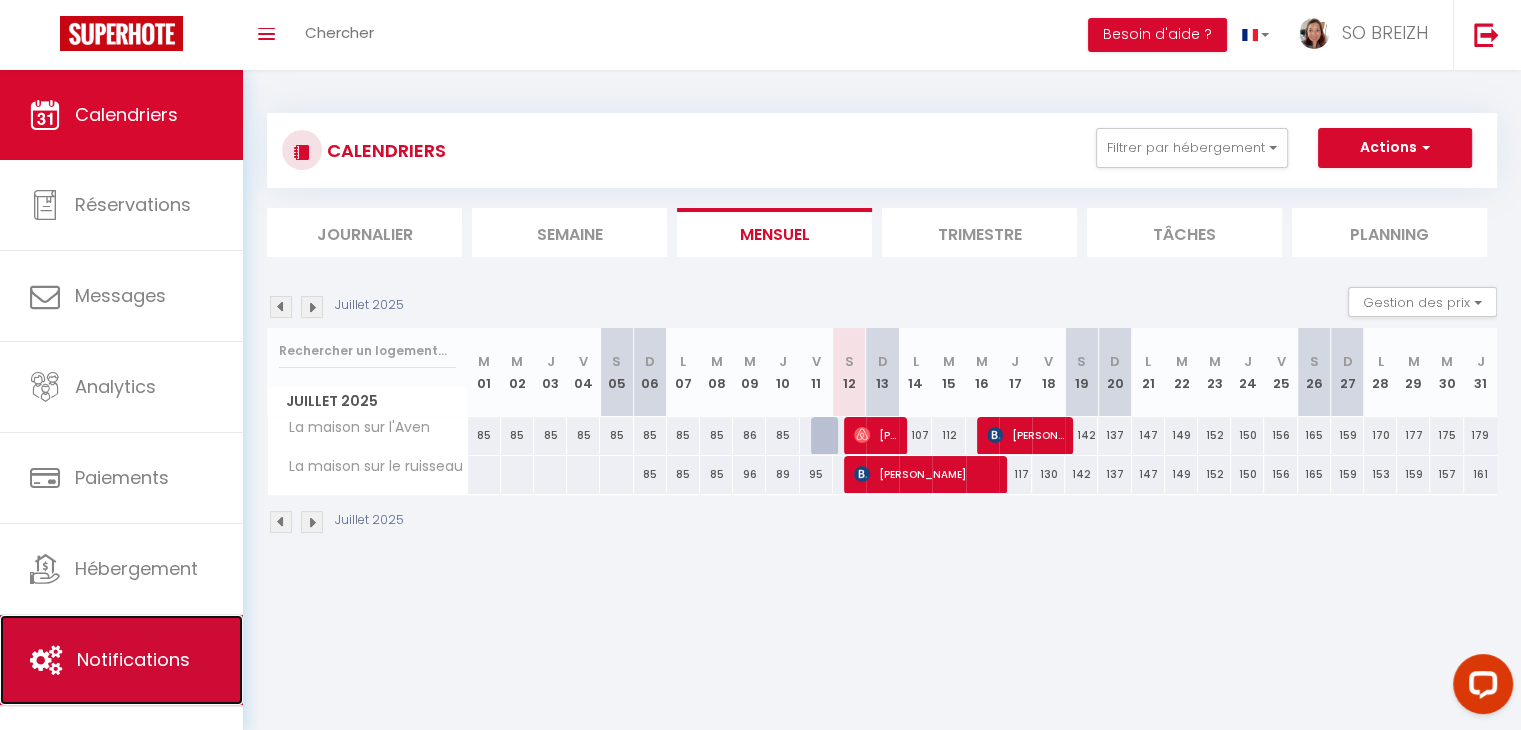 click on "Notifications" at bounding box center [133, 659] 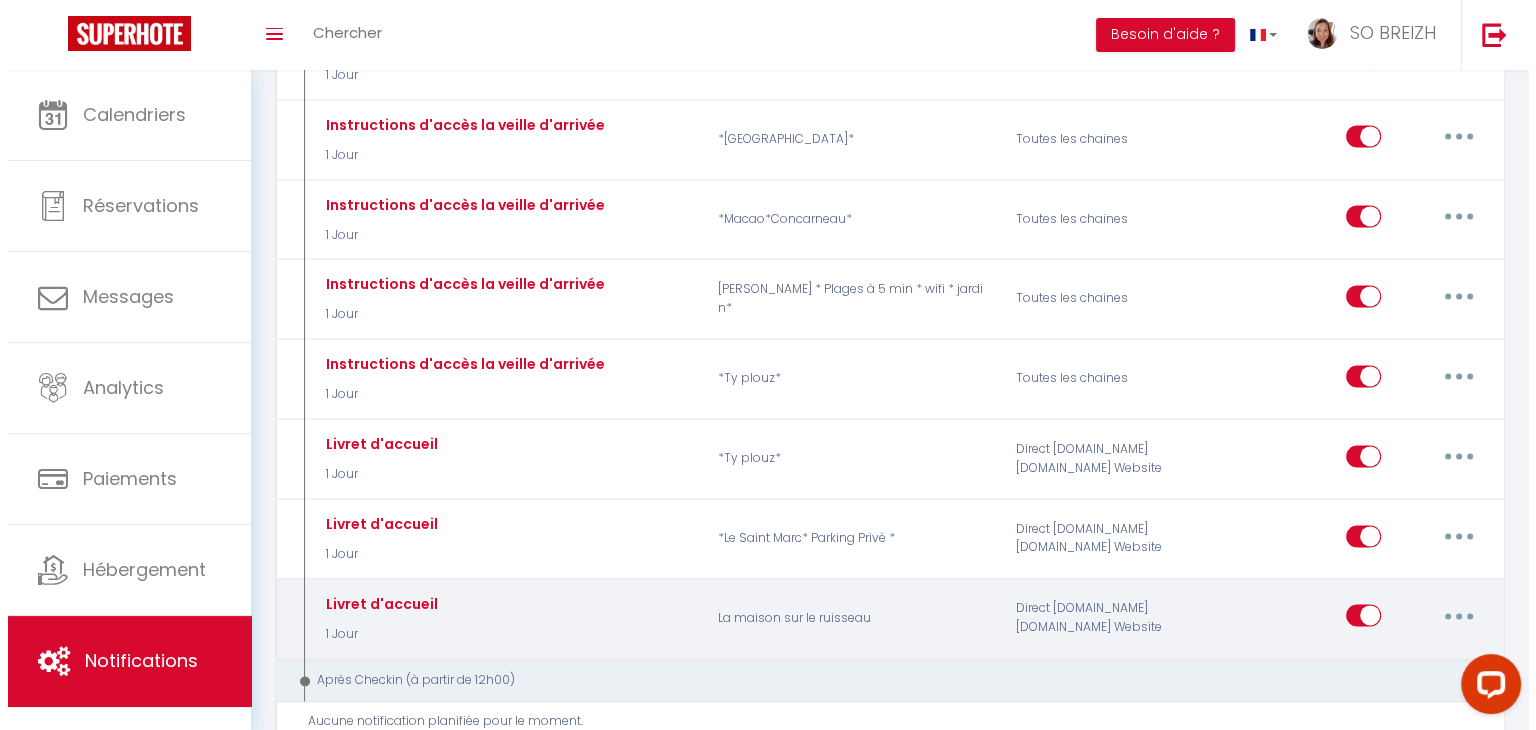 scroll, scrollTop: 2700, scrollLeft: 0, axis: vertical 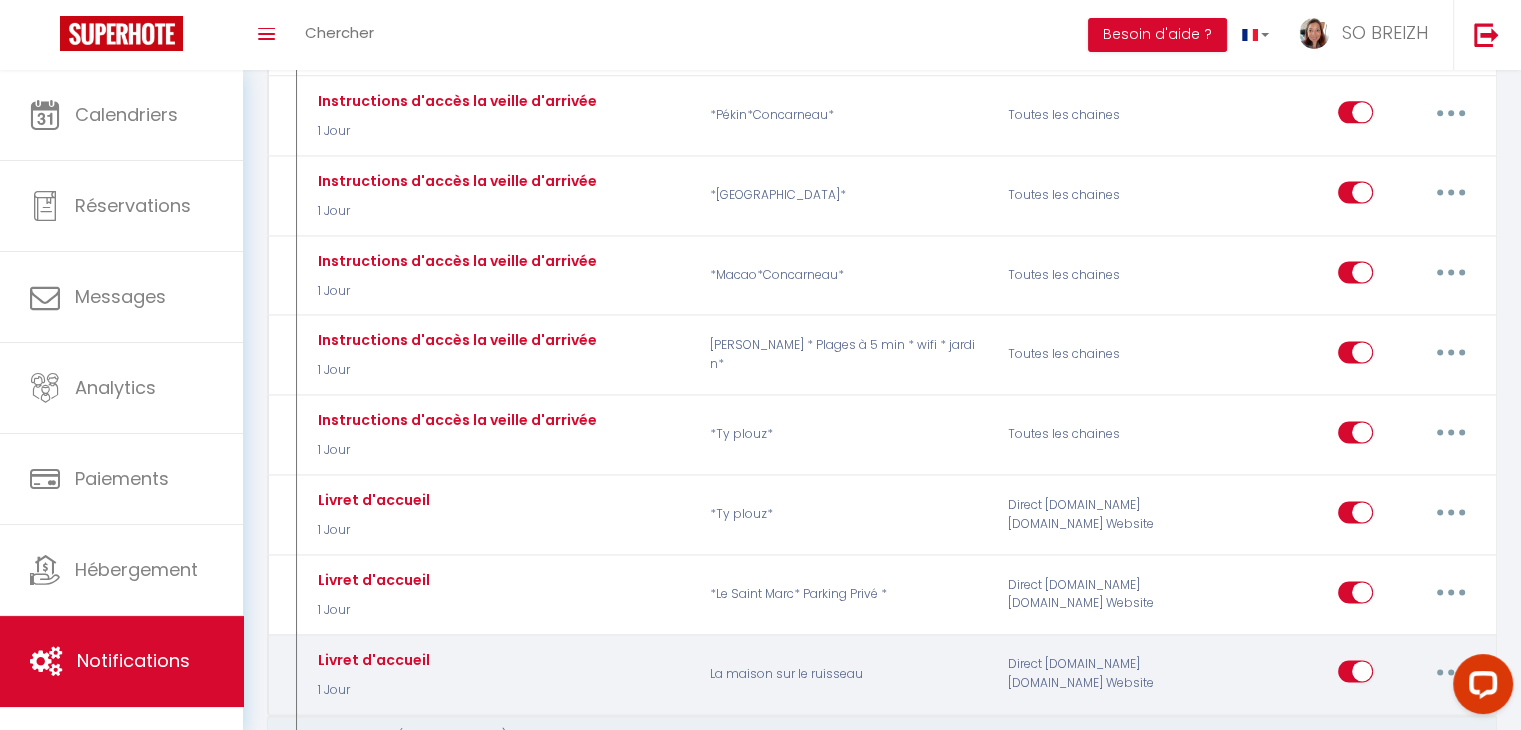 click at bounding box center (1451, 671) 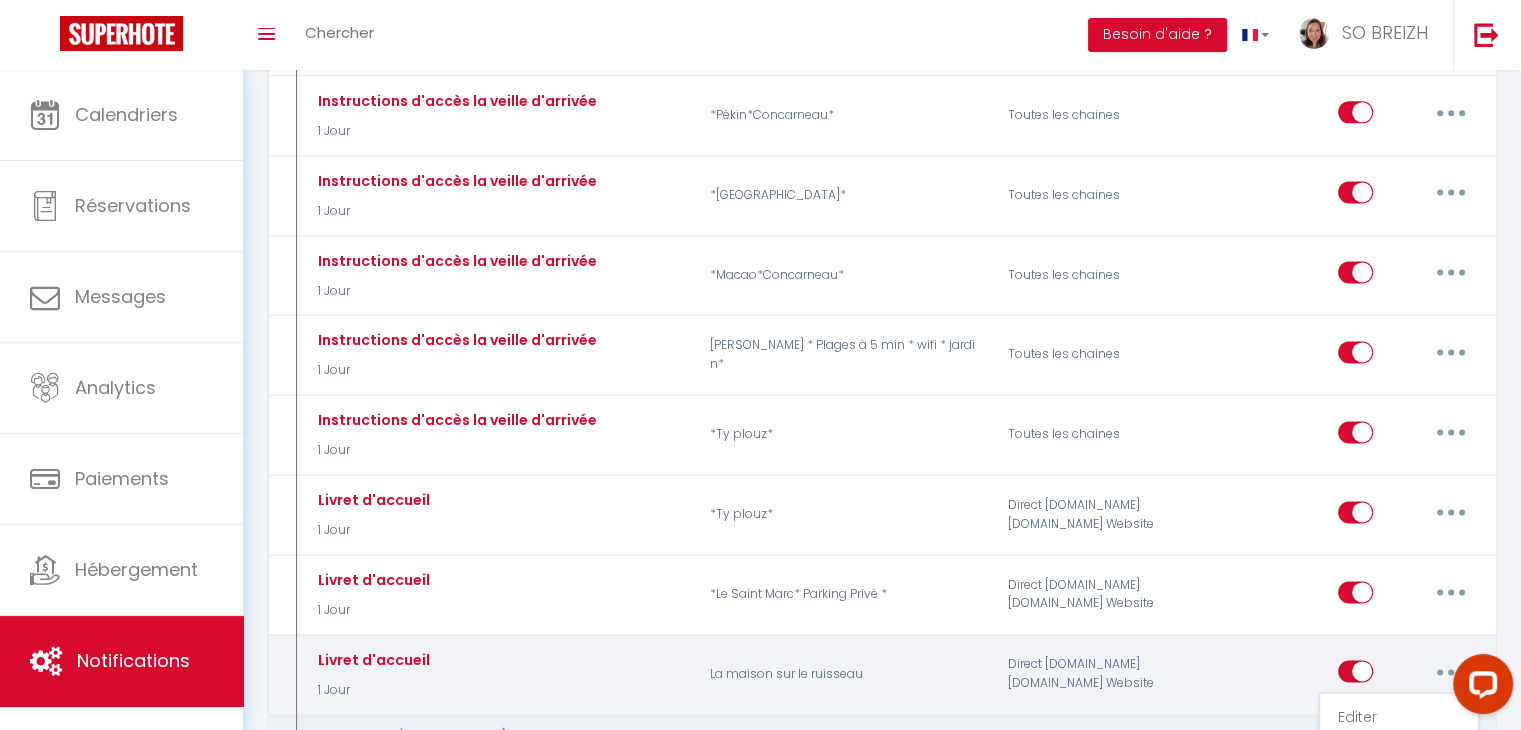 click on "Dupliquer" at bounding box center (1399, 753) 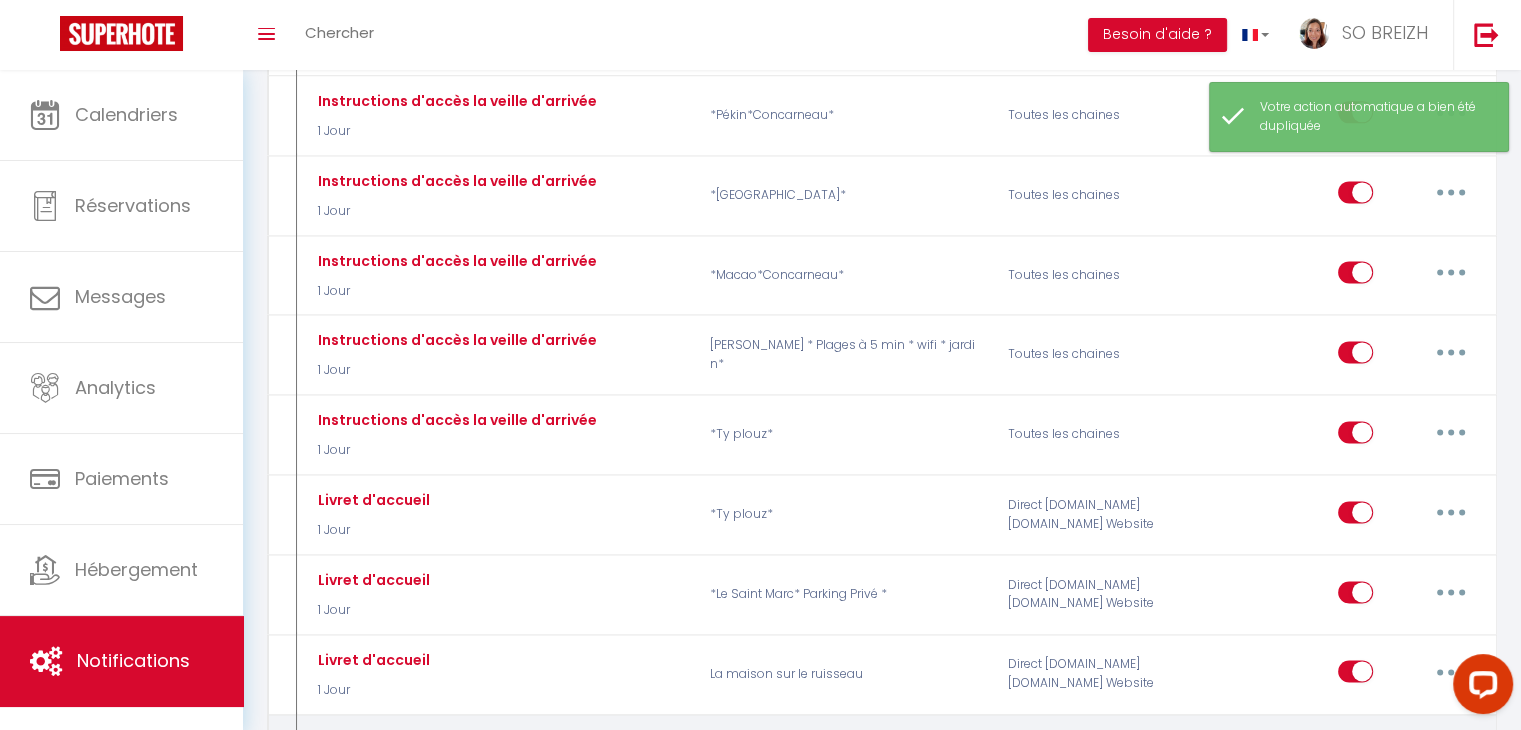 click at bounding box center (1451, 751) 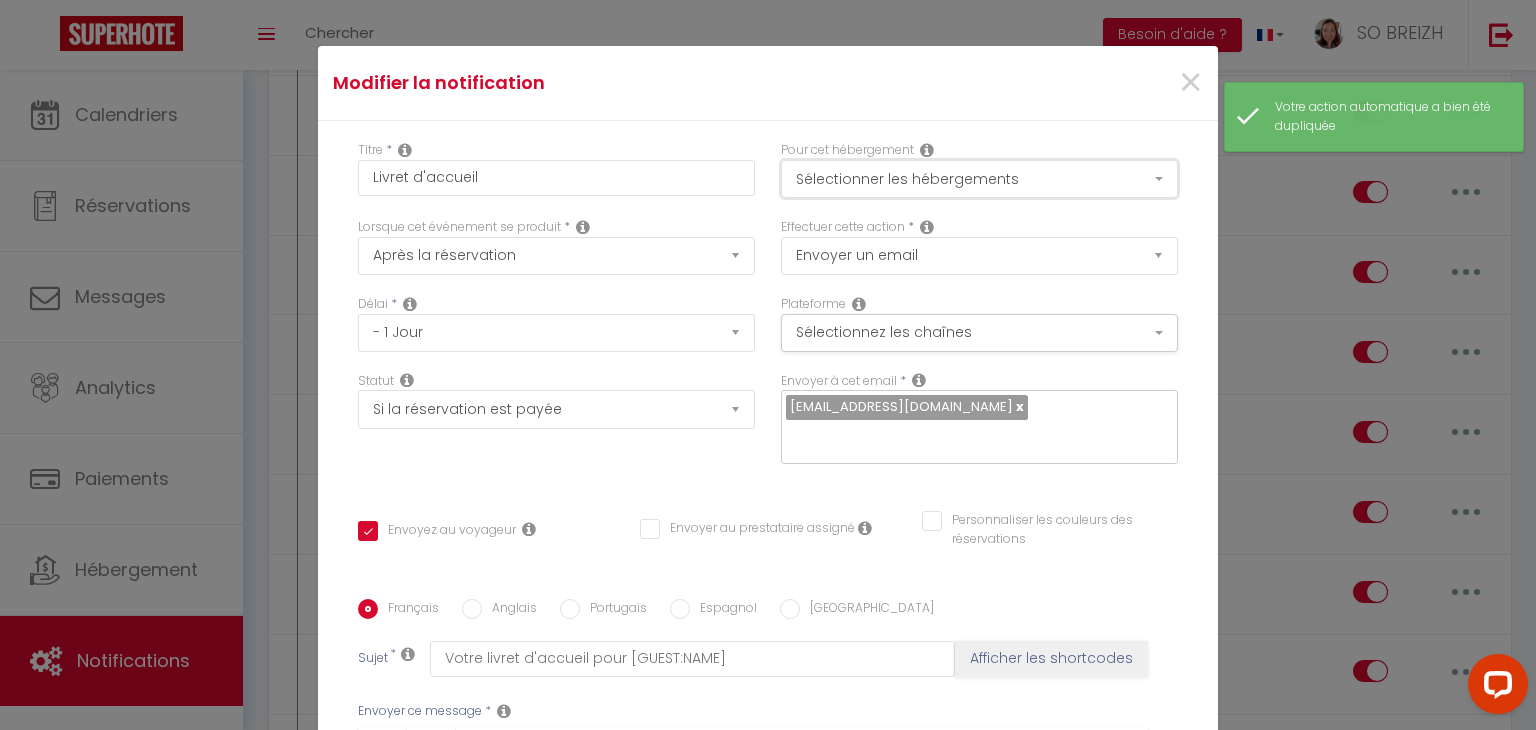 click on "Sélectionner les hébergements" at bounding box center [979, 179] 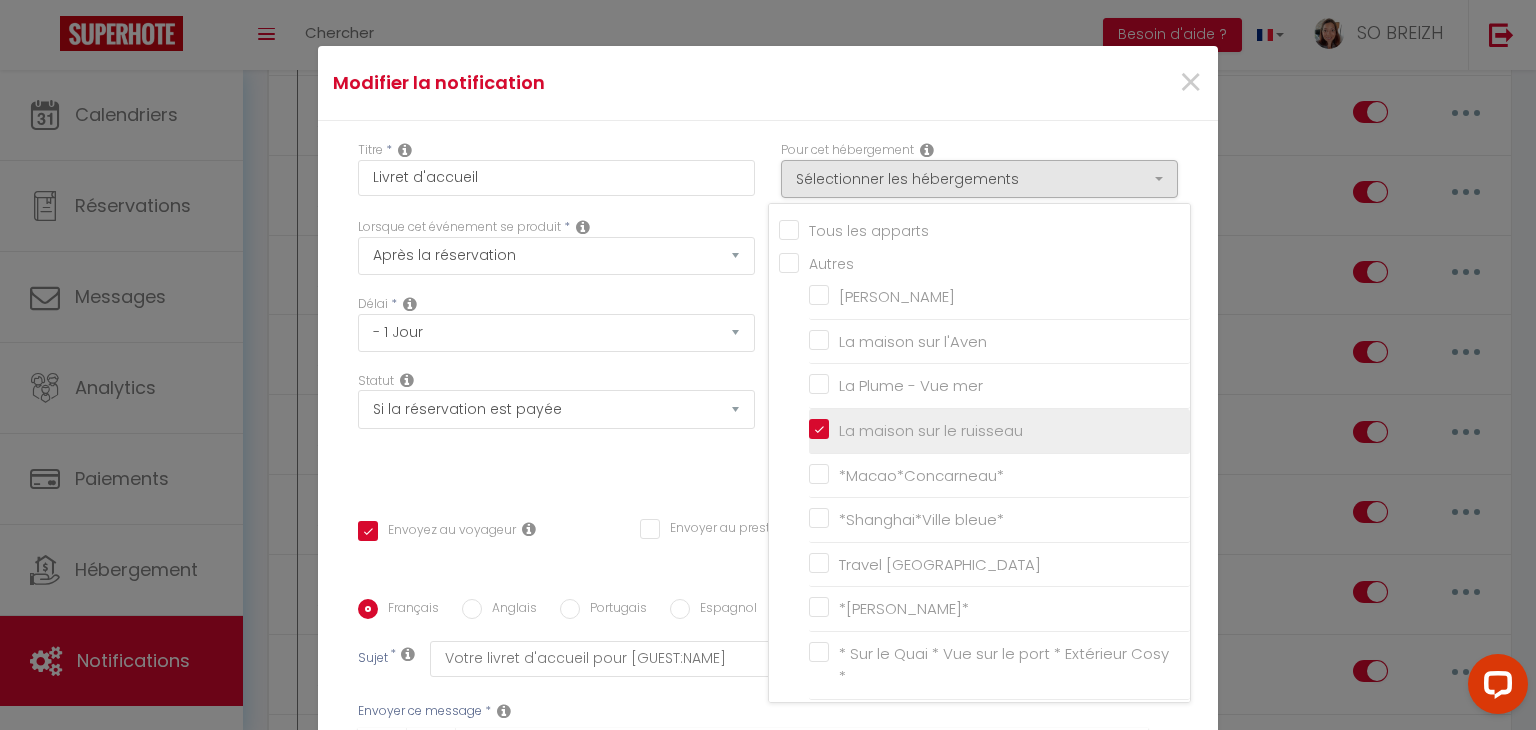 click on "La maison sur le ruisseau" at bounding box center [999, 431] 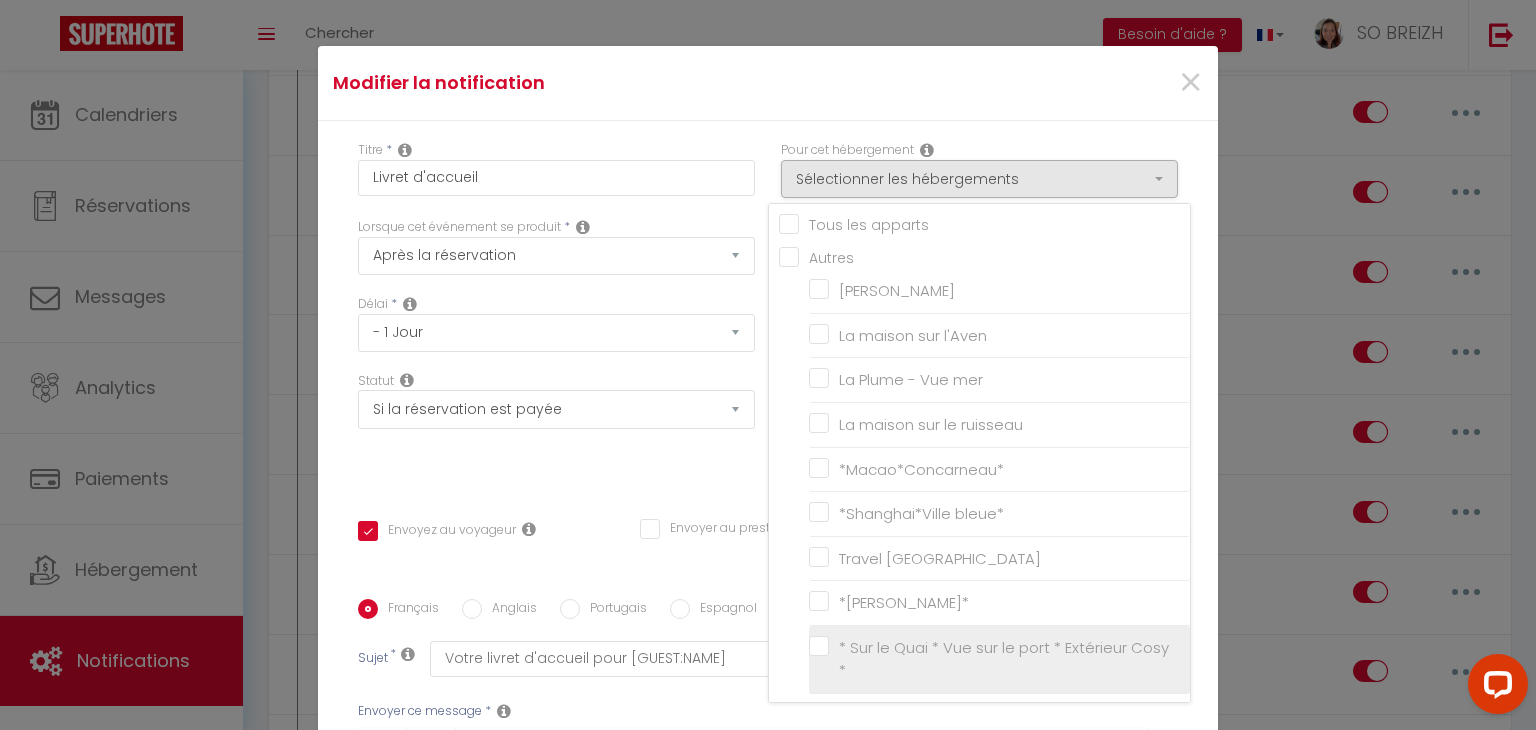 scroll, scrollTop: 0, scrollLeft: 0, axis: both 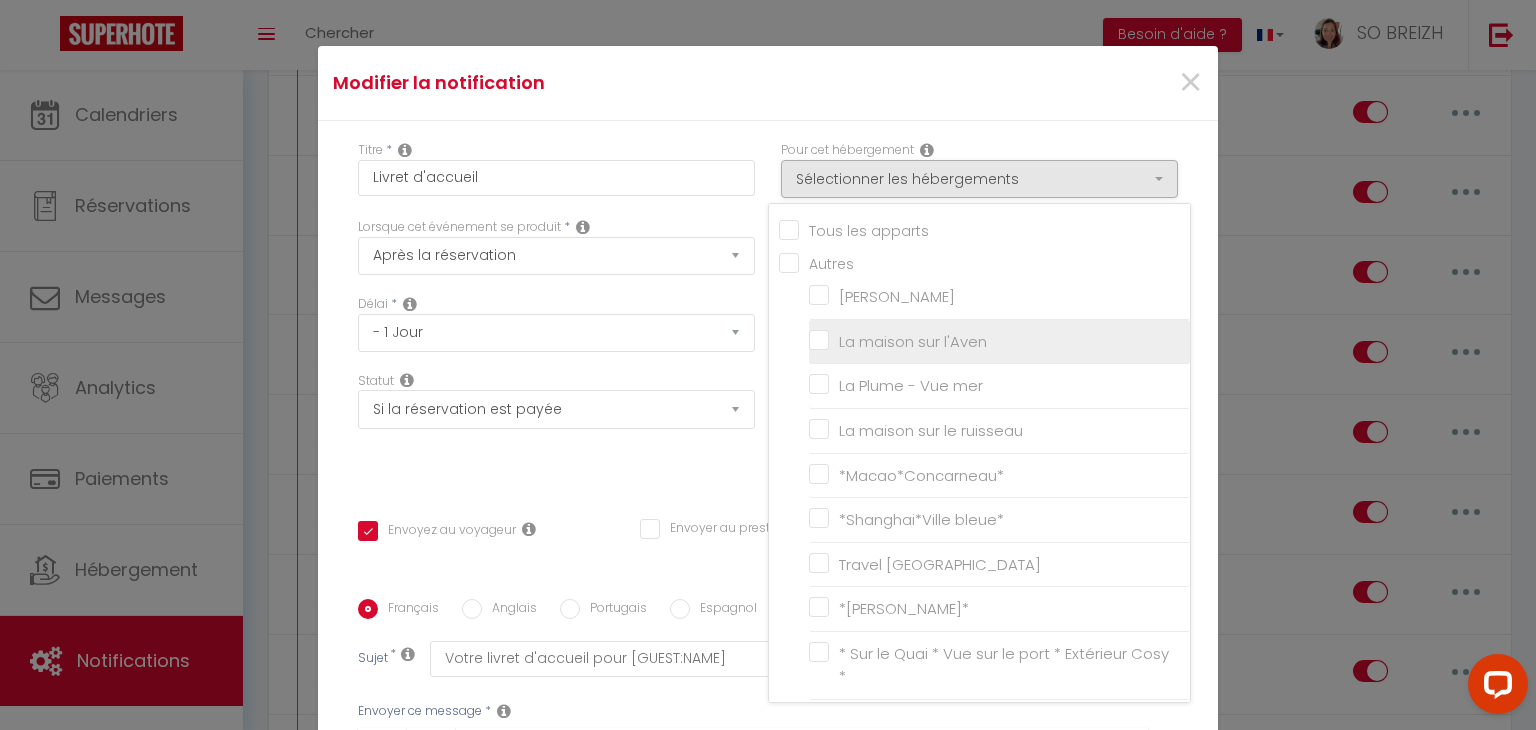 click on "La maison sur l'Aven" at bounding box center (999, 342) 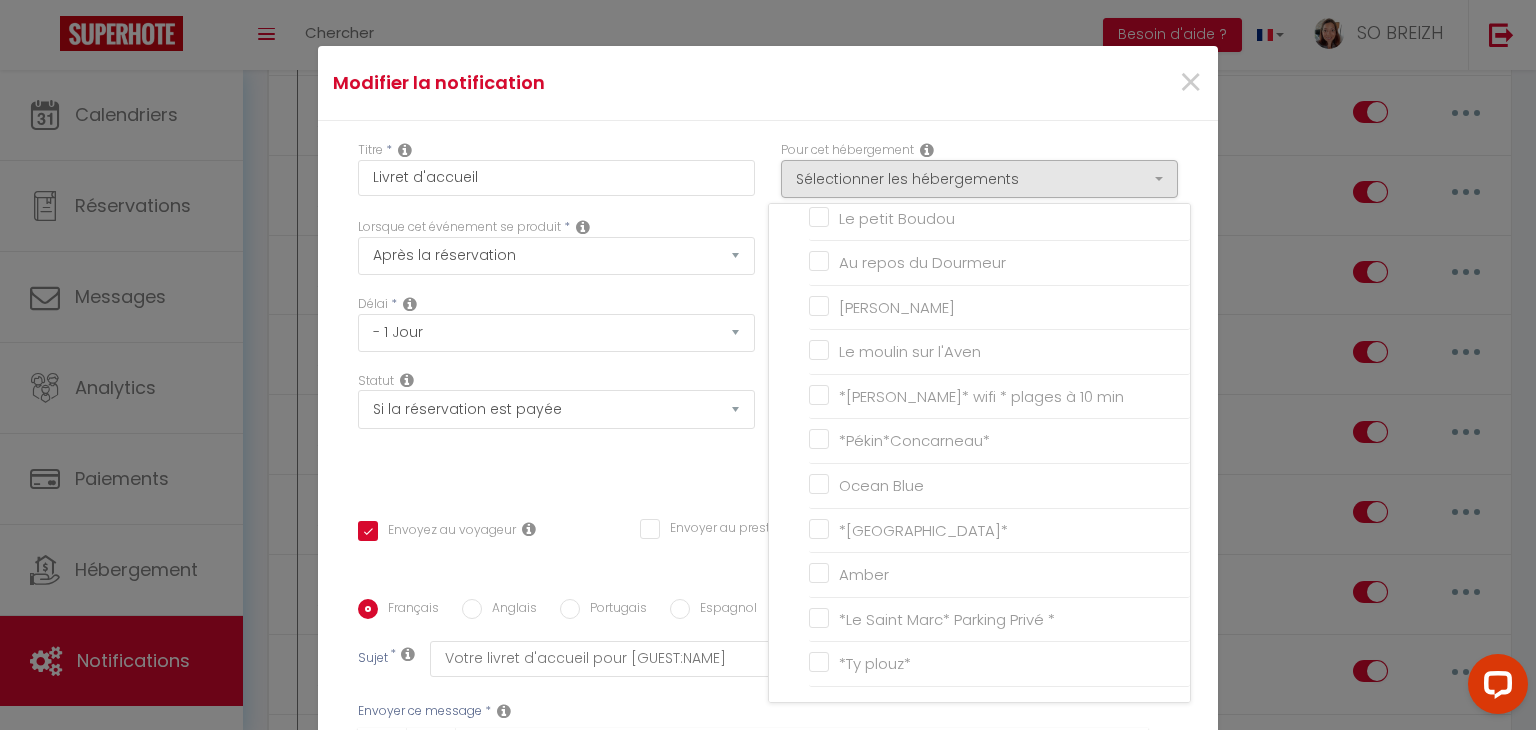 scroll, scrollTop: 653, scrollLeft: 0, axis: vertical 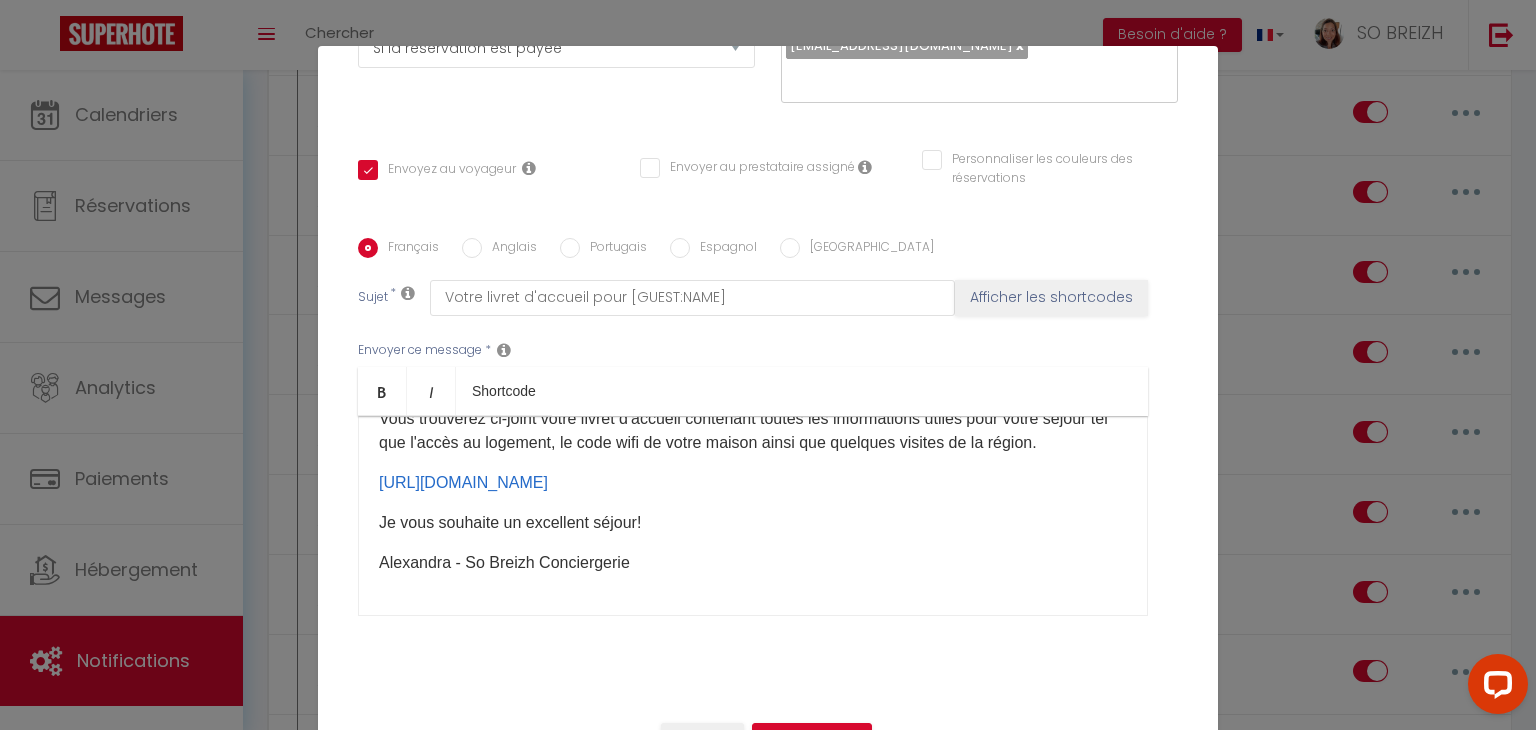 drag, startPoint x: 948, startPoint y: 479, endPoint x: 368, endPoint y: 489, distance: 580.0862 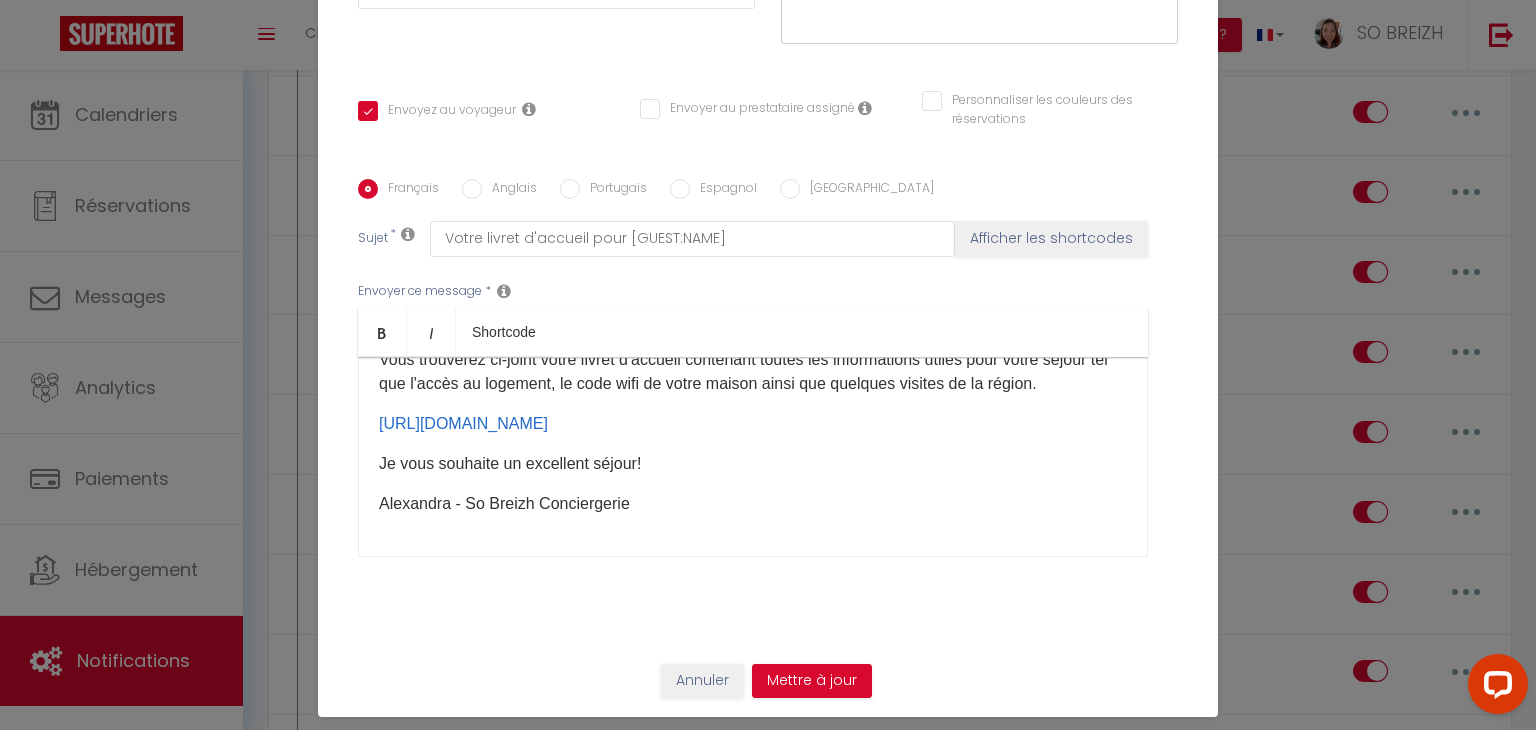 scroll, scrollTop: 91, scrollLeft: 0, axis: vertical 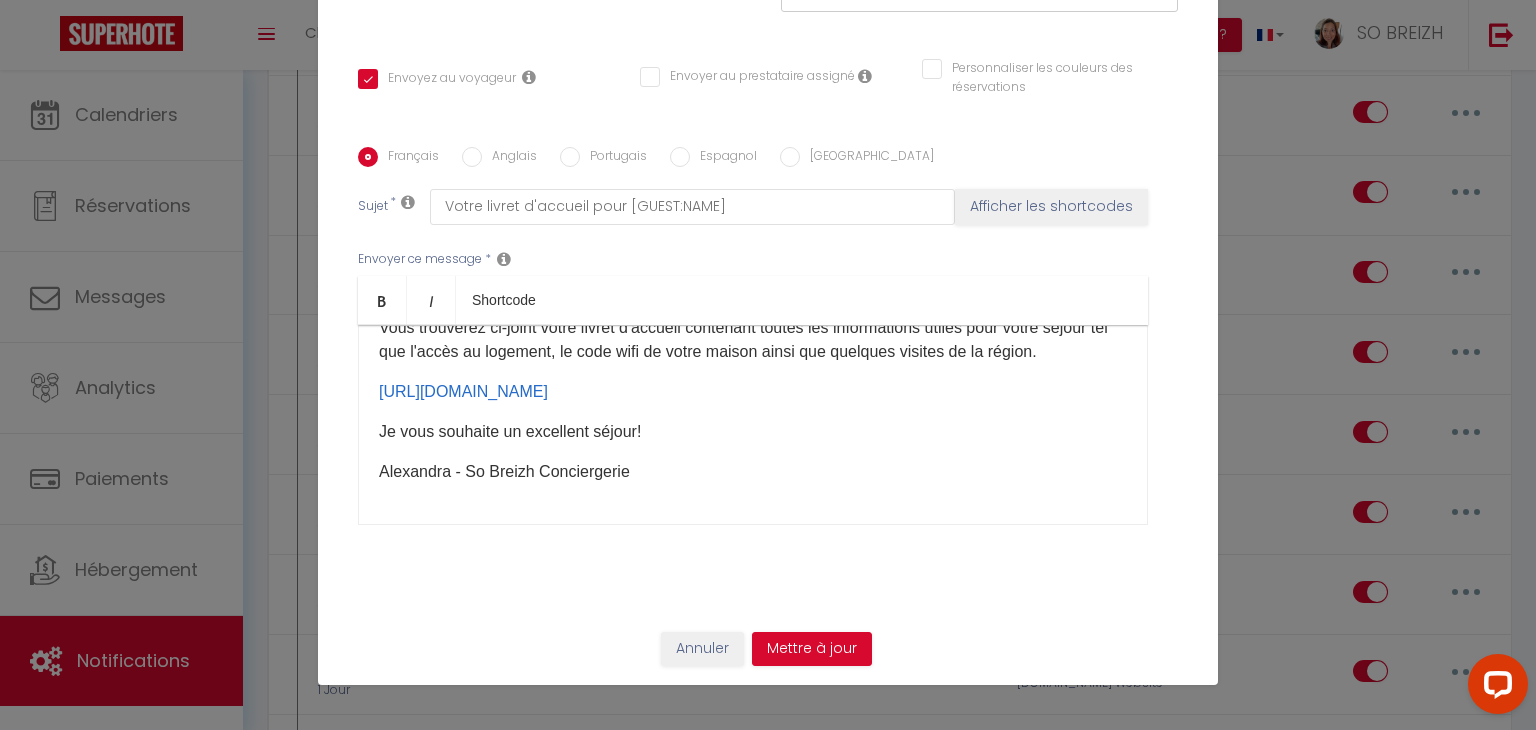 drag, startPoint x: 884, startPoint y: 389, endPoint x: 360, endPoint y: 391, distance: 524.00385 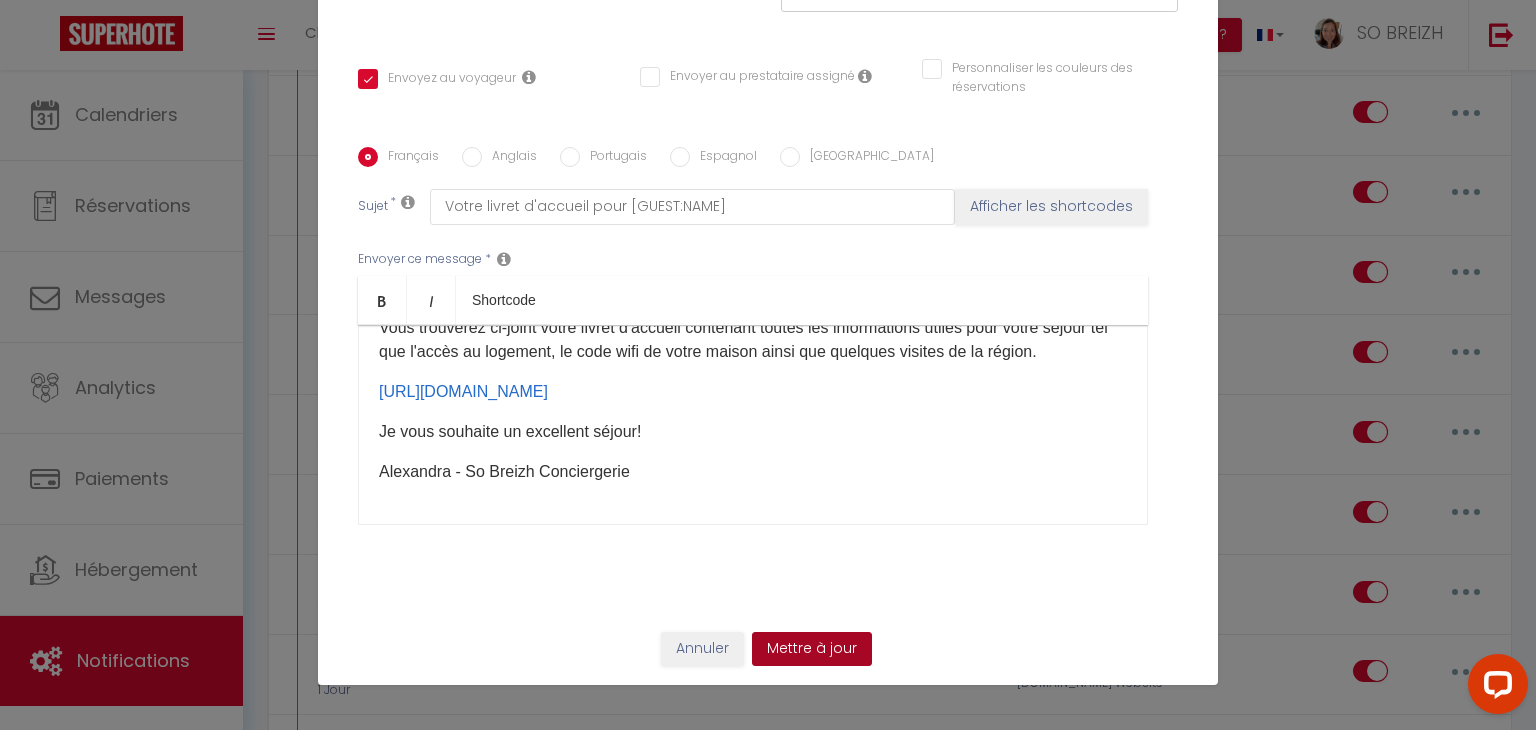 click on "Mettre à jour" at bounding box center (812, 649) 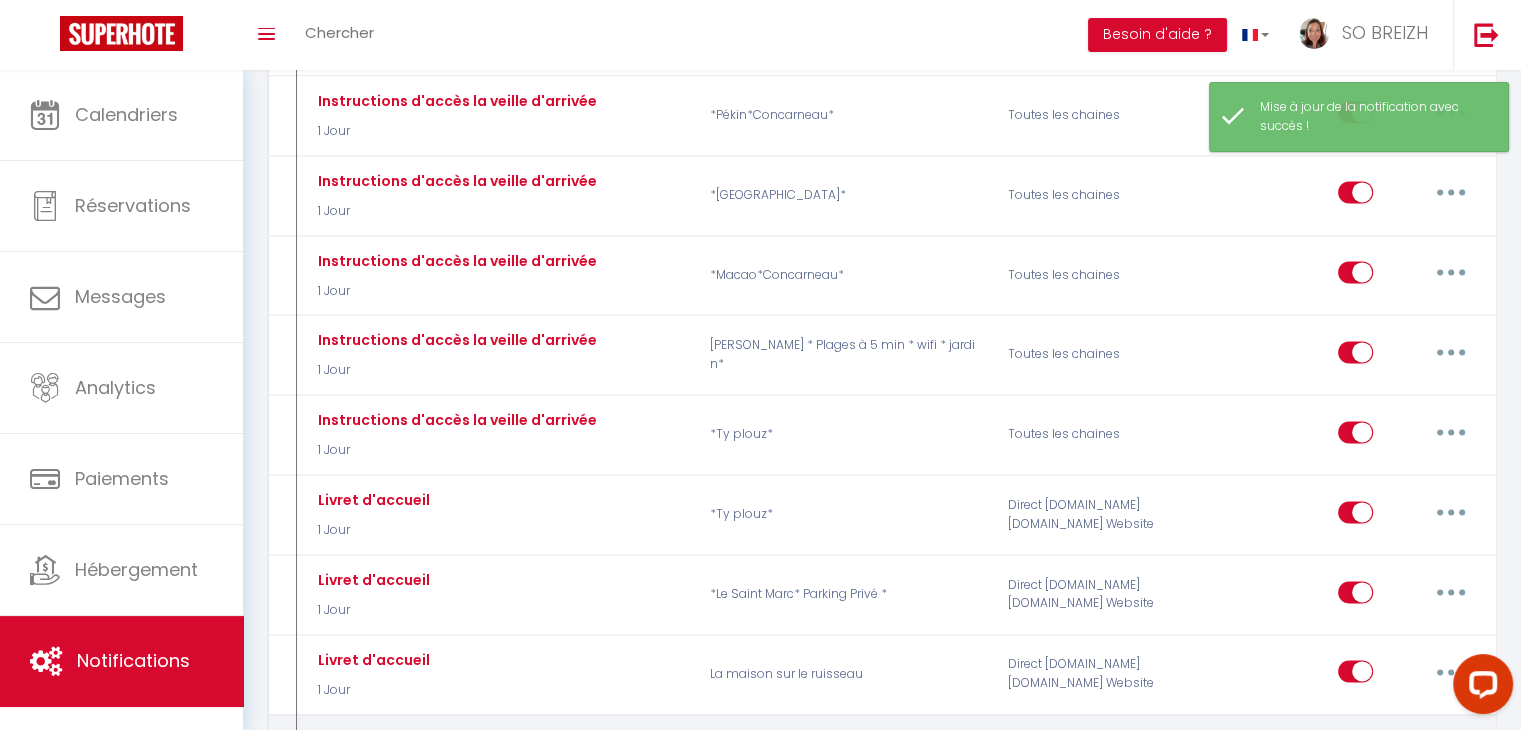 click at bounding box center [1355, 755] 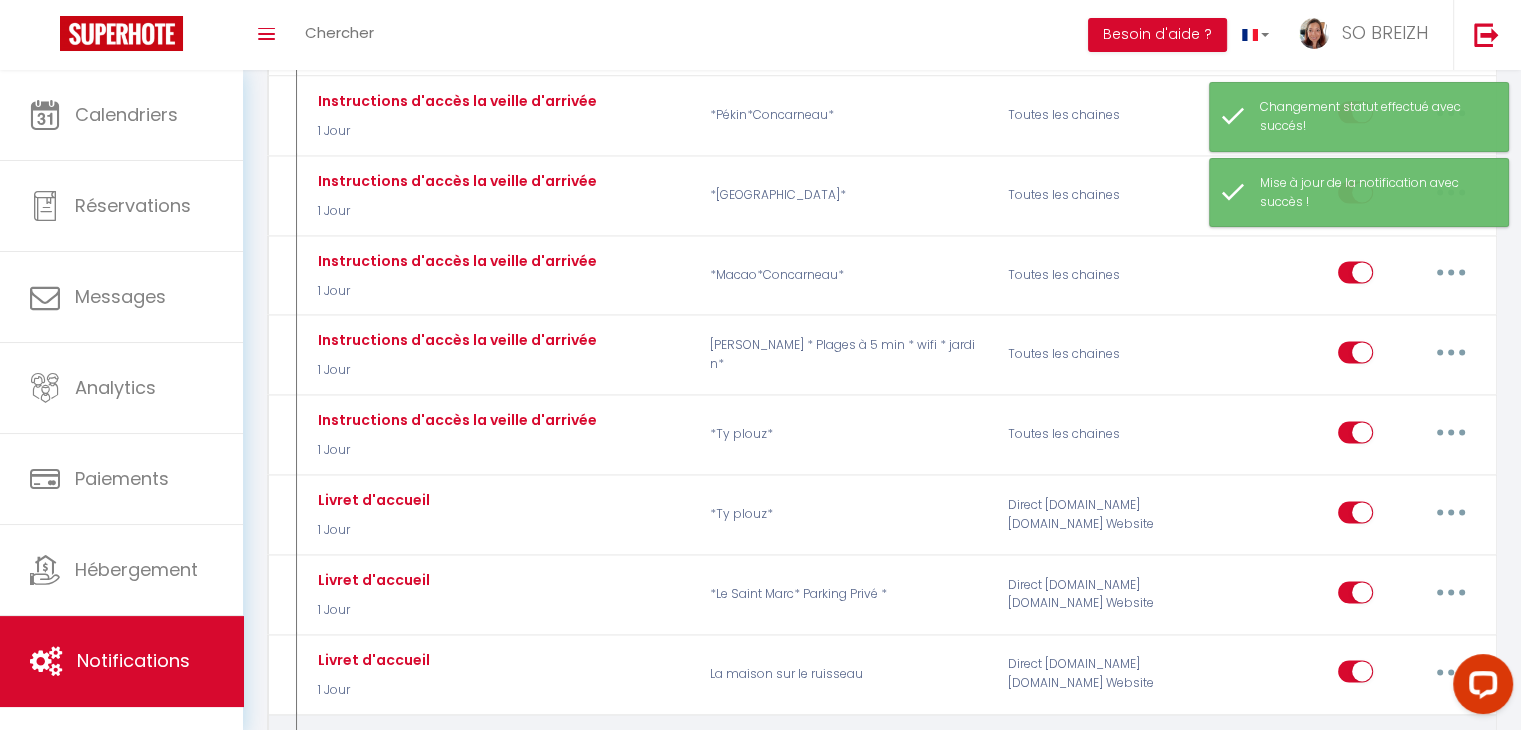 click at bounding box center (1451, 751) 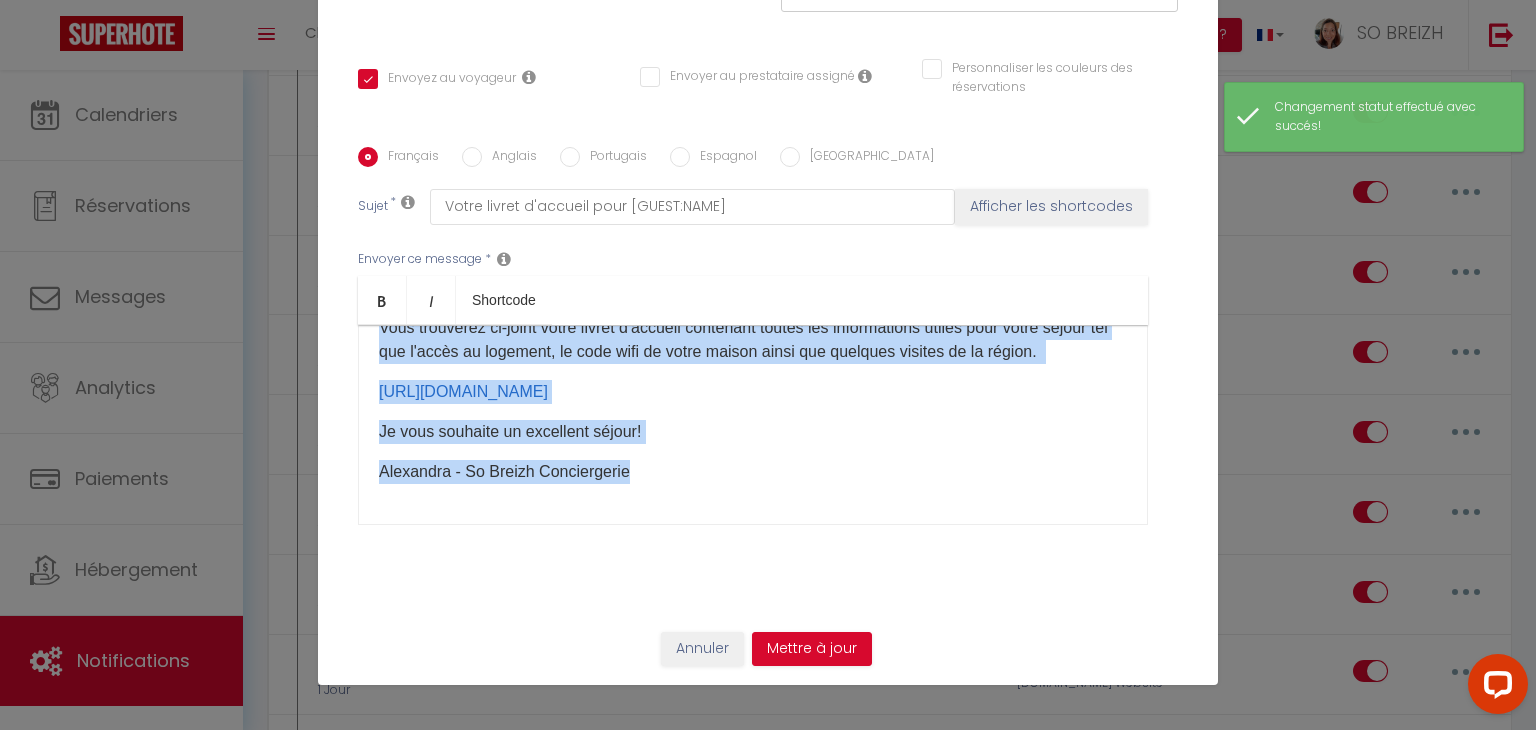 scroll, scrollTop: 0, scrollLeft: 0, axis: both 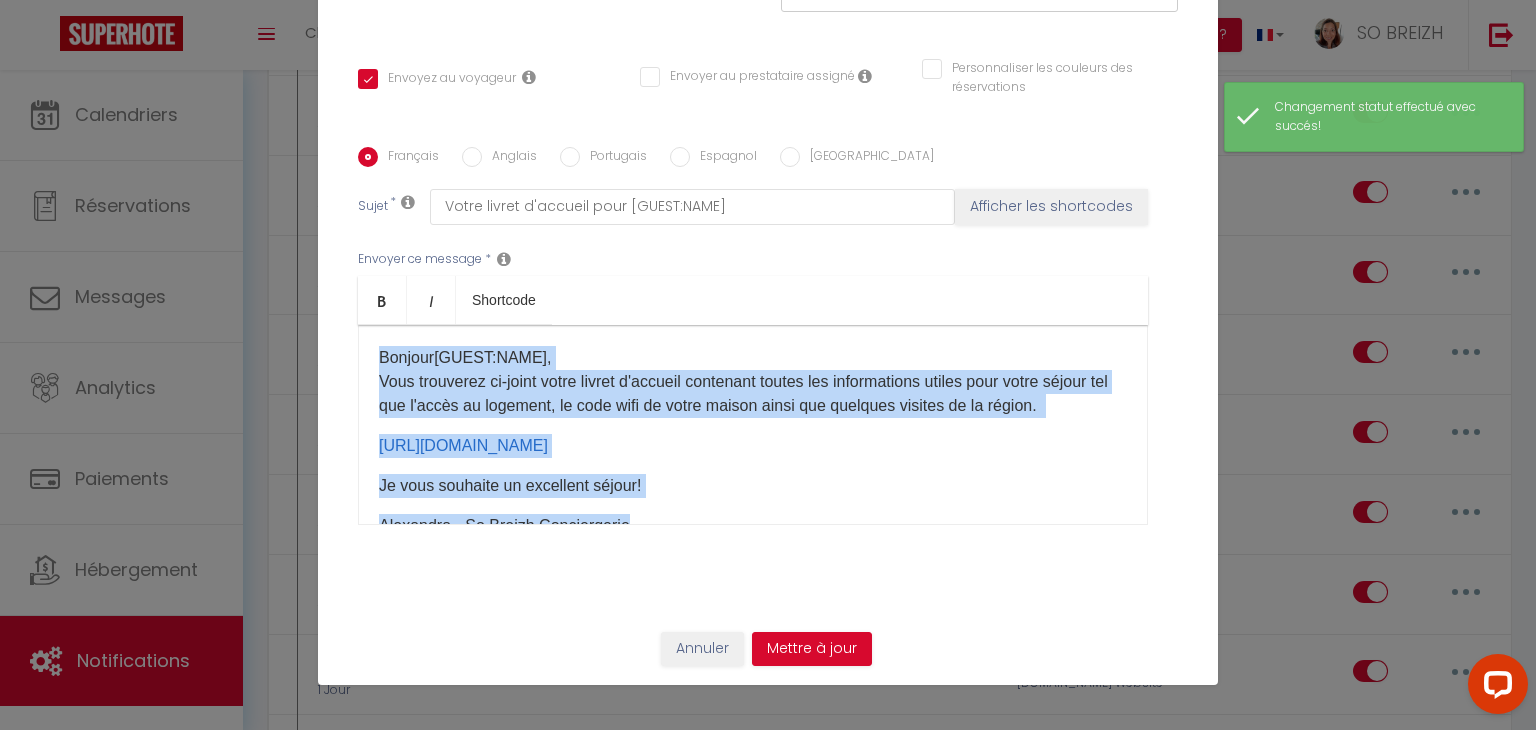 drag, startPoint x: 657, startPoint y: 486, endPoint x: 348, endPoint y: 307, distance: 357.10223 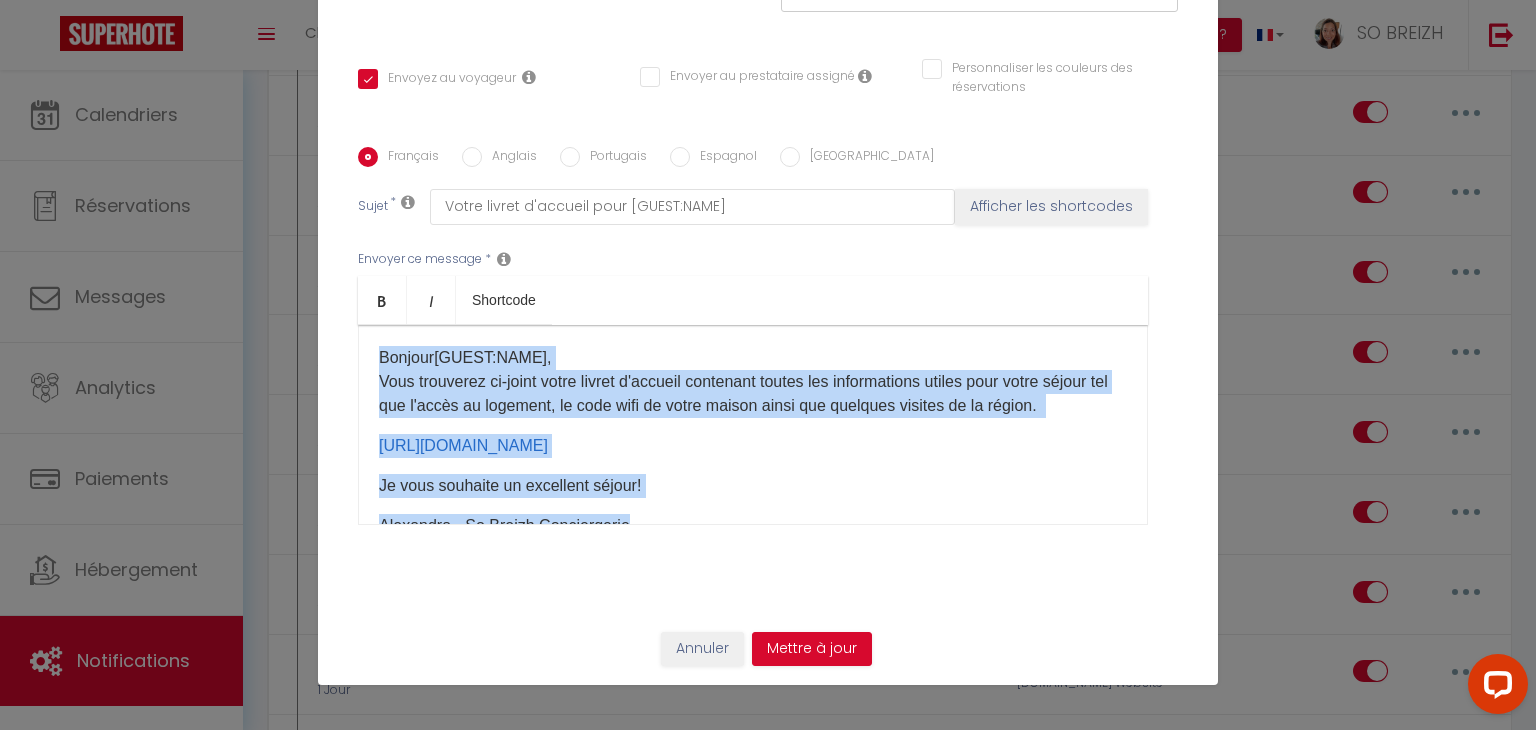 copy on "​ ​​ Bonjour[GUEST:NAME], Vous trouverez ci-joint votre livret d'accueil contenant toutes les informations utiles pour votre séjour tel que l'accès au logement, le code wifi de votre maison ainsi que quelques visites de la région. ​​​ ​ [URL][DOMAIN_NAME] ​ ​ Je vous souhaite un excellent séjour! Alexandra - So Breizh Conciergerie​" 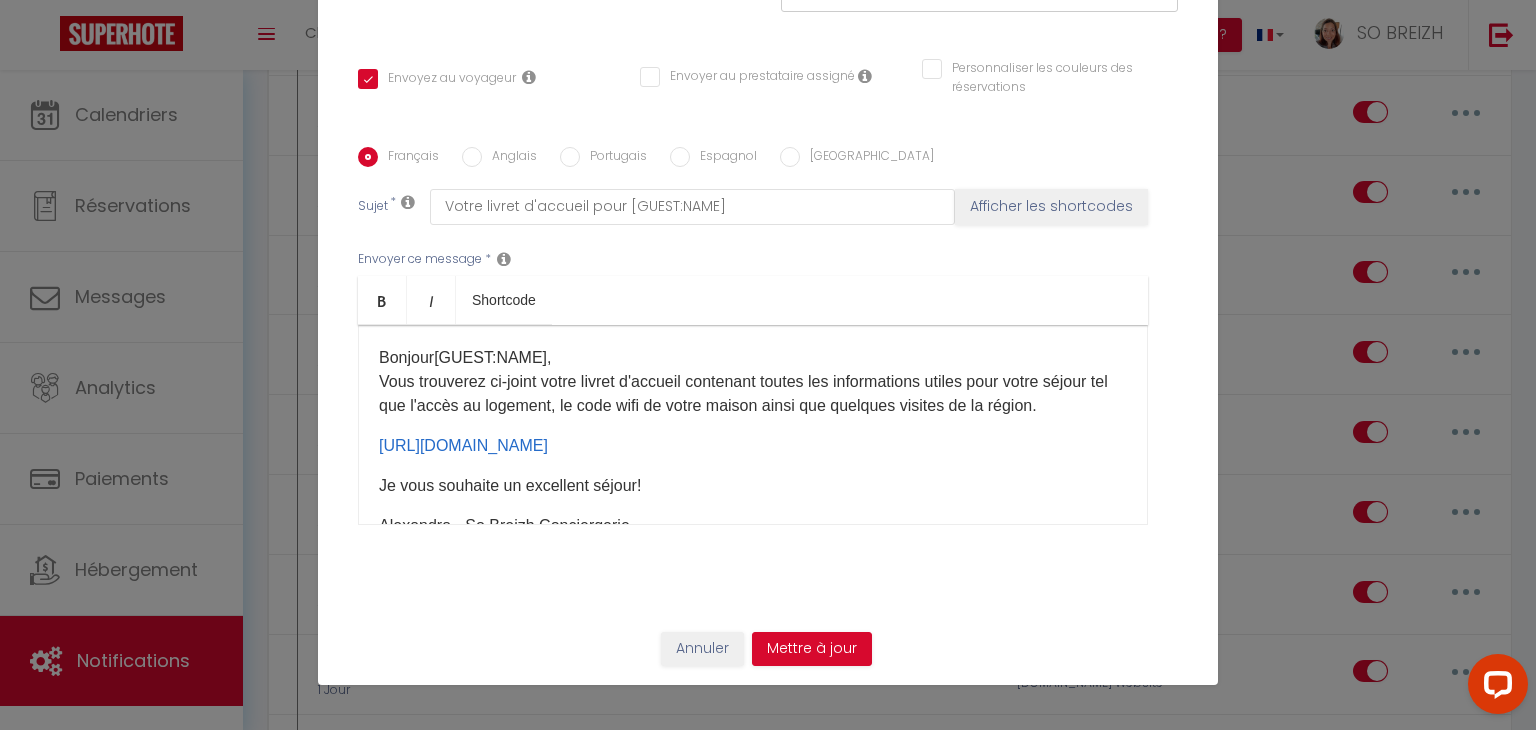 click on "Modifier la notification   ×   Titre   *     Livret d'accueil   Pour cet hébergement
Sélectionner les hébergements
Tous les apparts
Autres
[PERSON_NAME]
La maison sur l'Aven
La Plume - Vue mer
La maison sur le ruisseau
*Macao*Concarneau*
*[GEOGRAPHIC_DATA]*Ville bleue*
Travel [GEOGRAPHIC_DATA]" at bounding box center [768, 365] 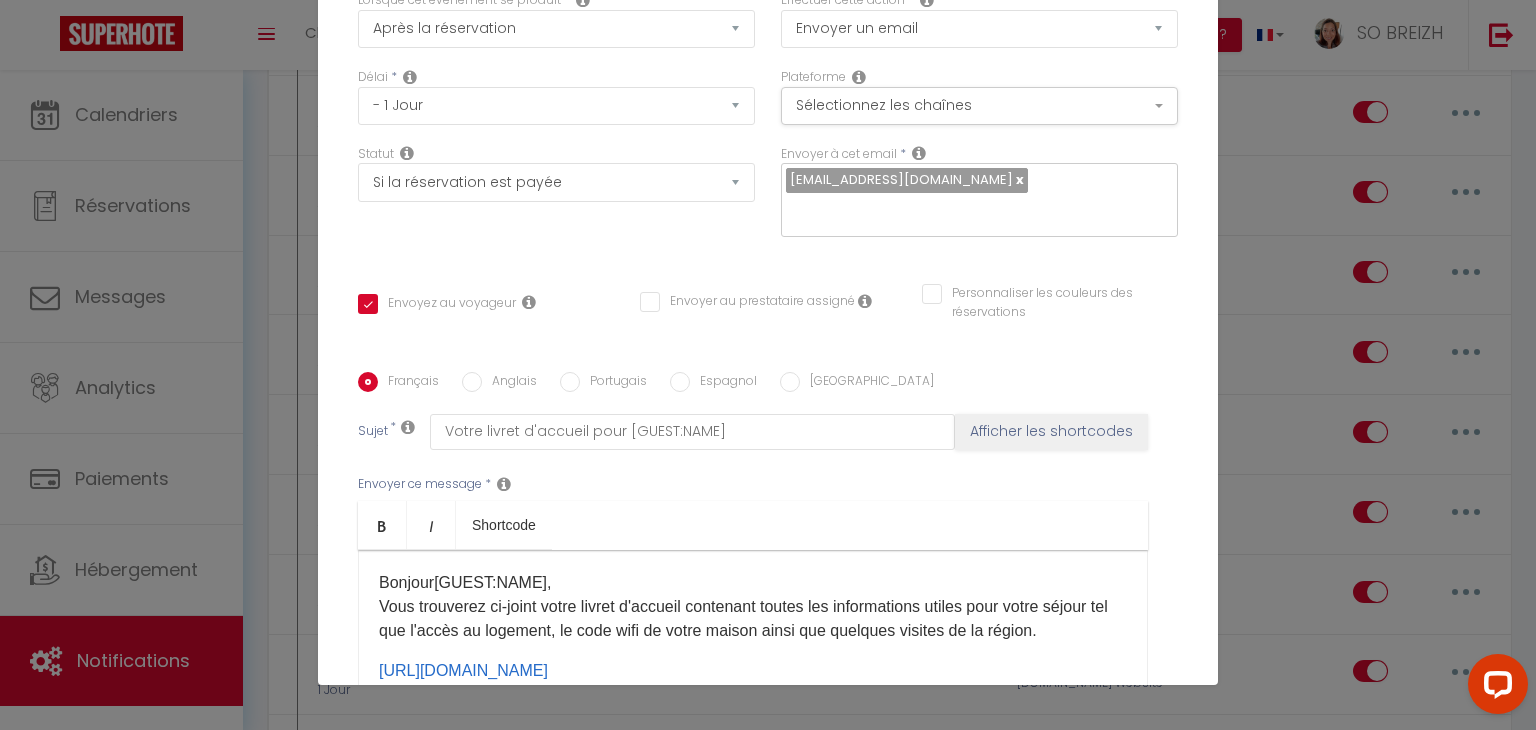scroll, scrollTop: 0, scrollLeft: 0, axis: both 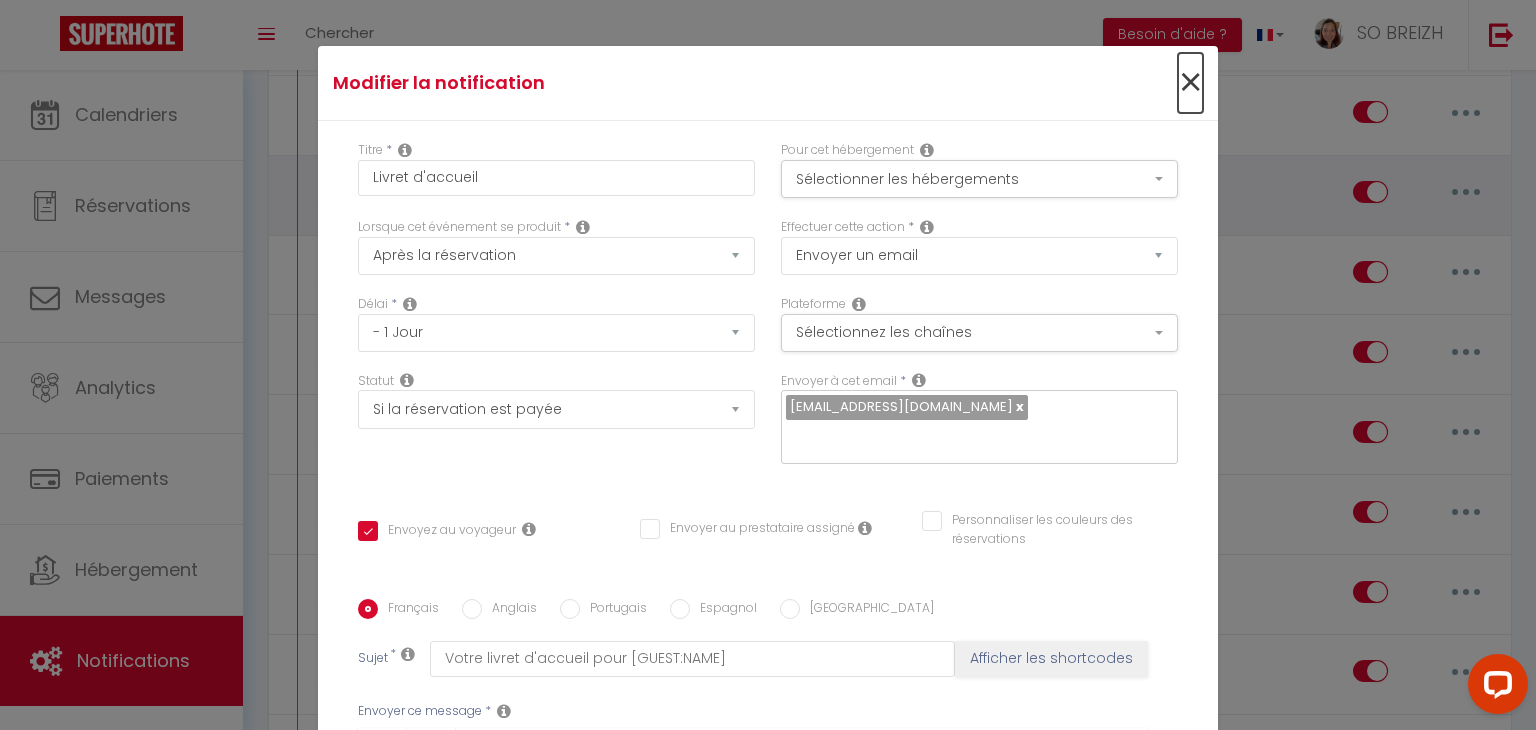 drag, startPoint x: 1171, startPoint y: 81, endPoint x: 1011, endPoint y: 92, distance: 160.37769 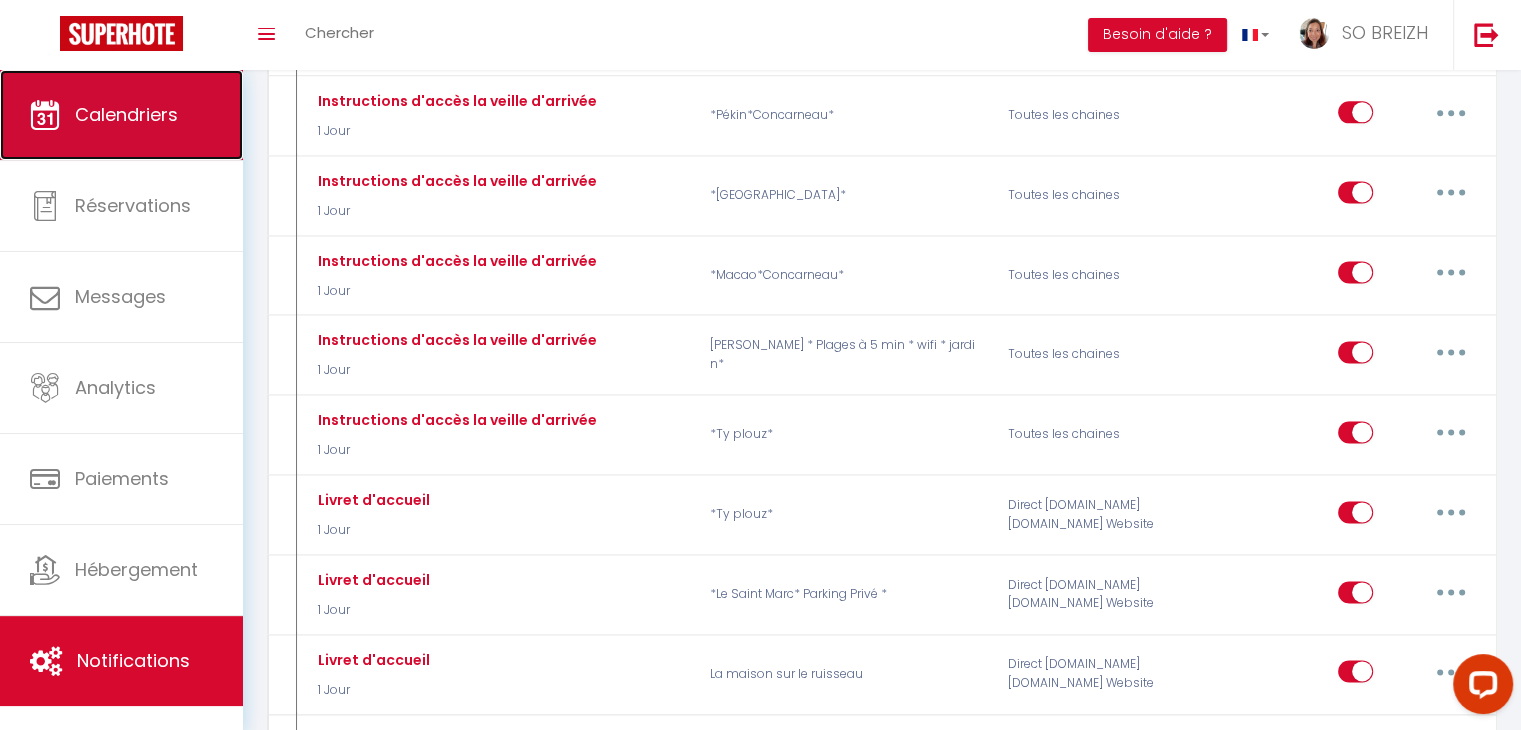 click on "Calendriers" at bounding box center (126, 114) 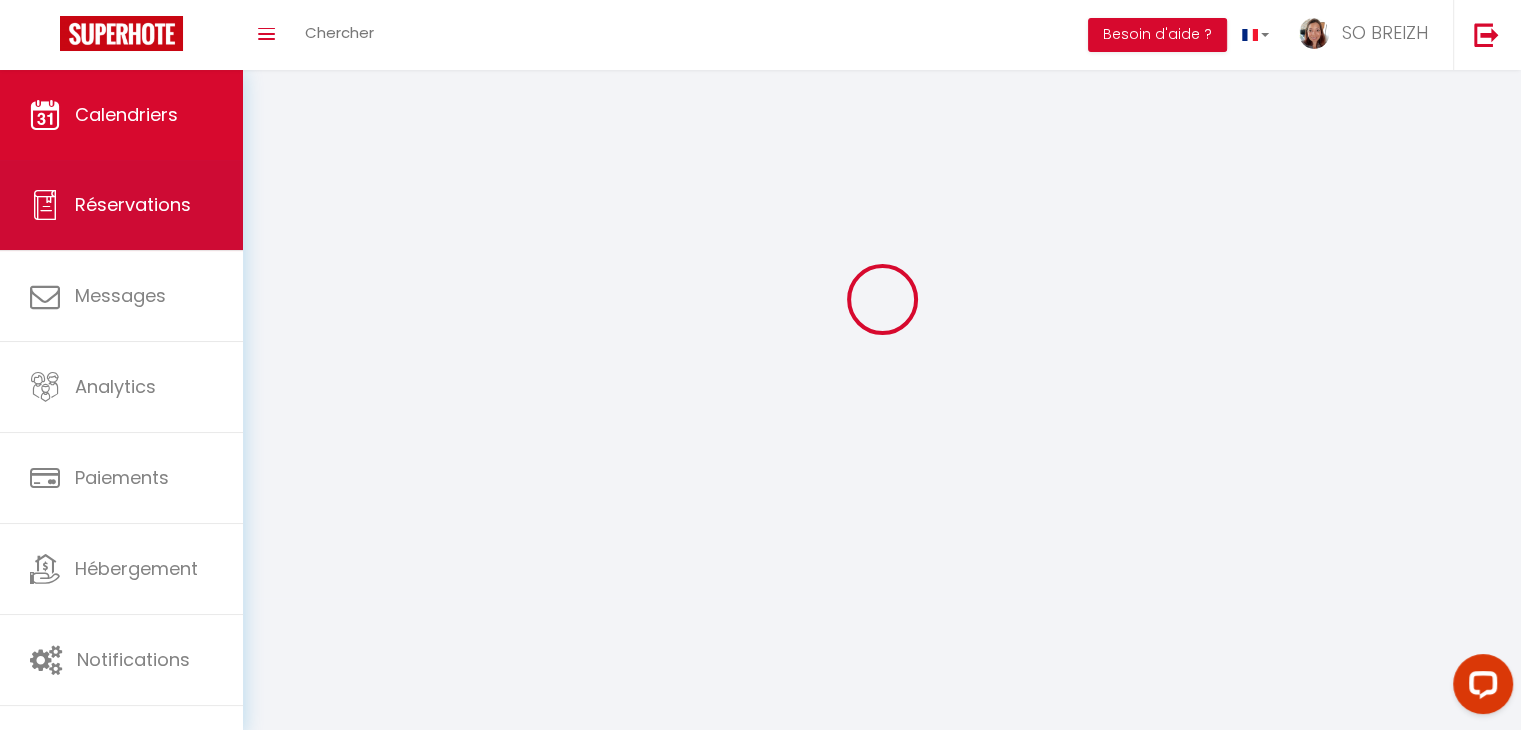 scroll, scrollTop: 0, scrollLeft: 0, axis: both 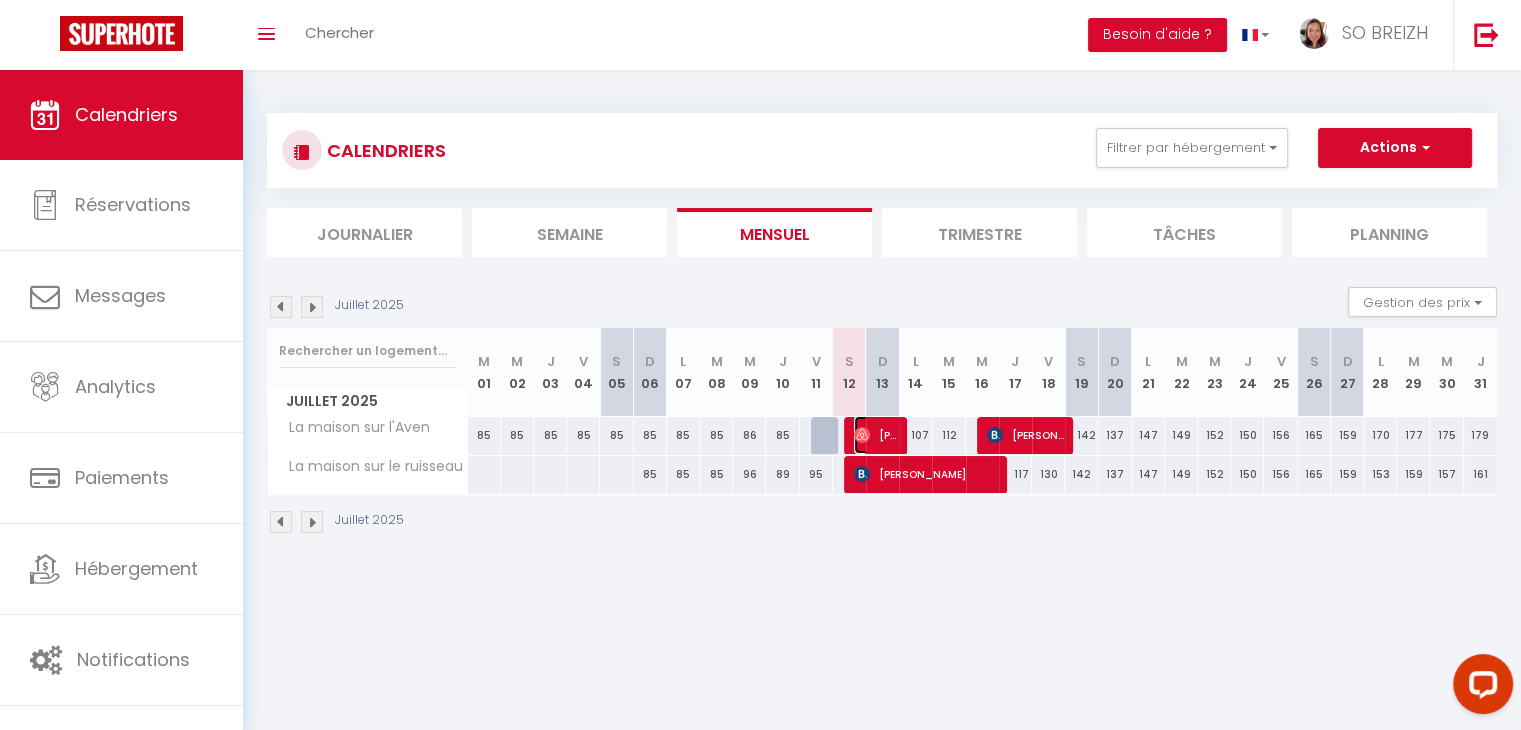 click on "[PERSON_NAME]" at bounding box center [876, 435] 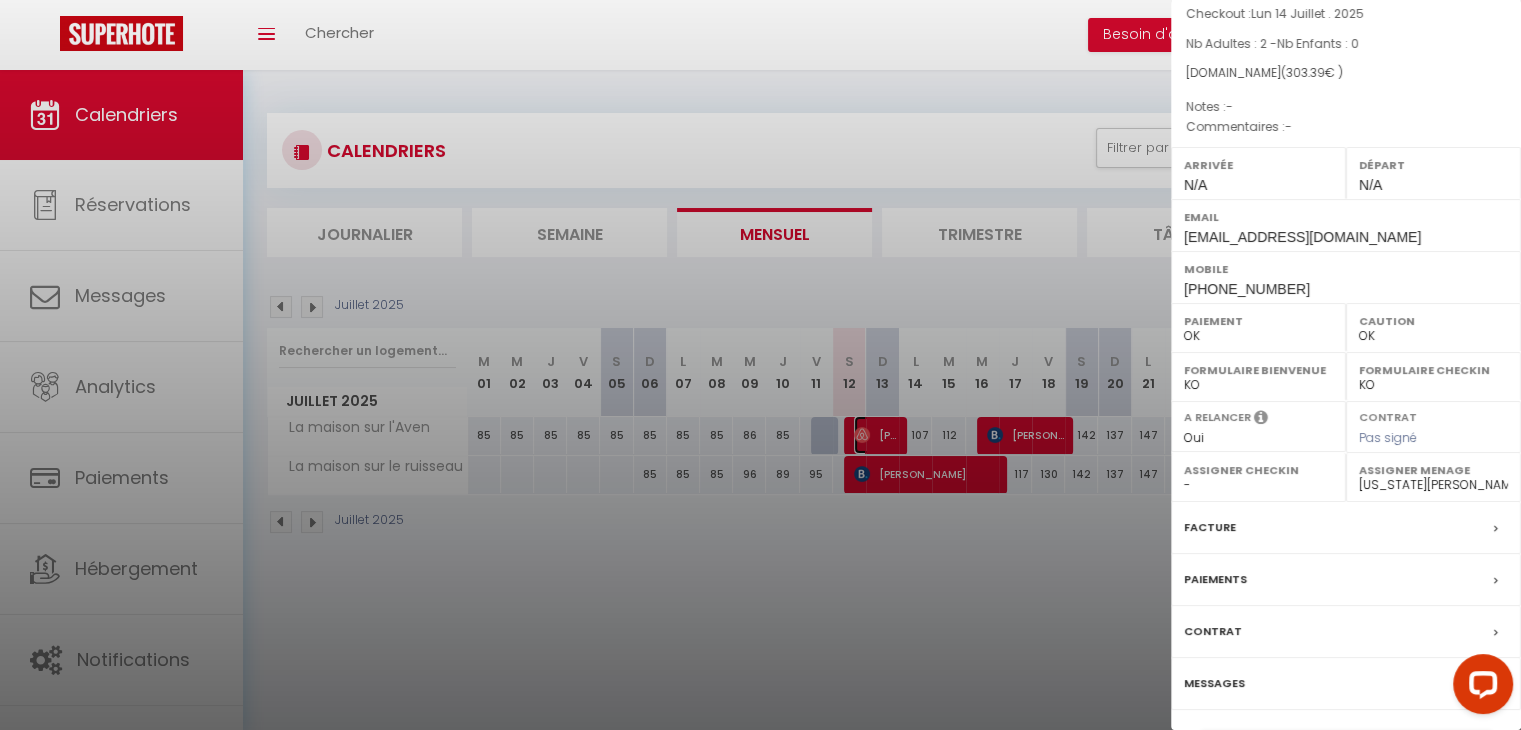 scroll, scrollTop: 199, scrollLeft: 0, axis: vertical 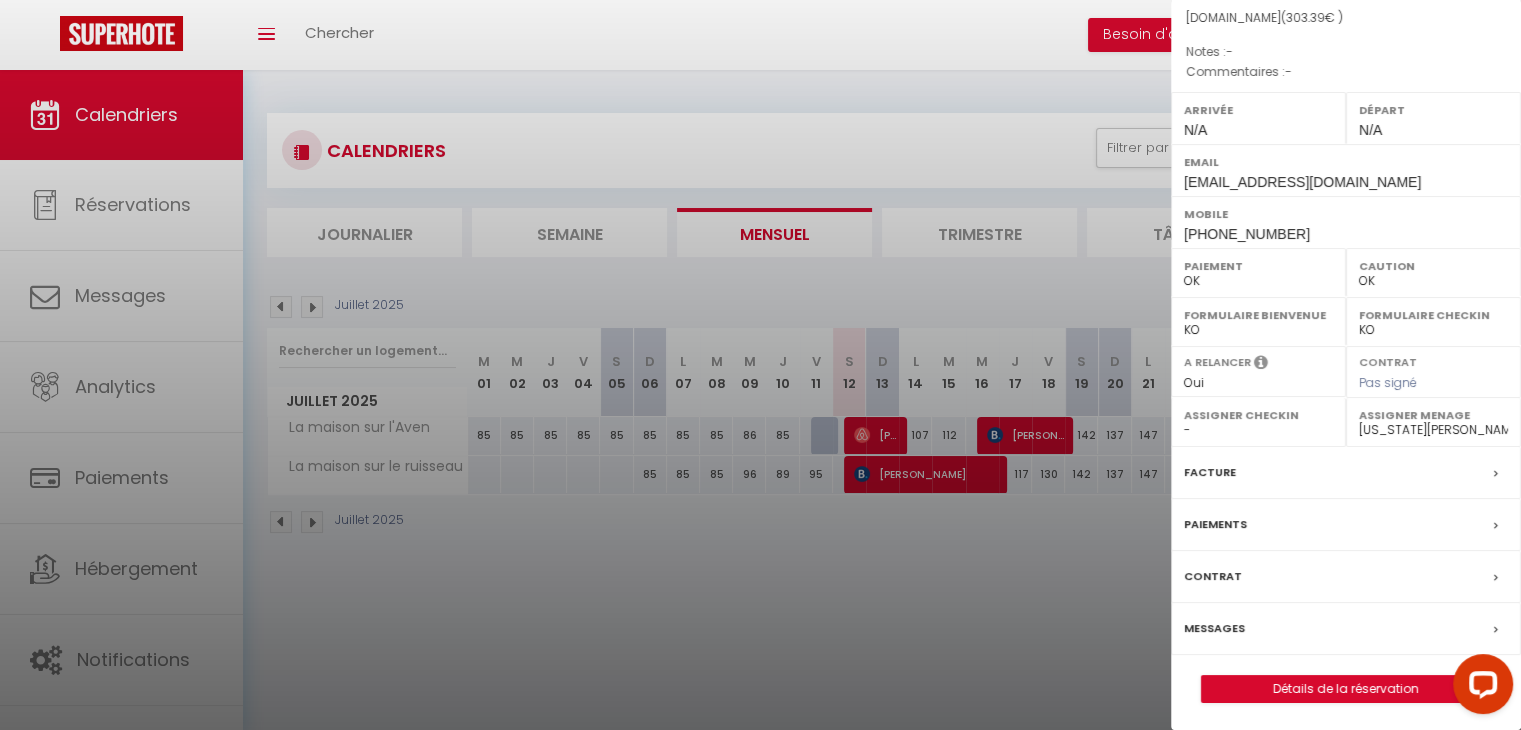 click on "Messages" at bounding box center [1214, 628] 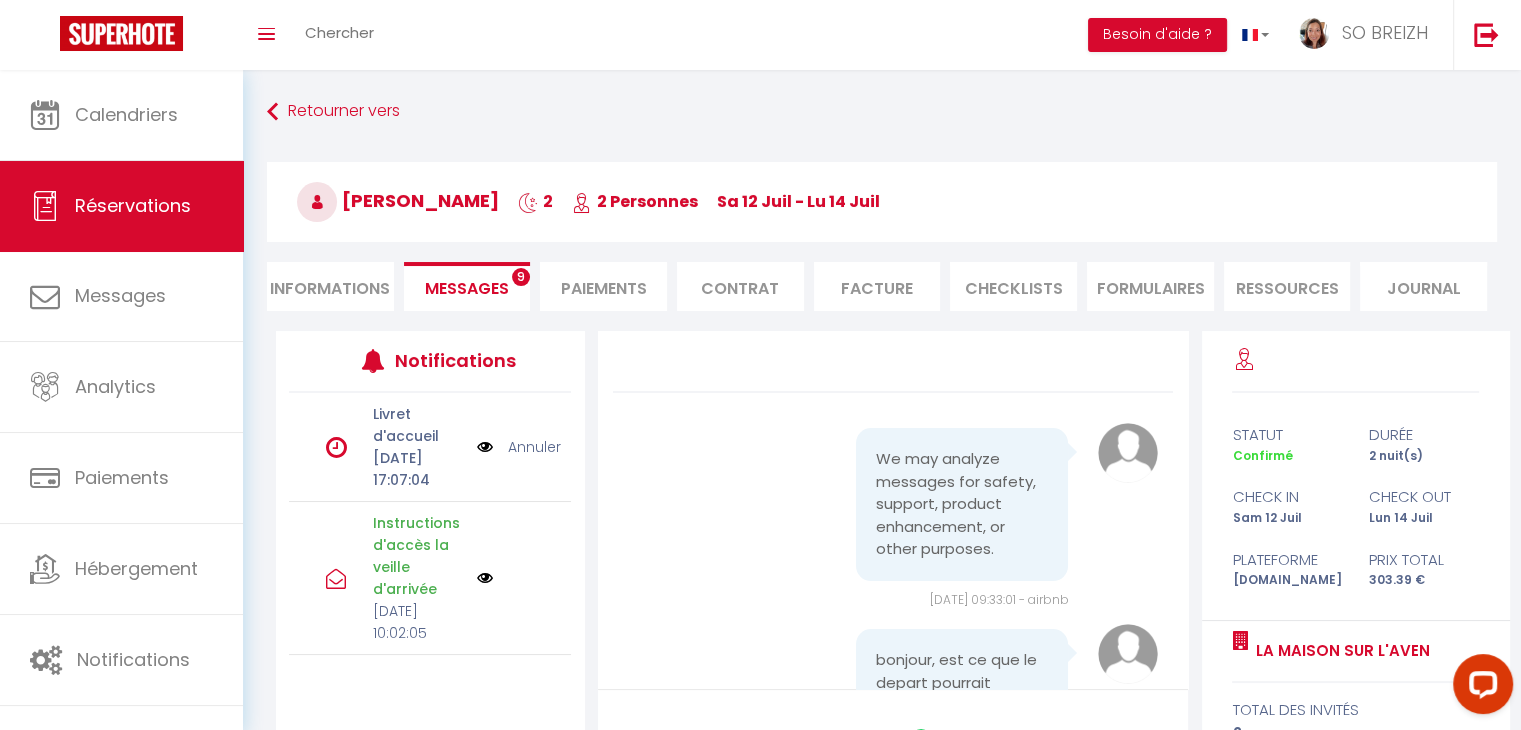 scroll, scrollTop: 1891, scrollLeft: 0, axis: vertical 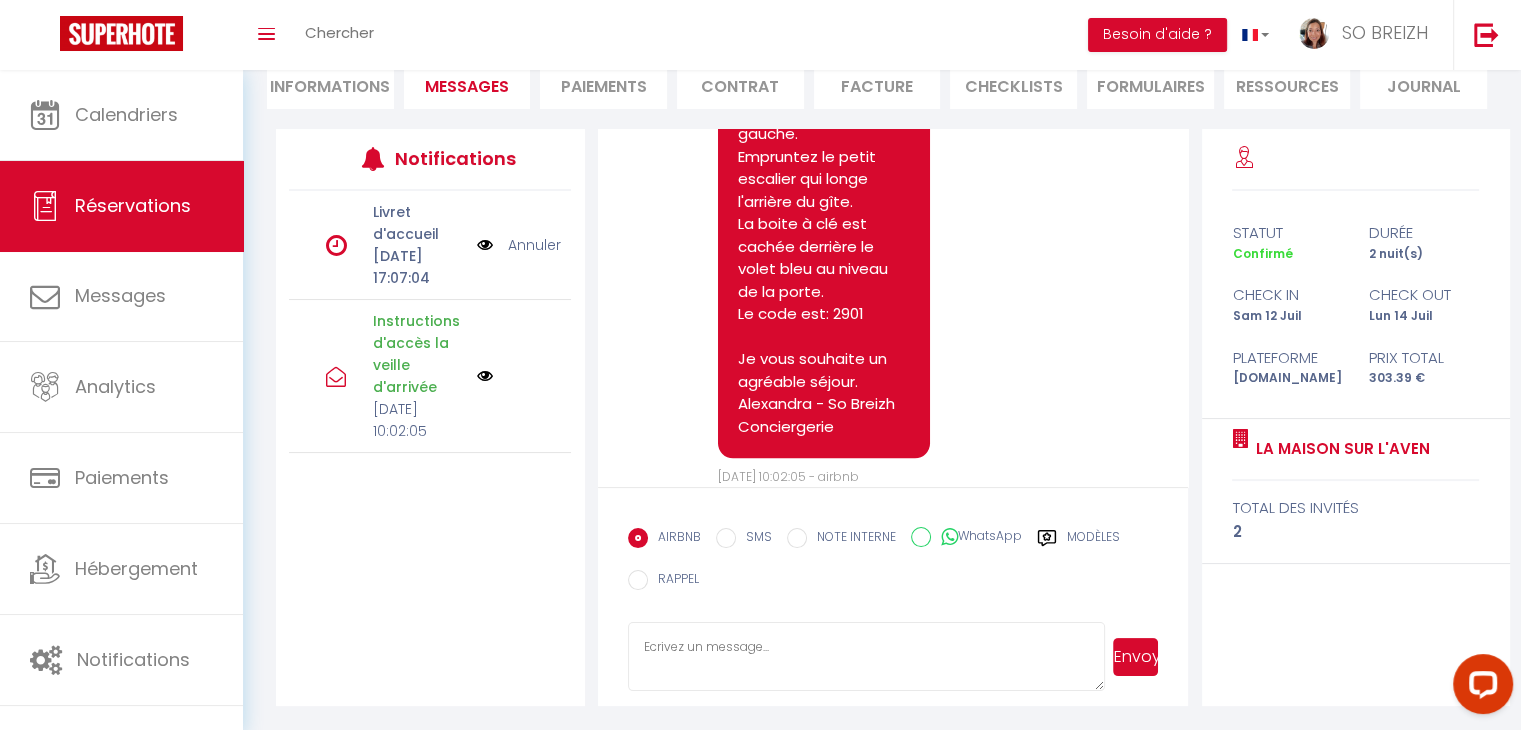 paste on "​​​Bonjour[GUEST:NAME],
Vous trouverez ci-joint votre livret d'accueil contenant toutes les informations utiles pour votre séjour tel que l'accès au logement, le code wifi de votre maison ainsi que quelques visites de la région. ​​​
​[URL][DOMAIN_NAME]​​
Je vous souhaite un excellent séjour!
Alexandra - So Breizh Conciergerie​" 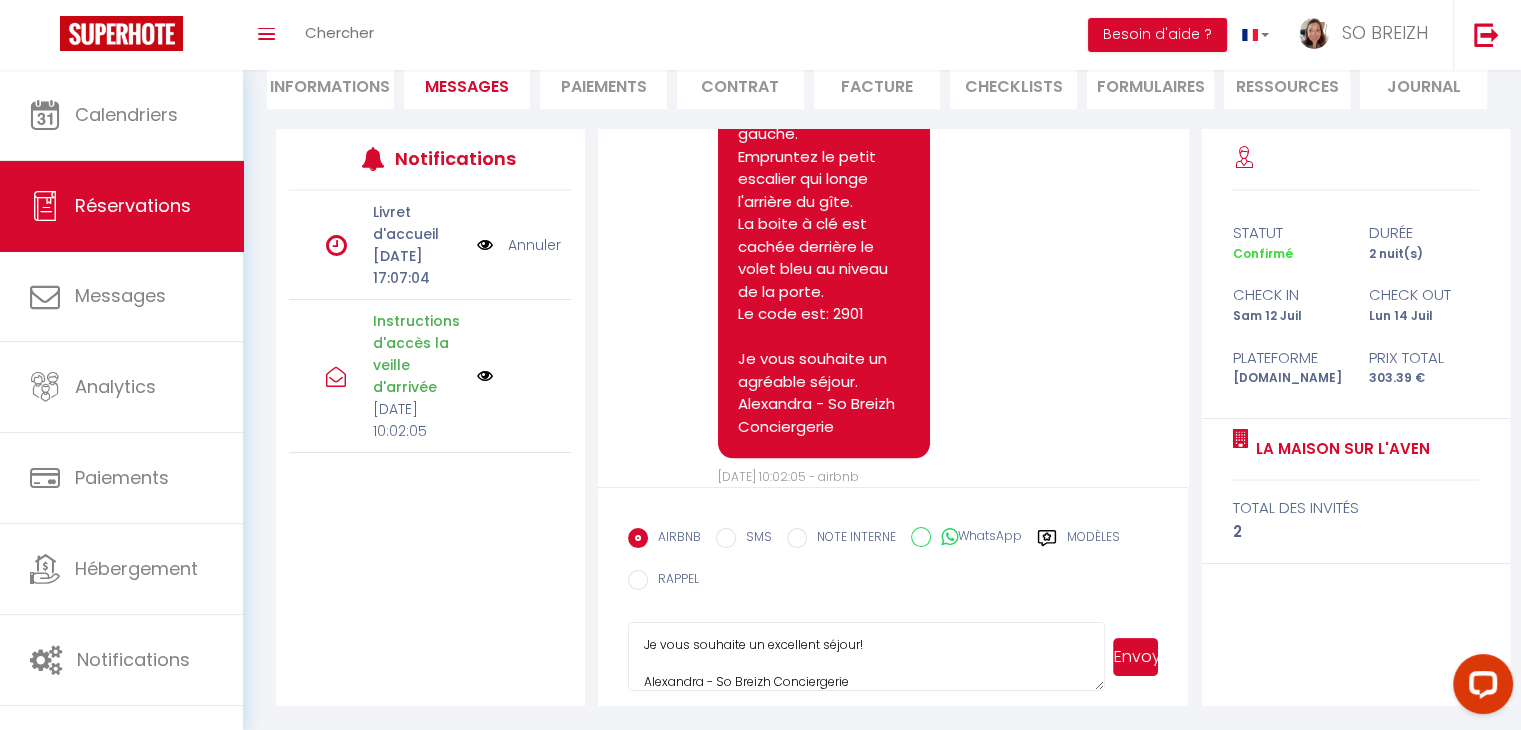 scroll, scrollTop: 0, scrollLeft: 0, axis: both 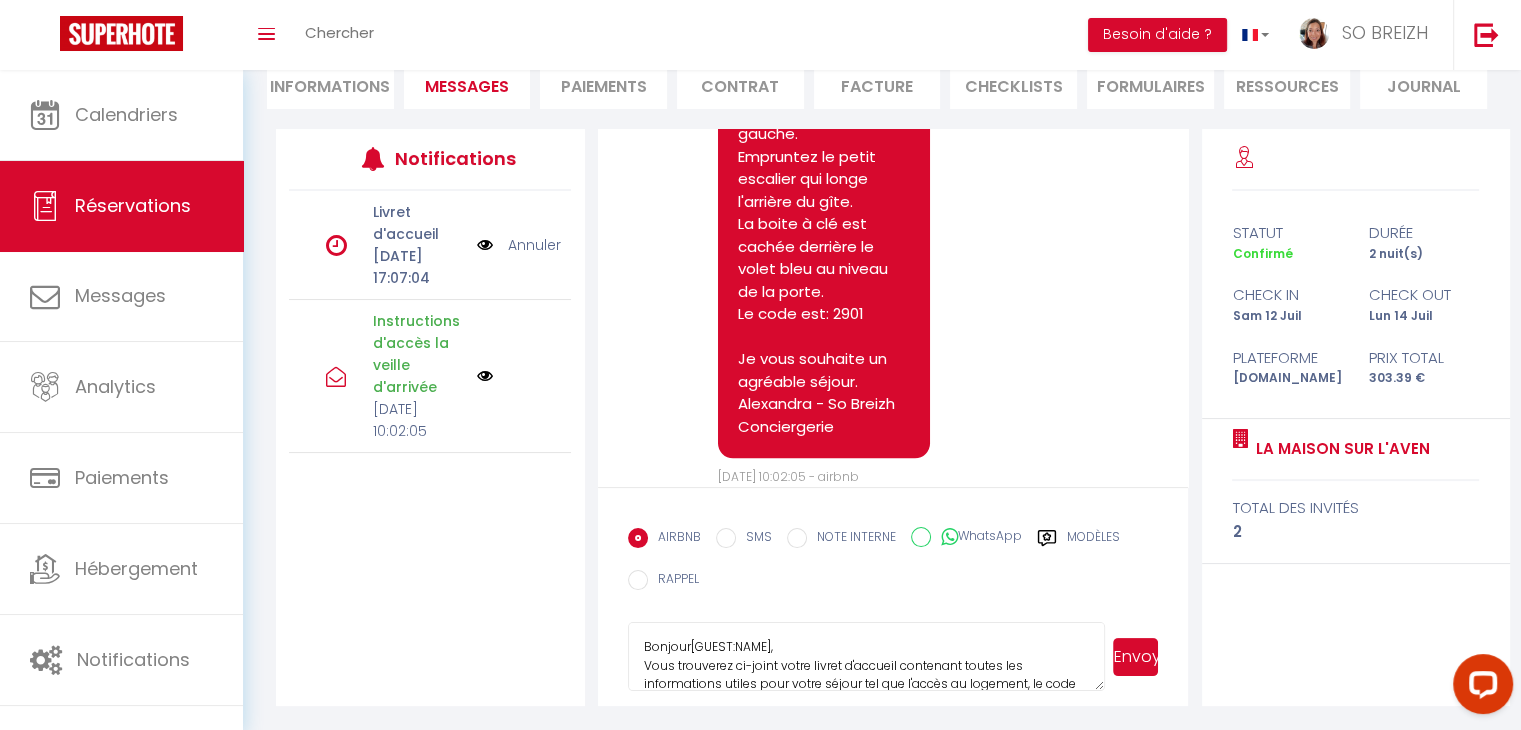 drag, startPoint x: 766, startPoint y: 648, endPoint x: 688, endPoint y: 645, distance: 78.05767 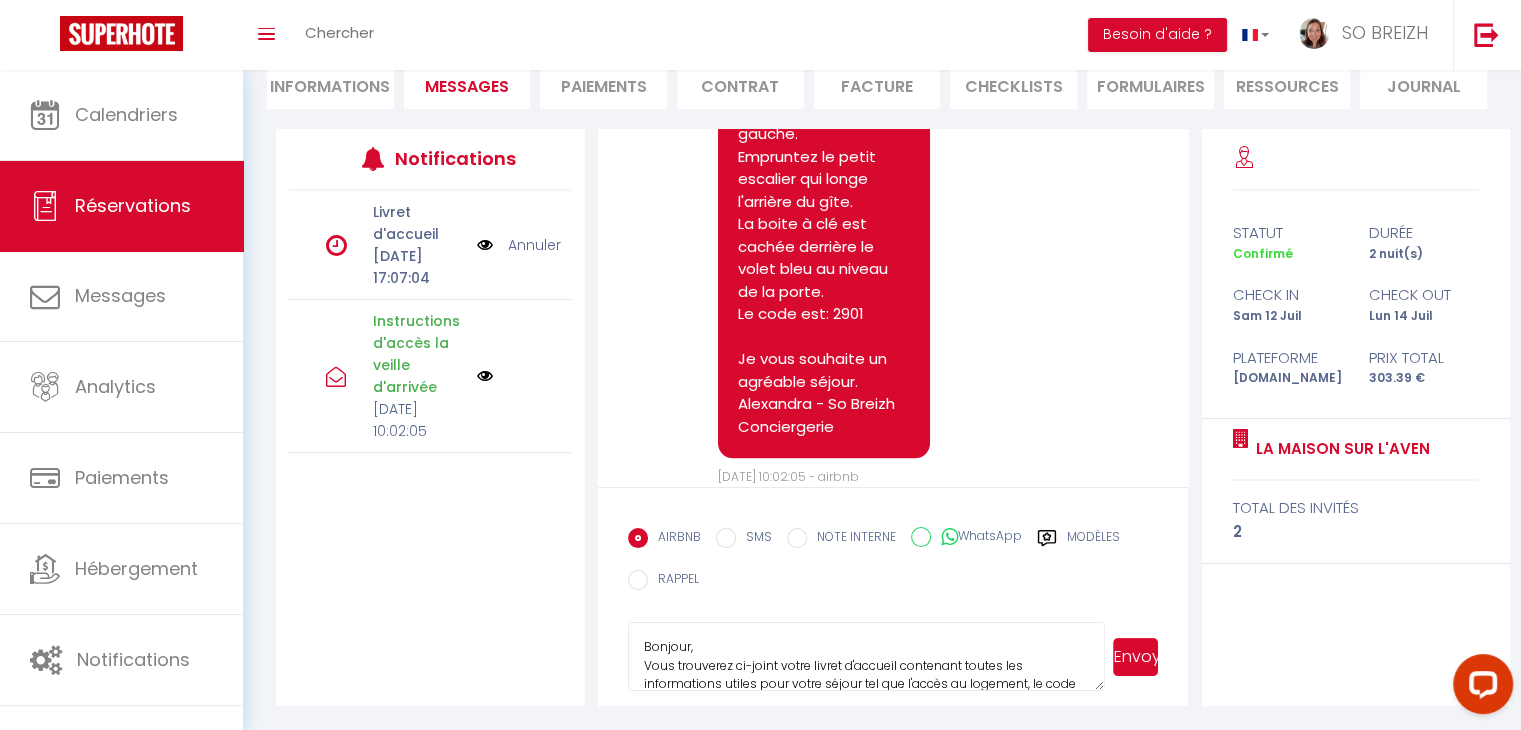 click on "Envoyer" at bounding box center [1135, 657] 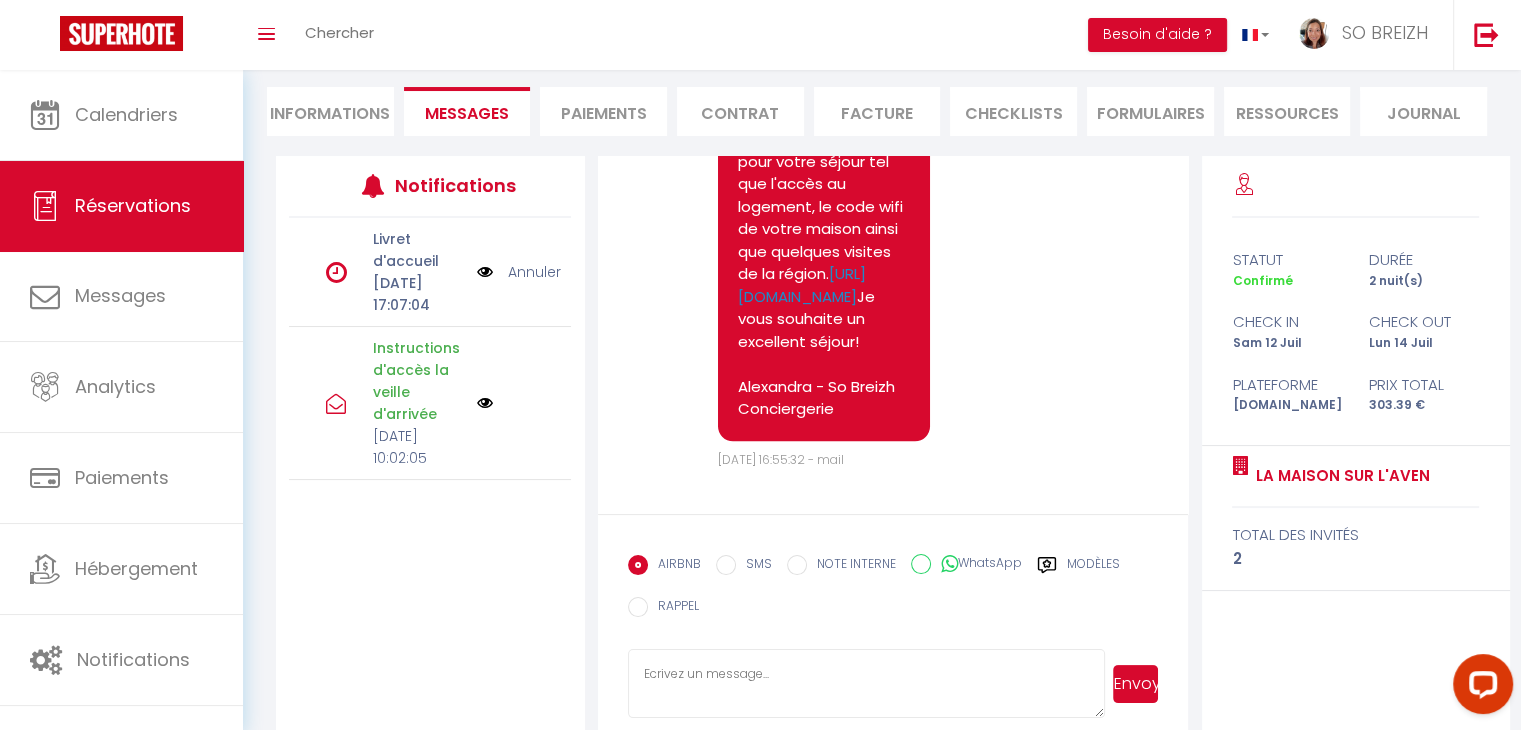 scroll, scrollTop: 2375, scrollLeft: 0, axis: vertical 